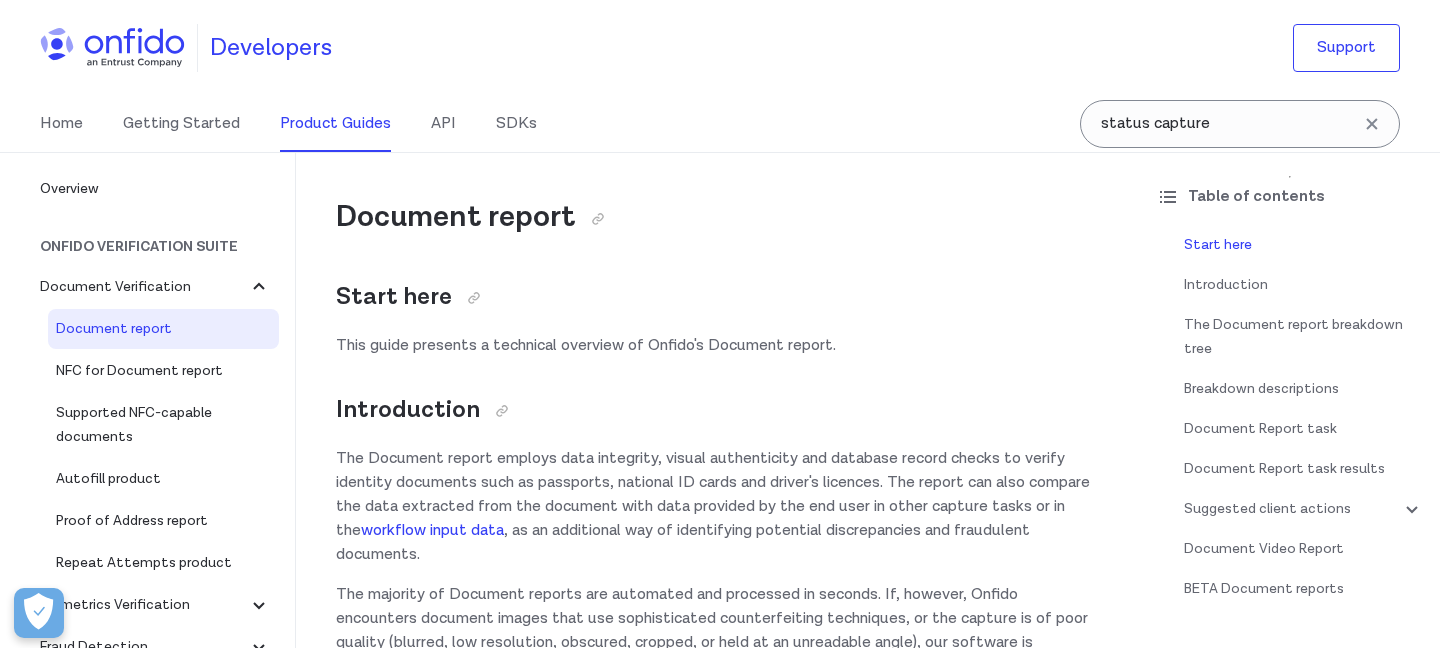 scroll, scrollTop: 103, scrollLeft: 0, axis: vertical 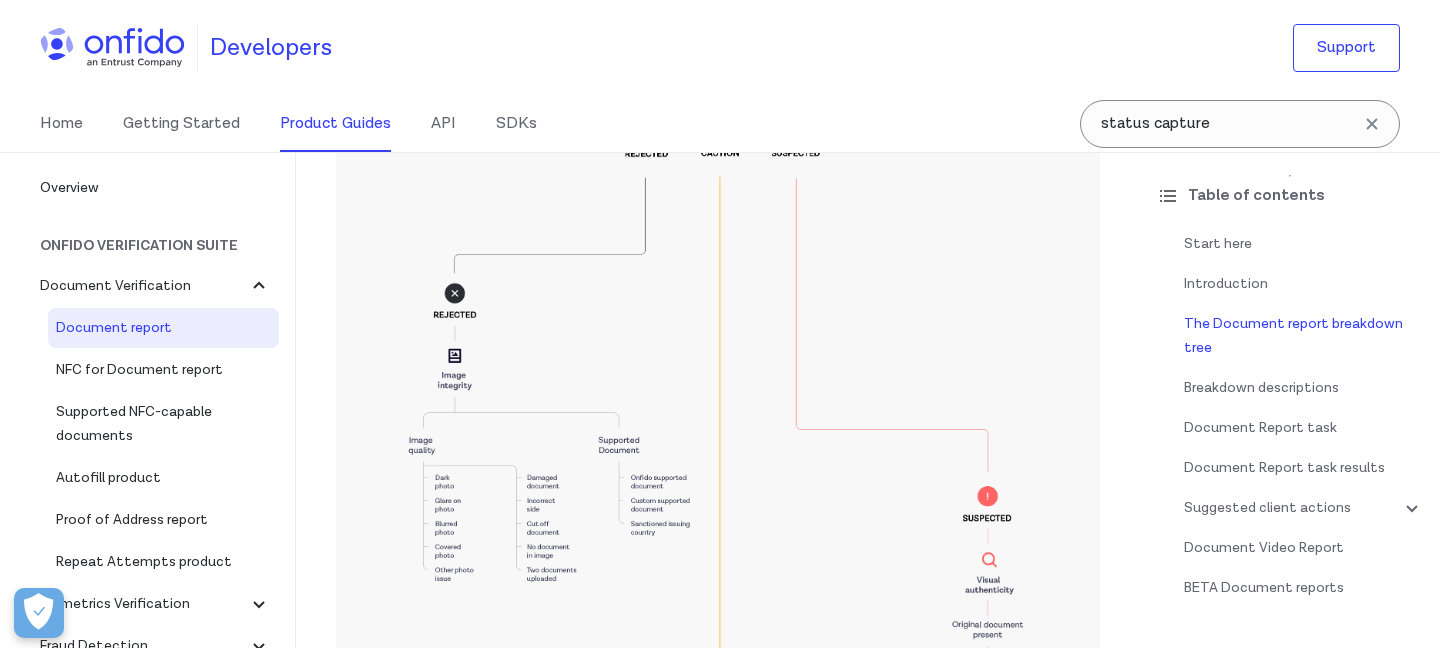 click at bounding box center [718, 540] 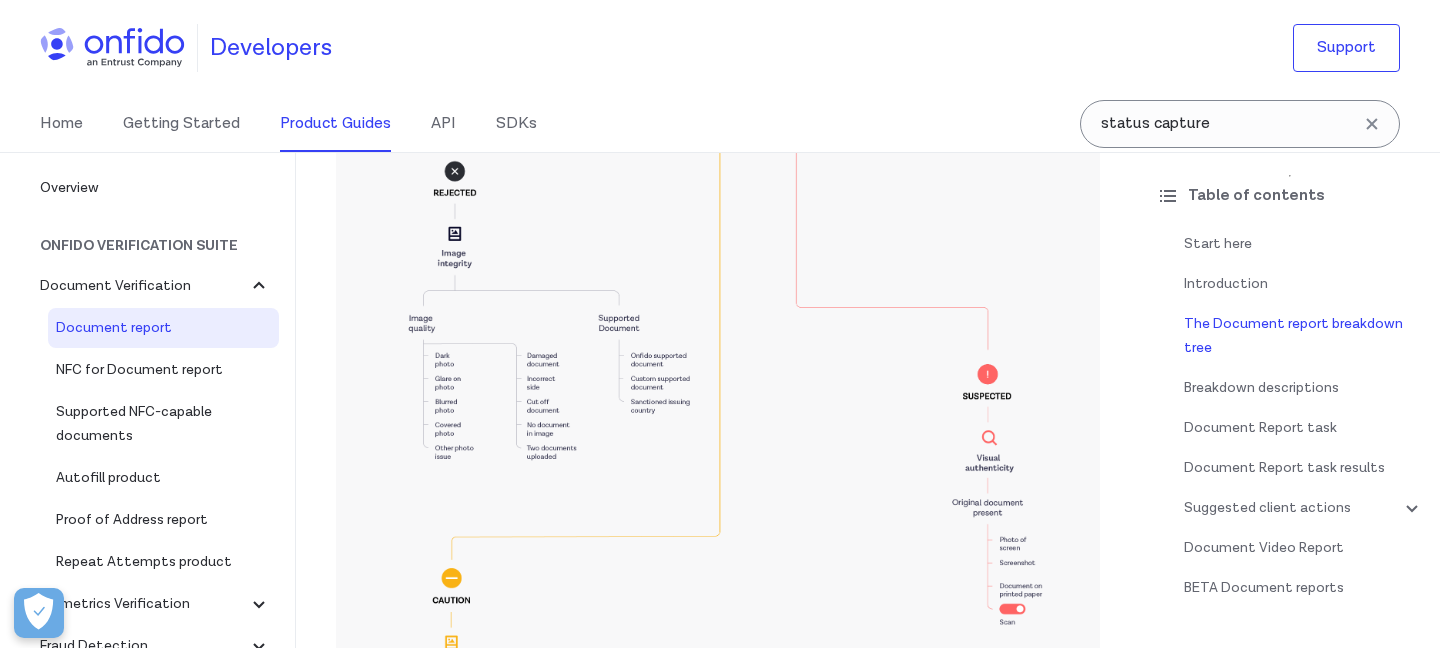 scroll, scrollTop: 3275, scrollLeft: 0, axis: vertical 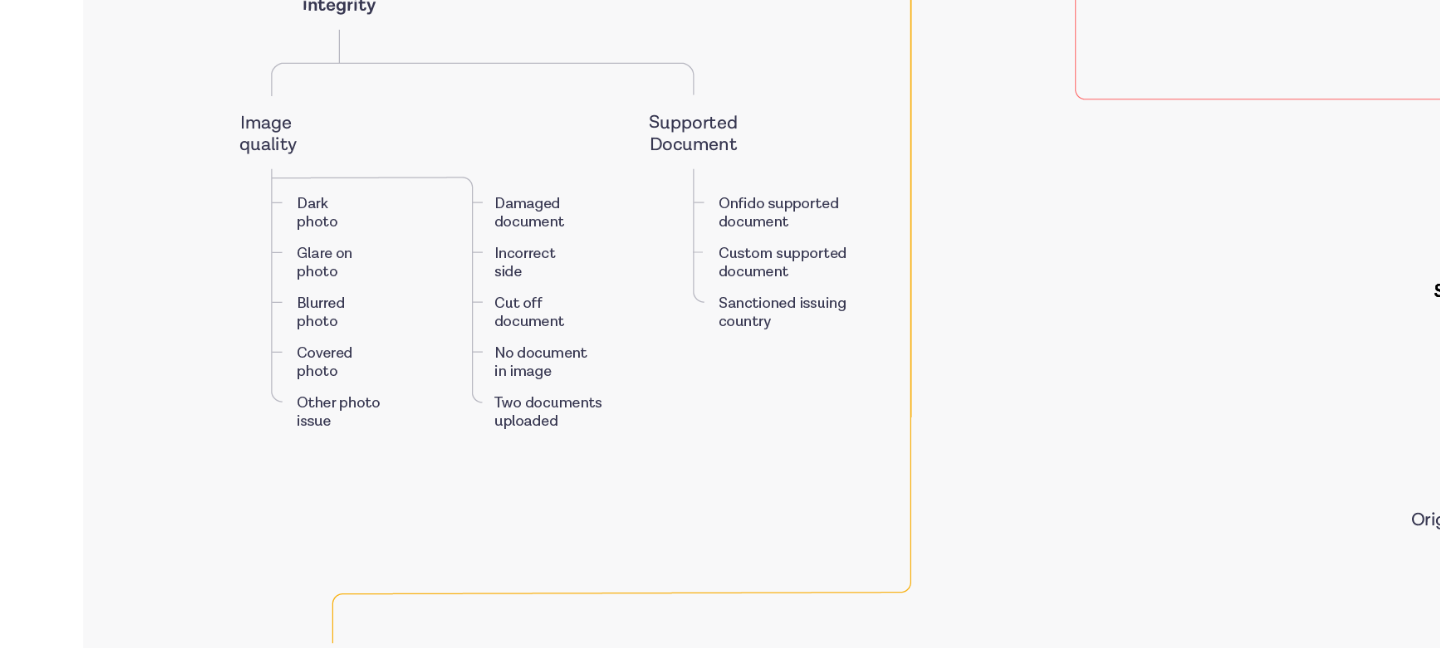 click at bounding box center [718, 324] 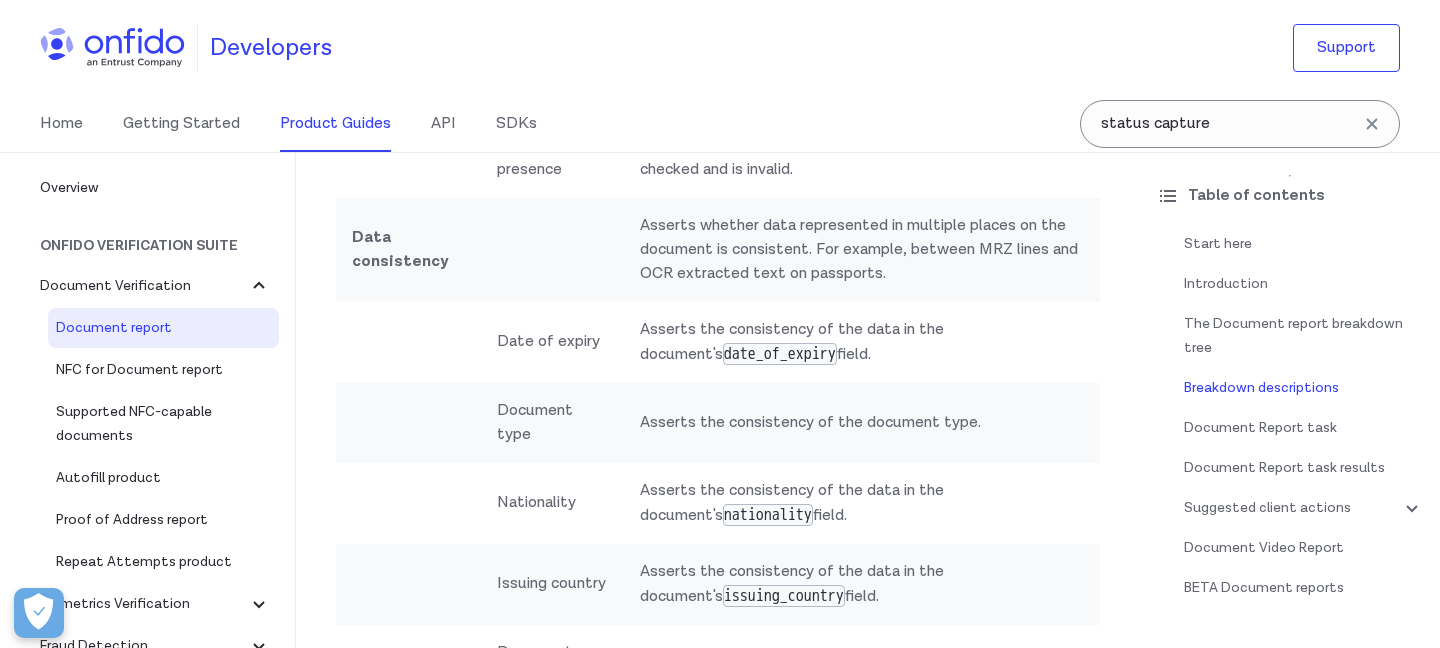 scroll, scrollTop: 6409, scrollLeft: 0, axis: vertical 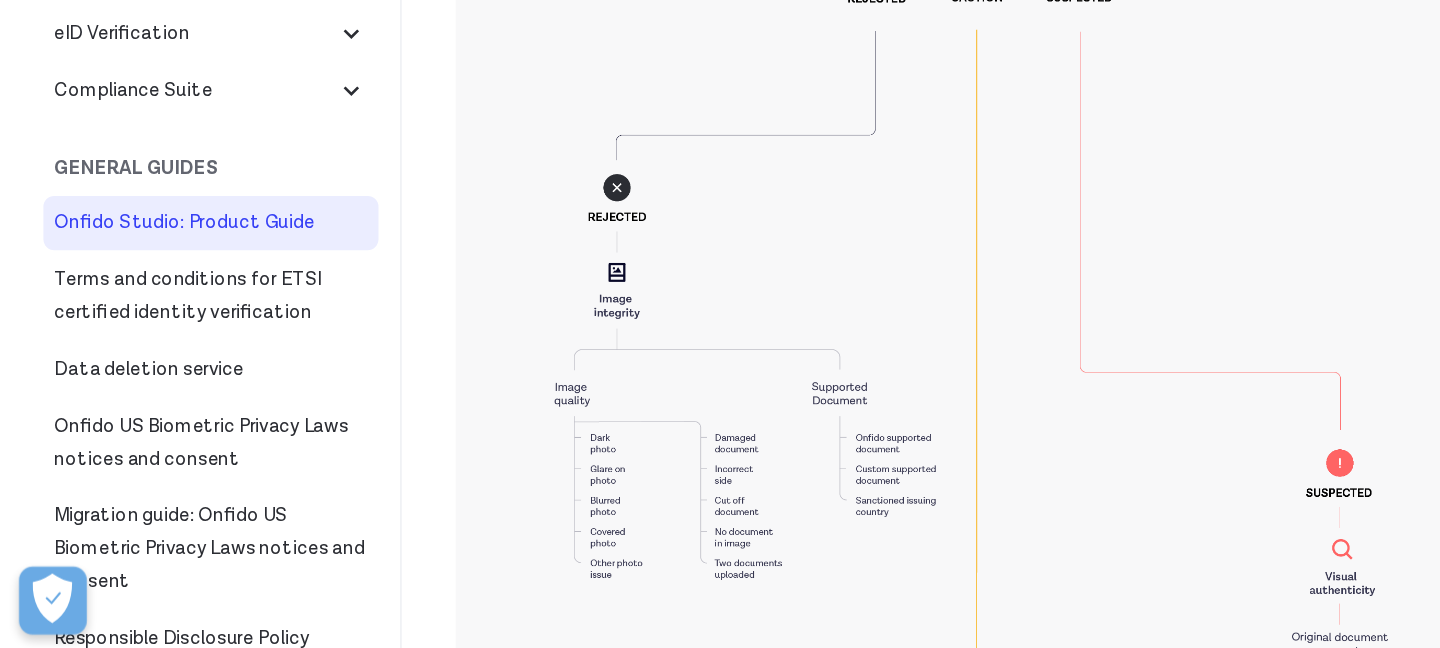 click on "Onfido Studio: Product Guide" at bounding box center [155, 334] 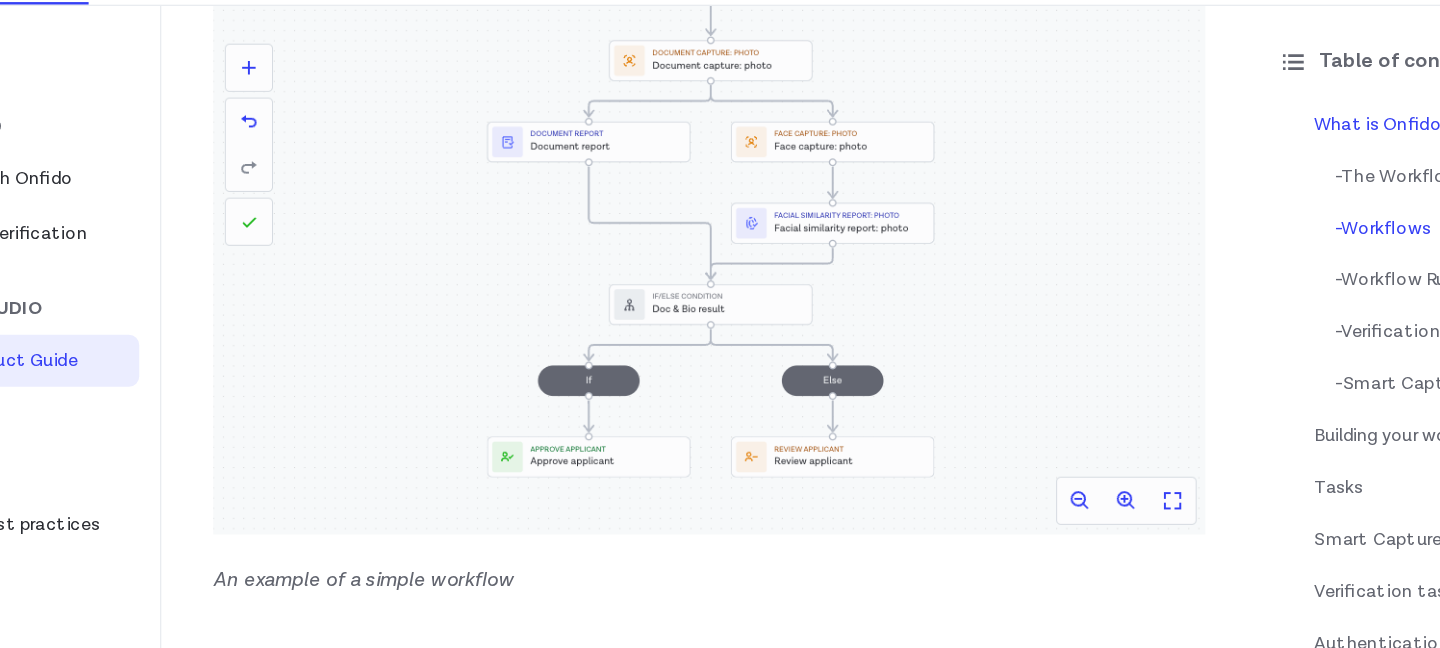 scroll, scrollTop: 1250, scrollLeft: 0, axis: vertical 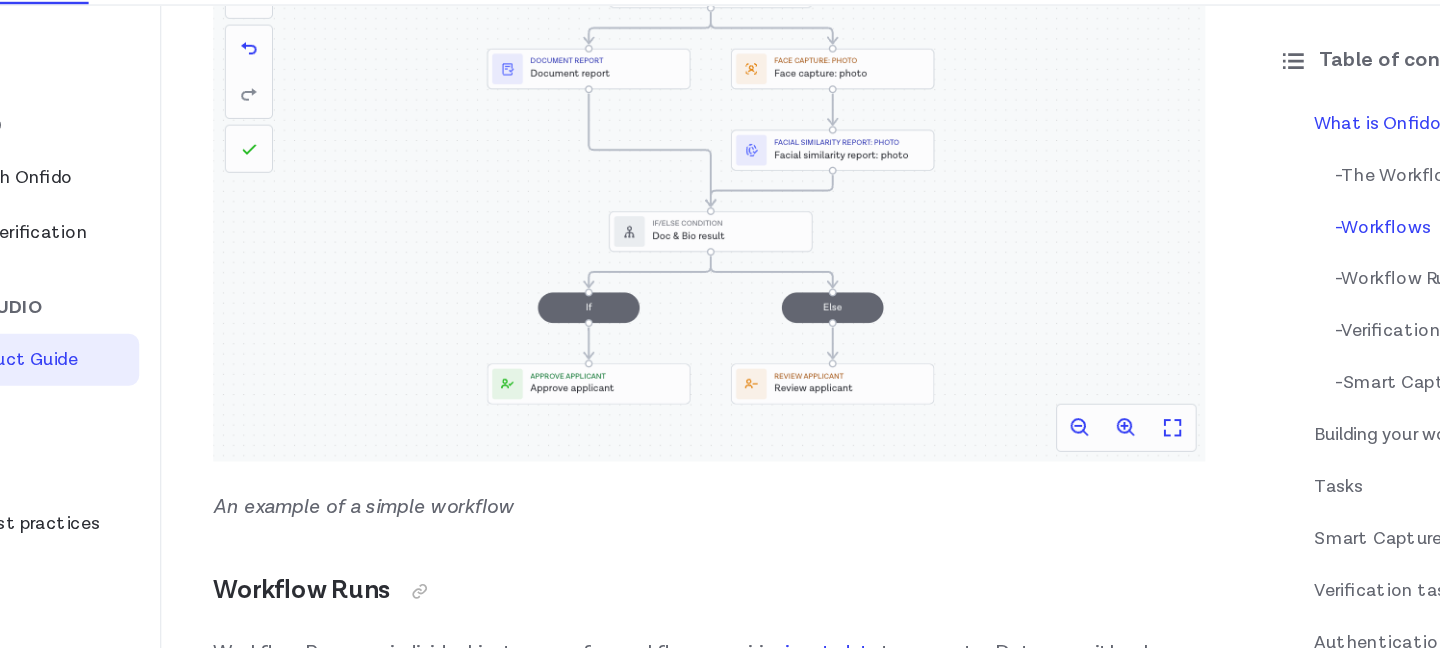 click at bounding box center [718, 202] 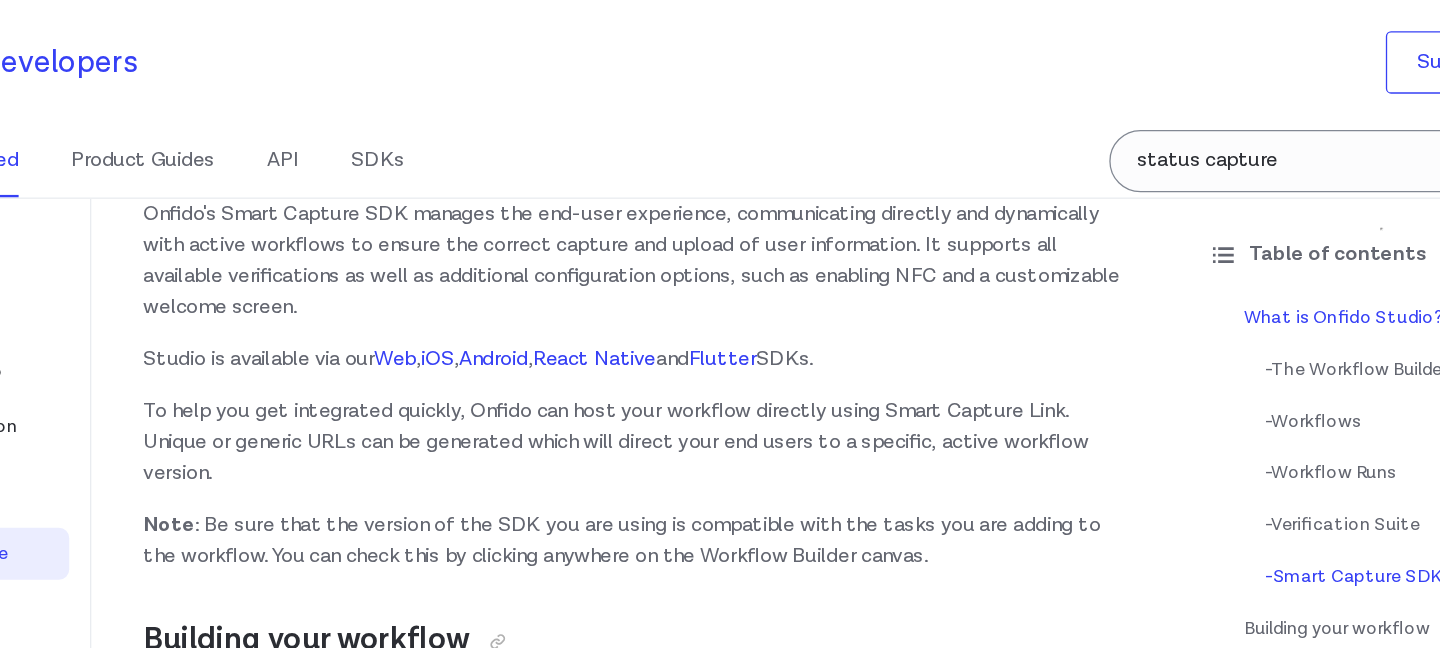 scroll, scrollTop: 2249, scrollLeft: 0, axis: vertical 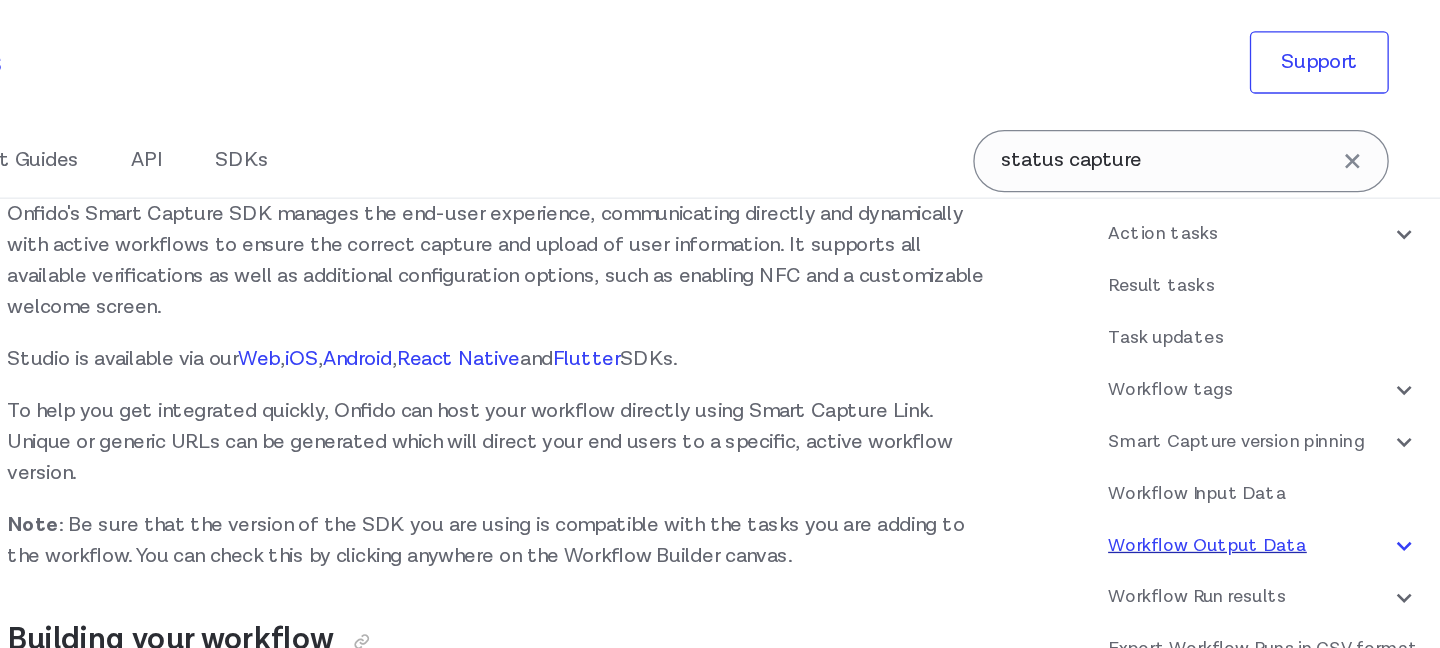 click on "Workflow Output Data" at bounding box center [1304, 420] 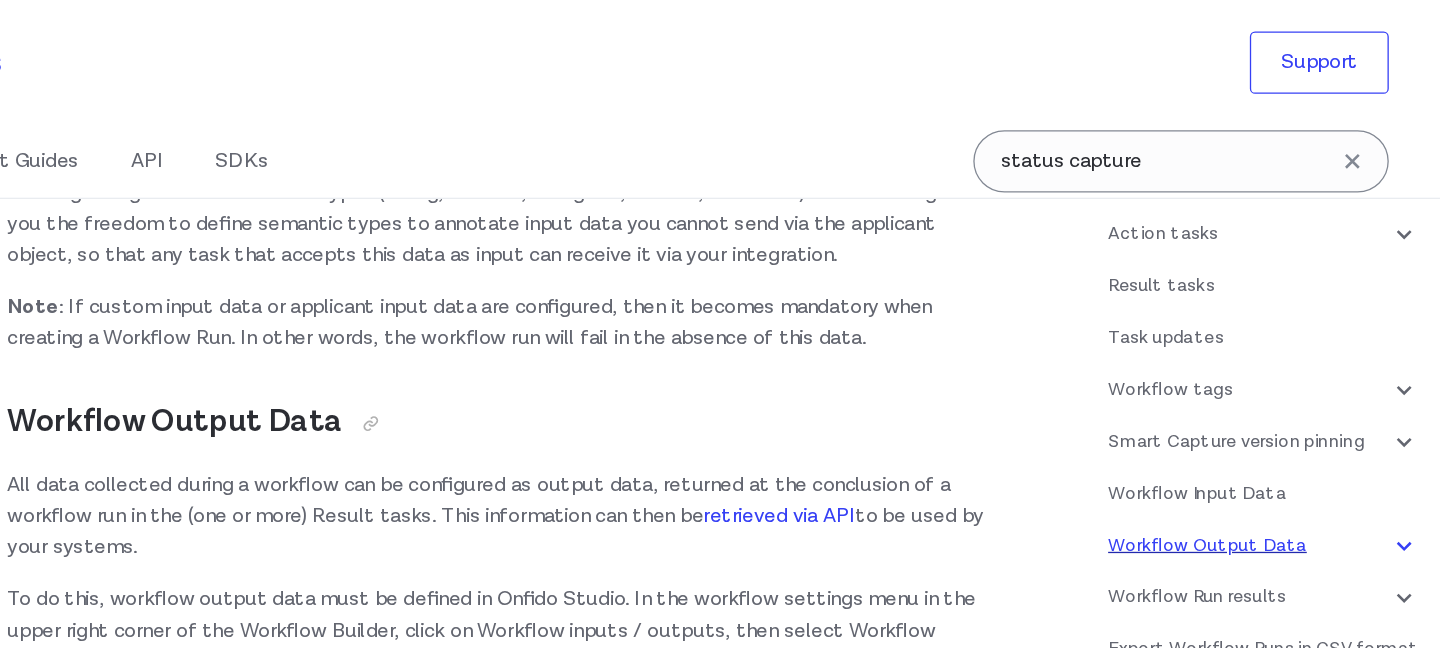scroll, scrollTop: 344, scrollLeft: 0, axis: vertical 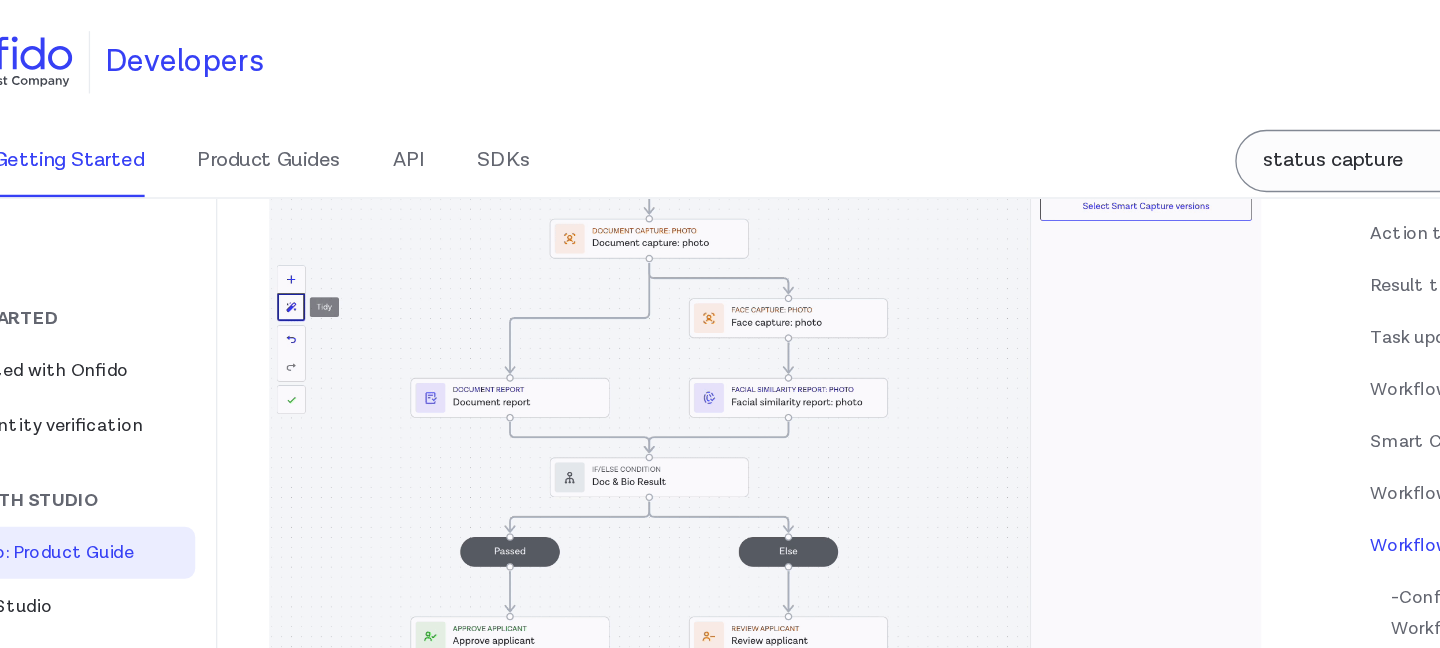 click at bounding box center (718, 261) 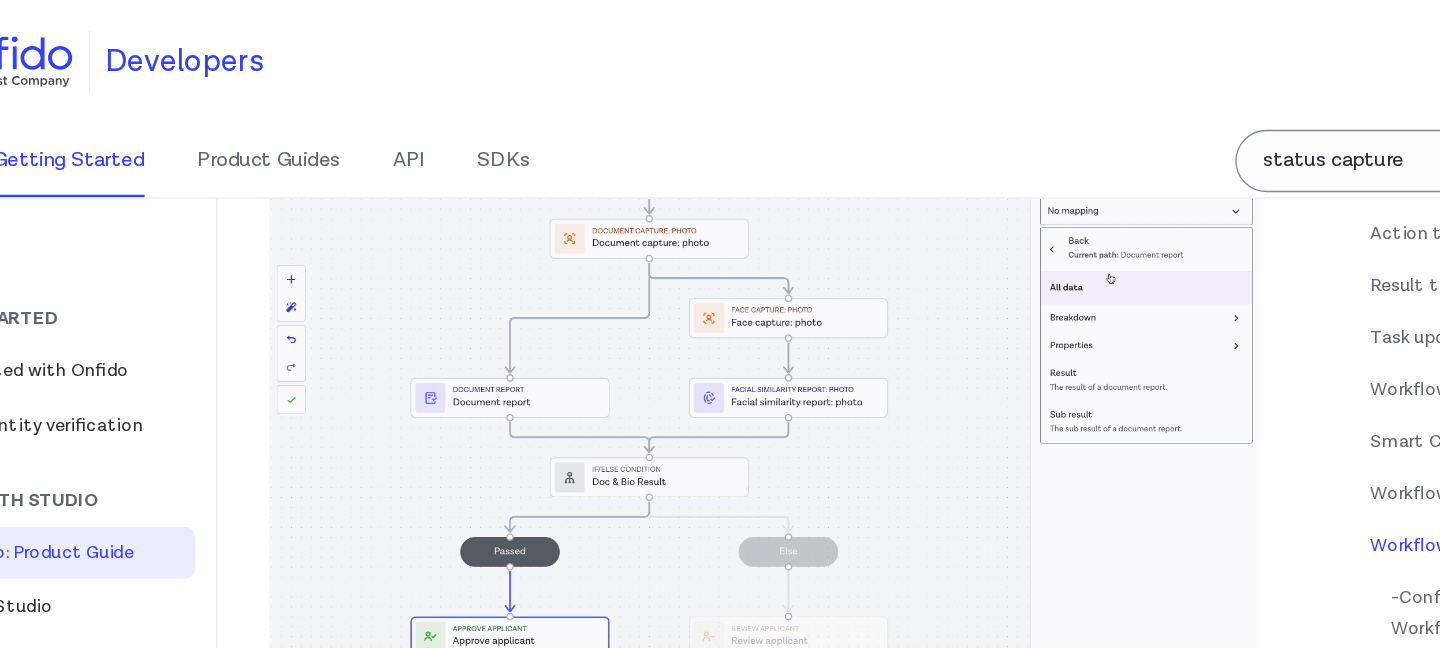 click at bounding box center [718, 261] 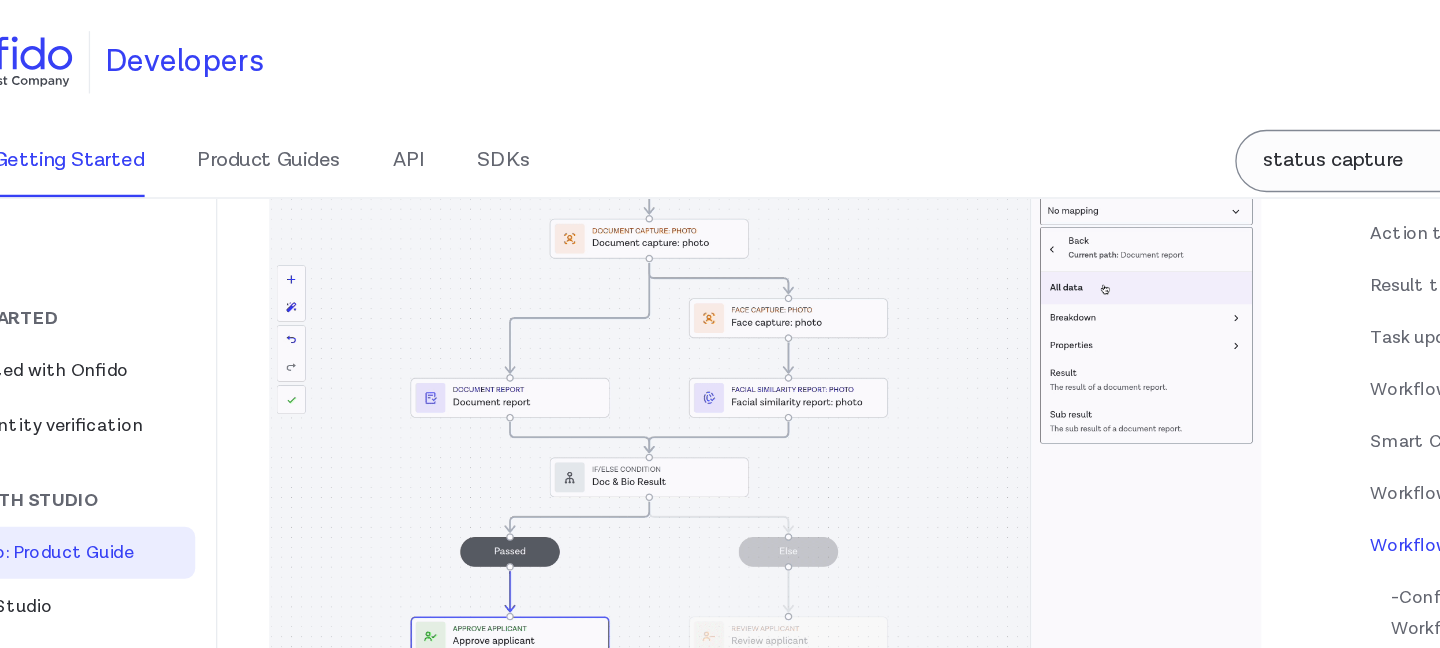 click at bounding box center (718, 261) 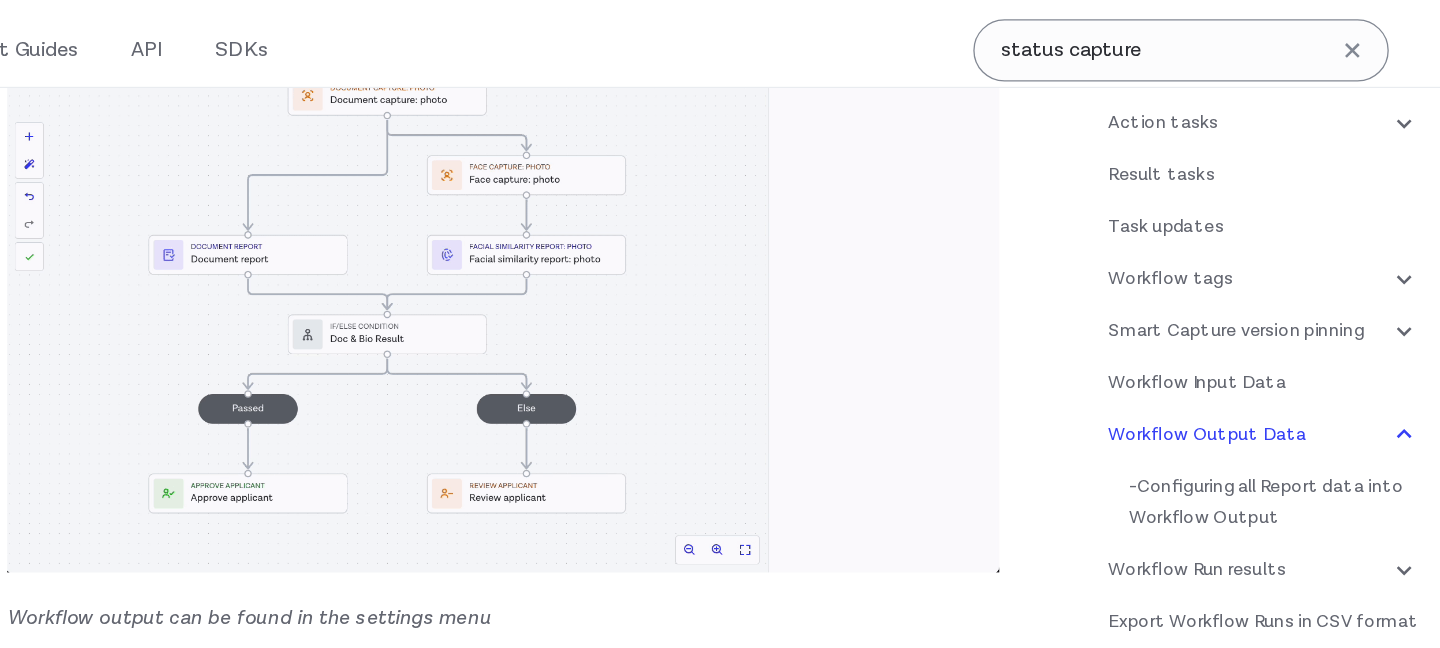 scroll, scrollTop: 43986, scrollLeft: 0, axis: vertical 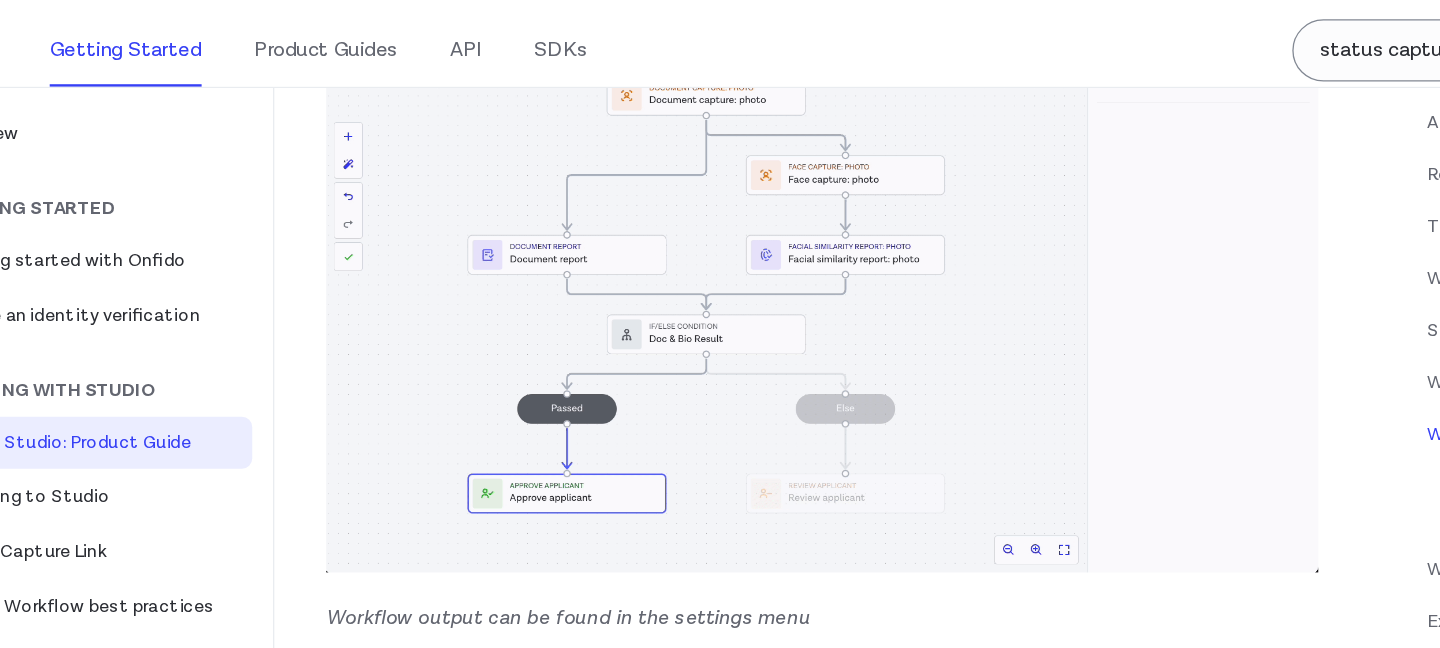 click at bounding box center (718, 236) 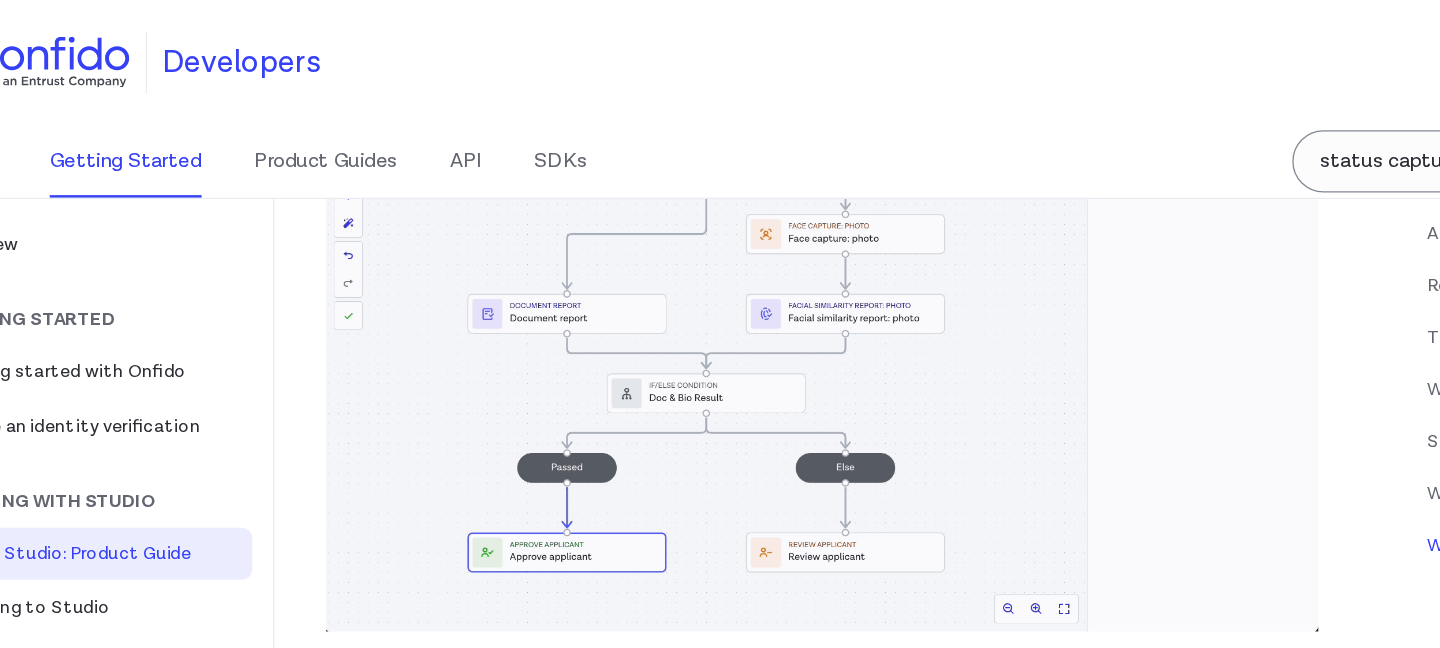 scroll, scrollTop: 44020, scrollLeft: 0, axis: vertical 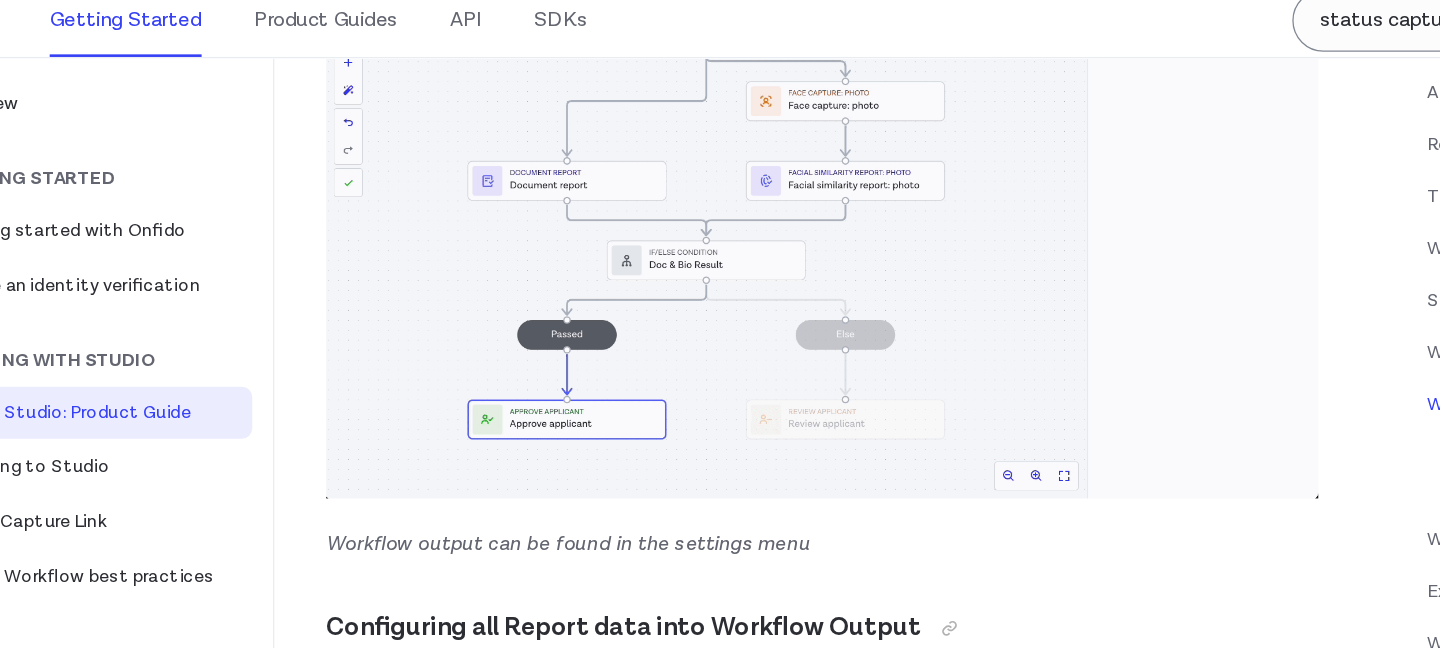 click at bounding box center [718, 202] 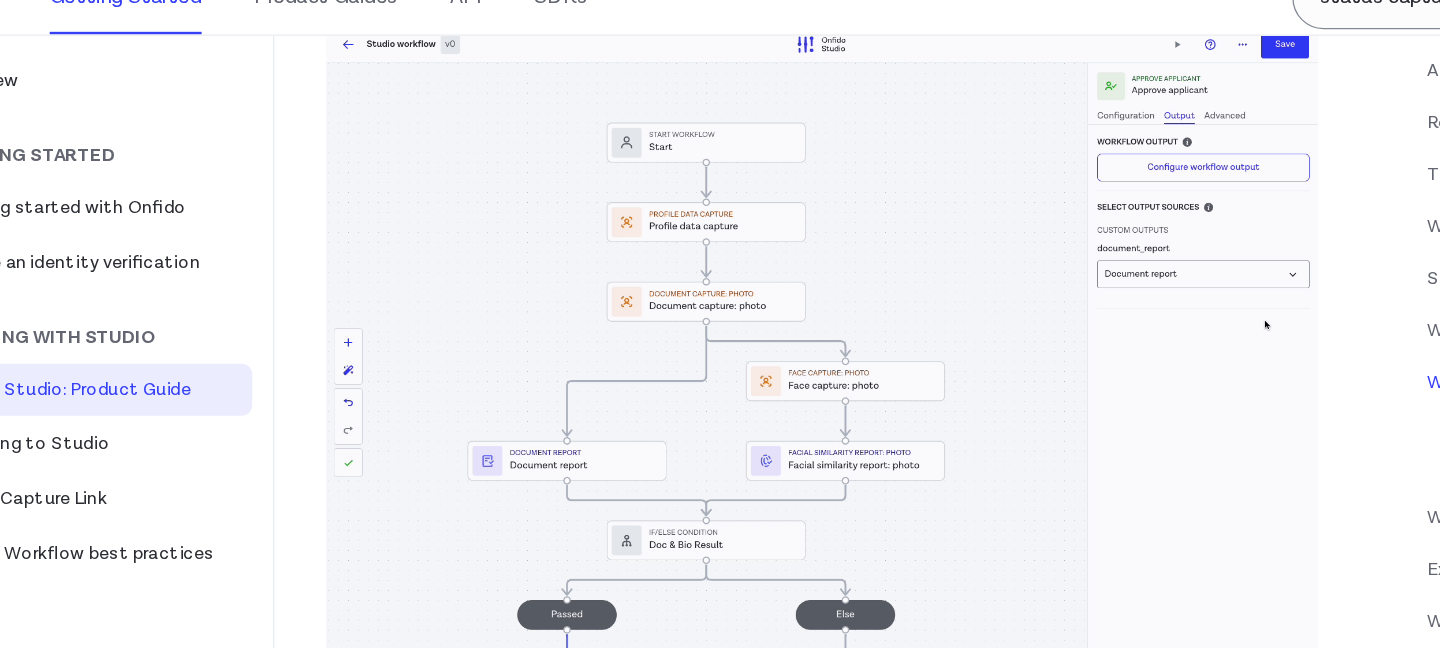 scroll, scrollTop: 43829, scrollLeft: 0, axis: vertical 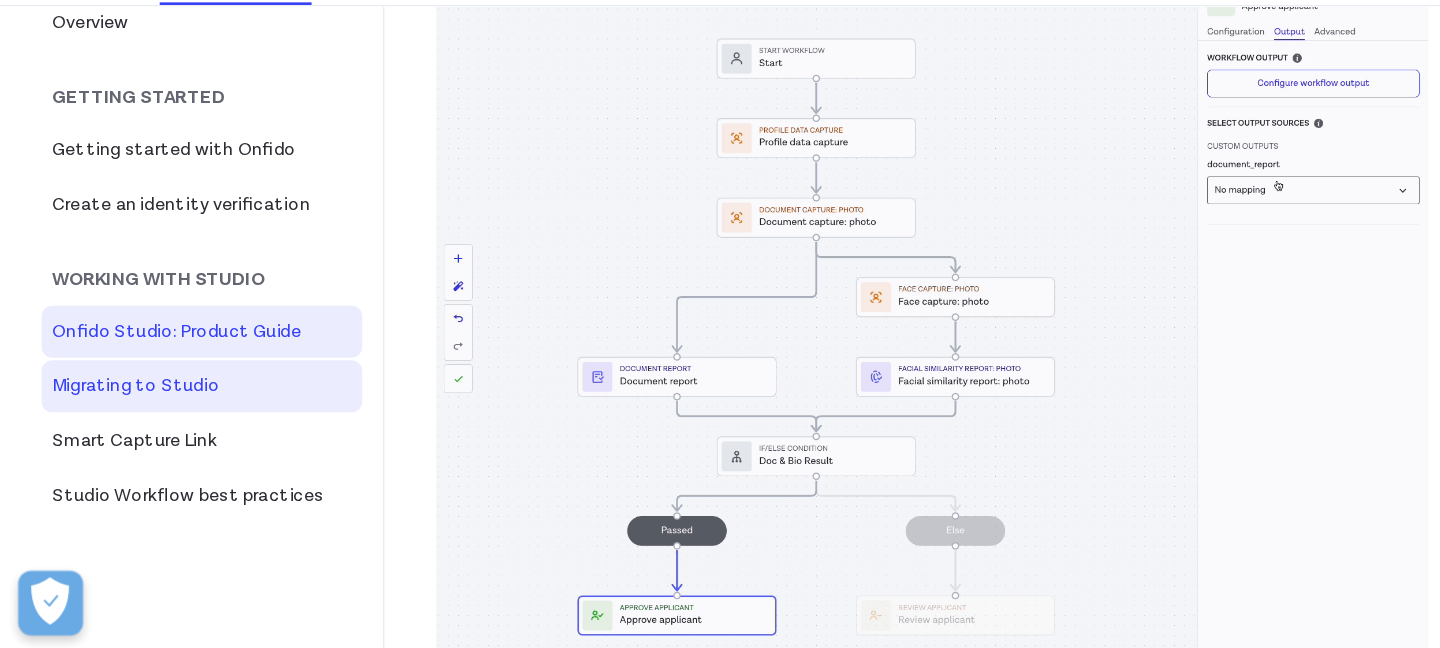 click on "Migrating to Studio" at bounding box center (155, 446) 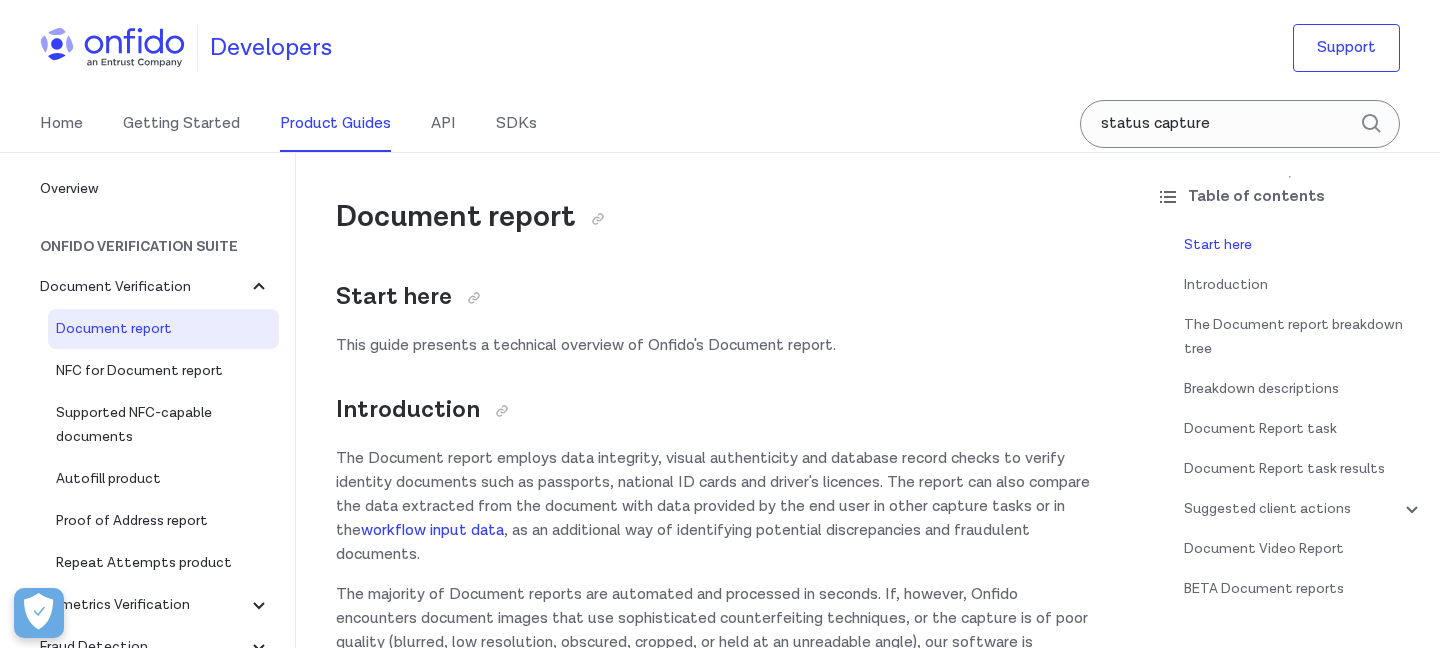 scroll, scrollTop: 0, scrollLeft: 0, axis: both 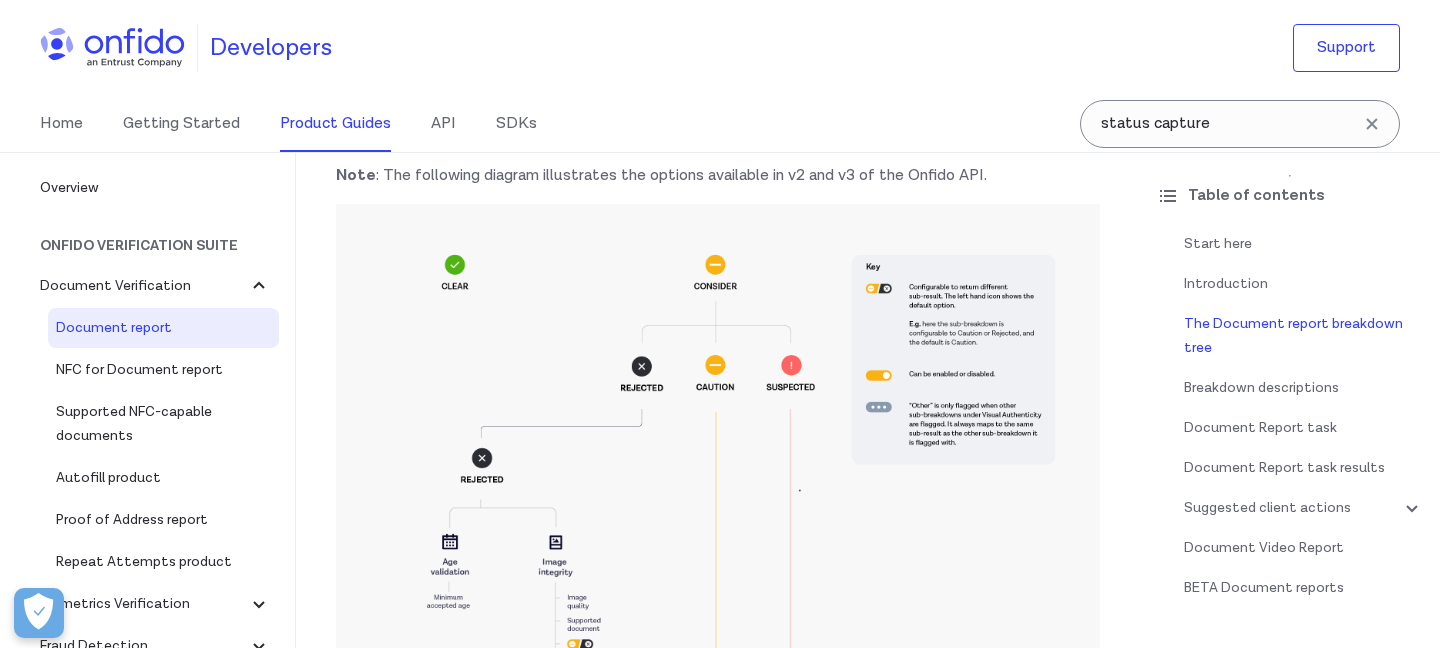 click at bounding box center [718, 774] 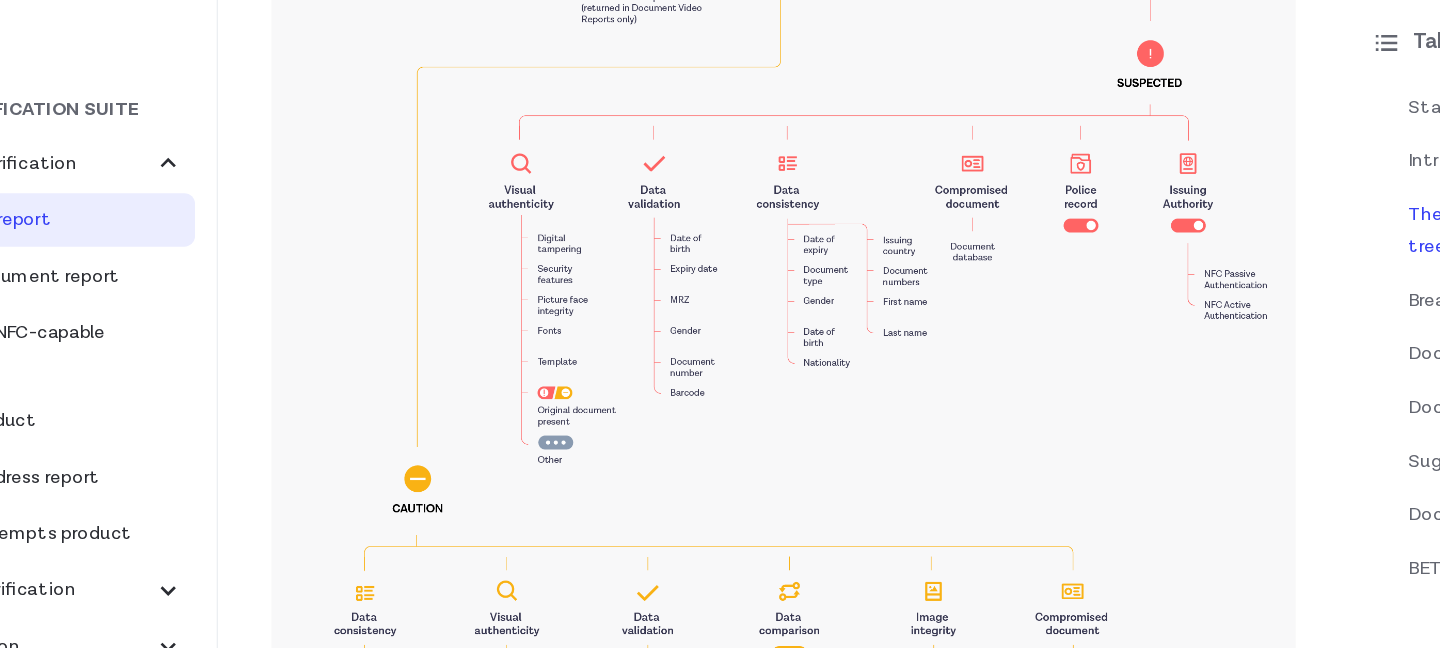 scroll, scrollTop: 2115, scrollLeft: 0, axis: vertical 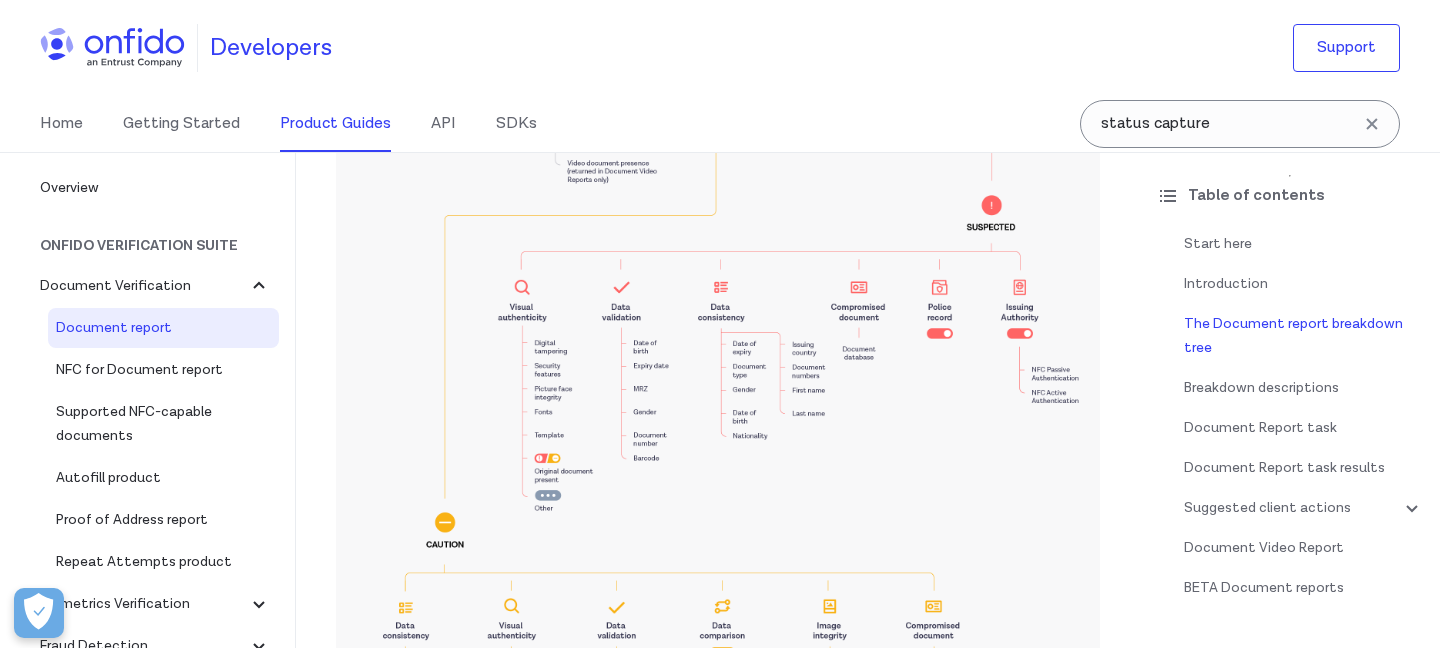 click 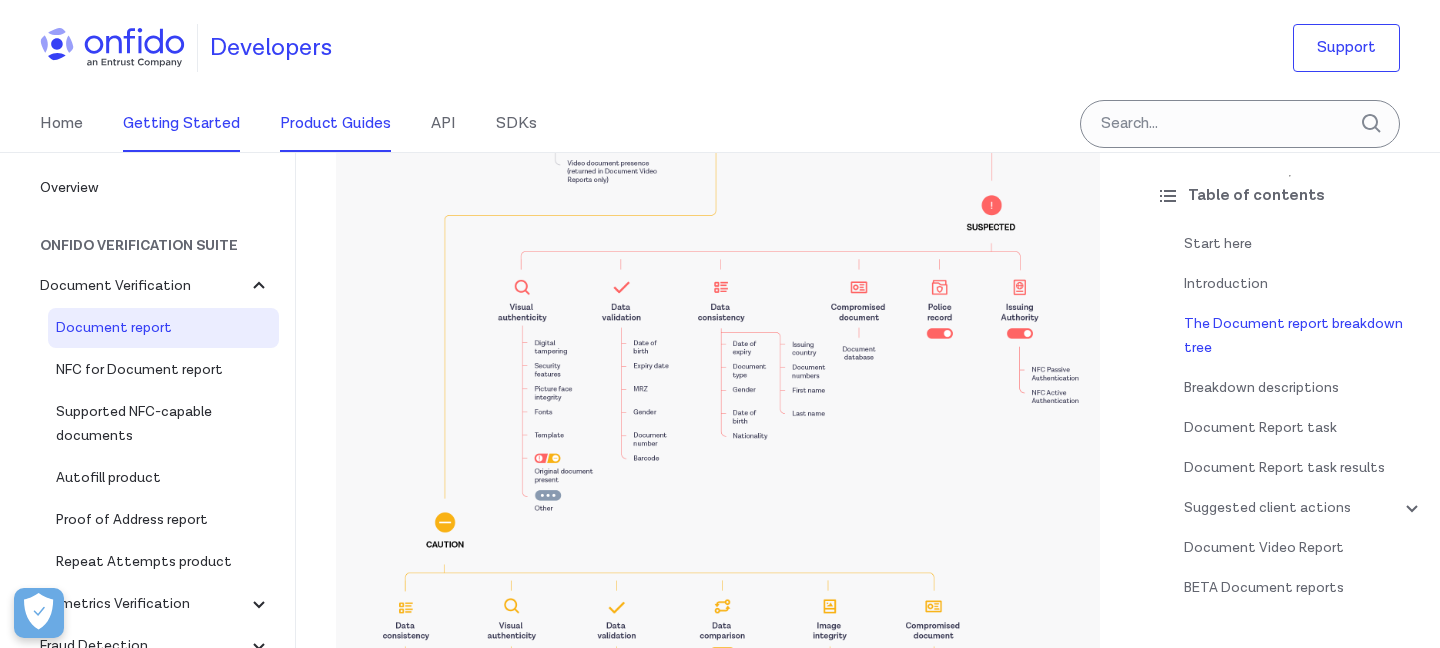 click on "Getting Started" at bounding box center (181, 124) 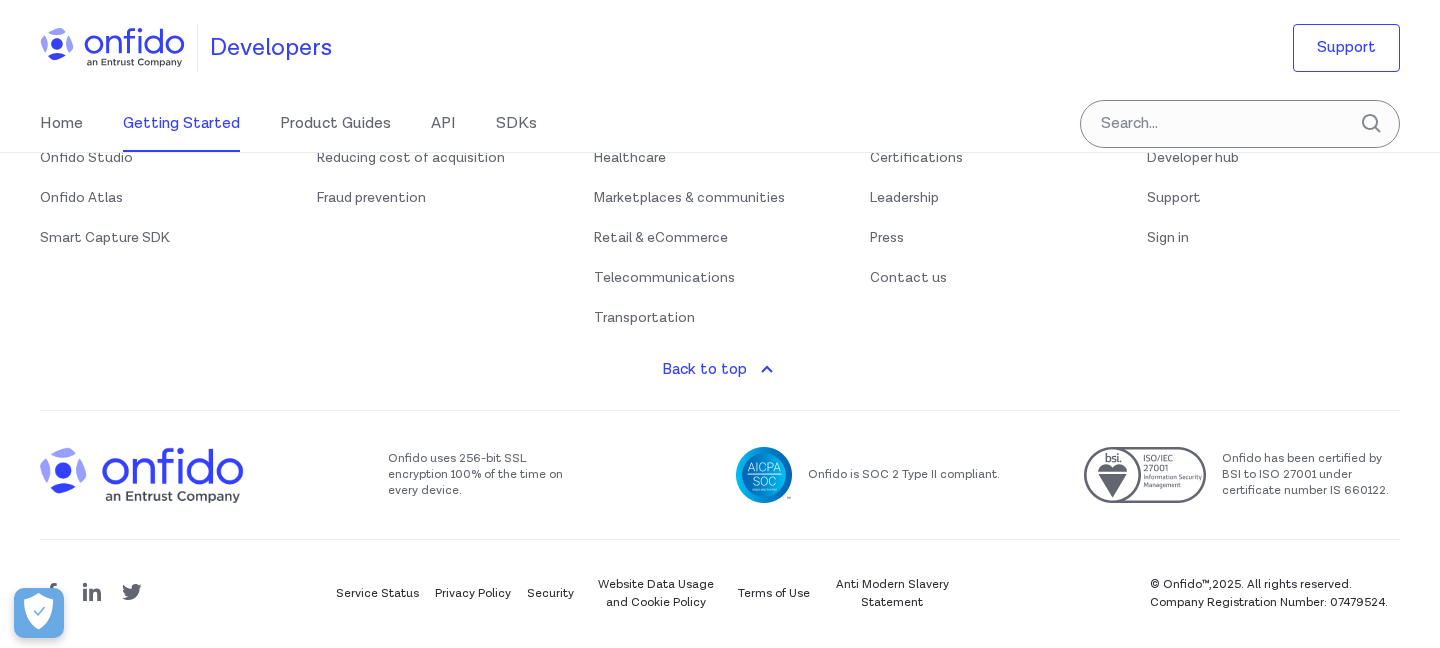 scroll, scrollTop: 0, scrollLeft: 0, axis: both 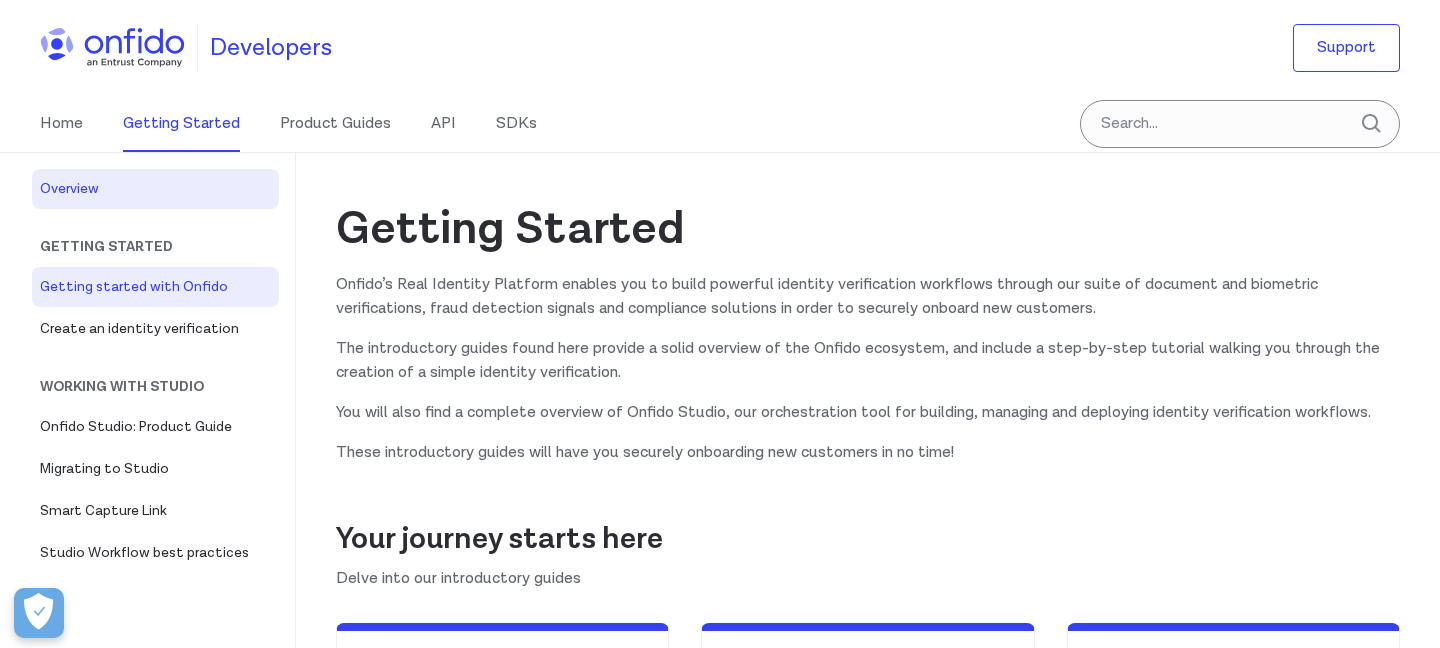 click on "Getting started with Onfido" at bounding box center [155, 287] 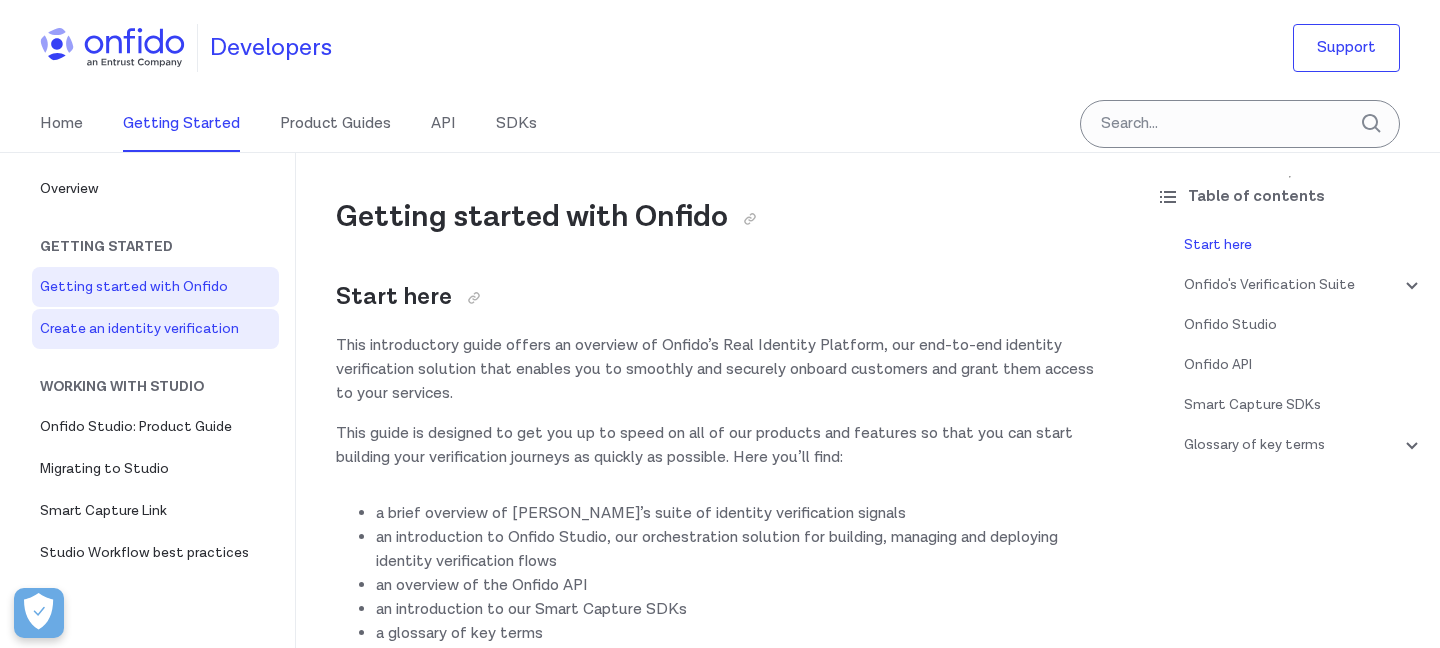 click on "Create an identity verification" at bounding box center [155, 329] 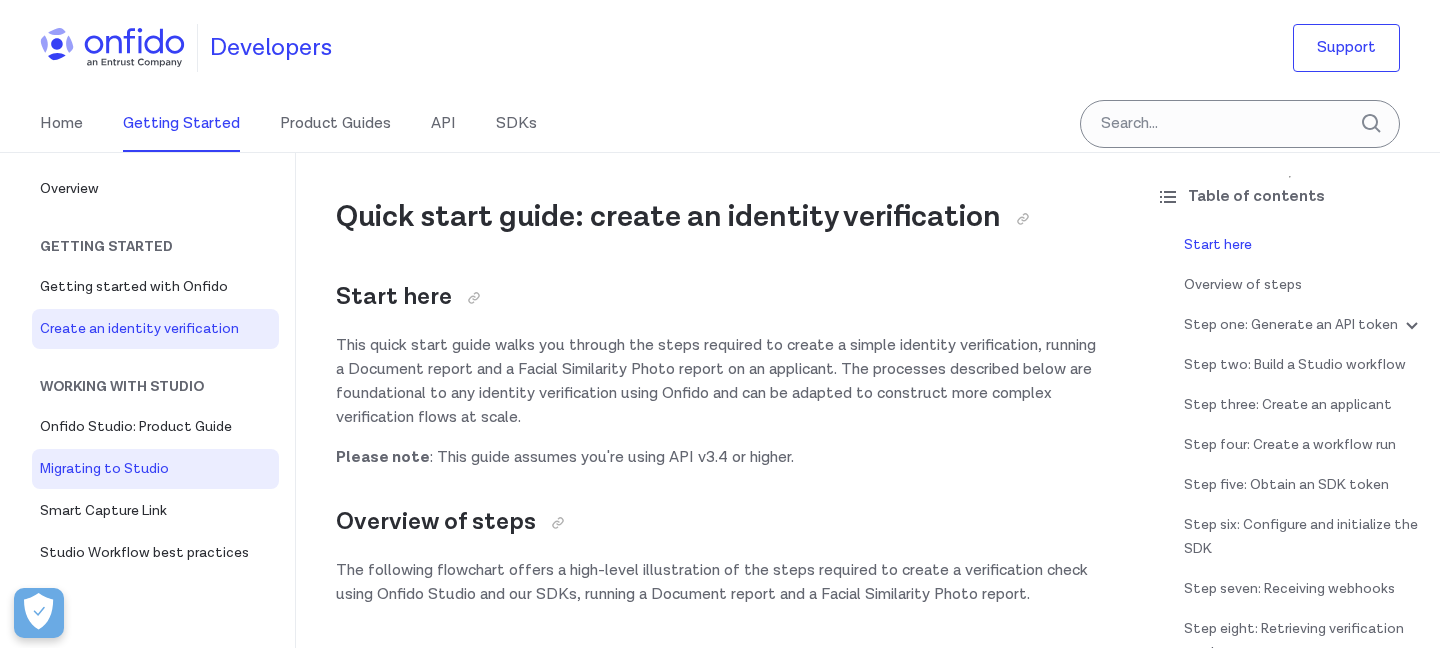 scroll, scrollTop: 22, scrollLeft: 0, axis: vertical 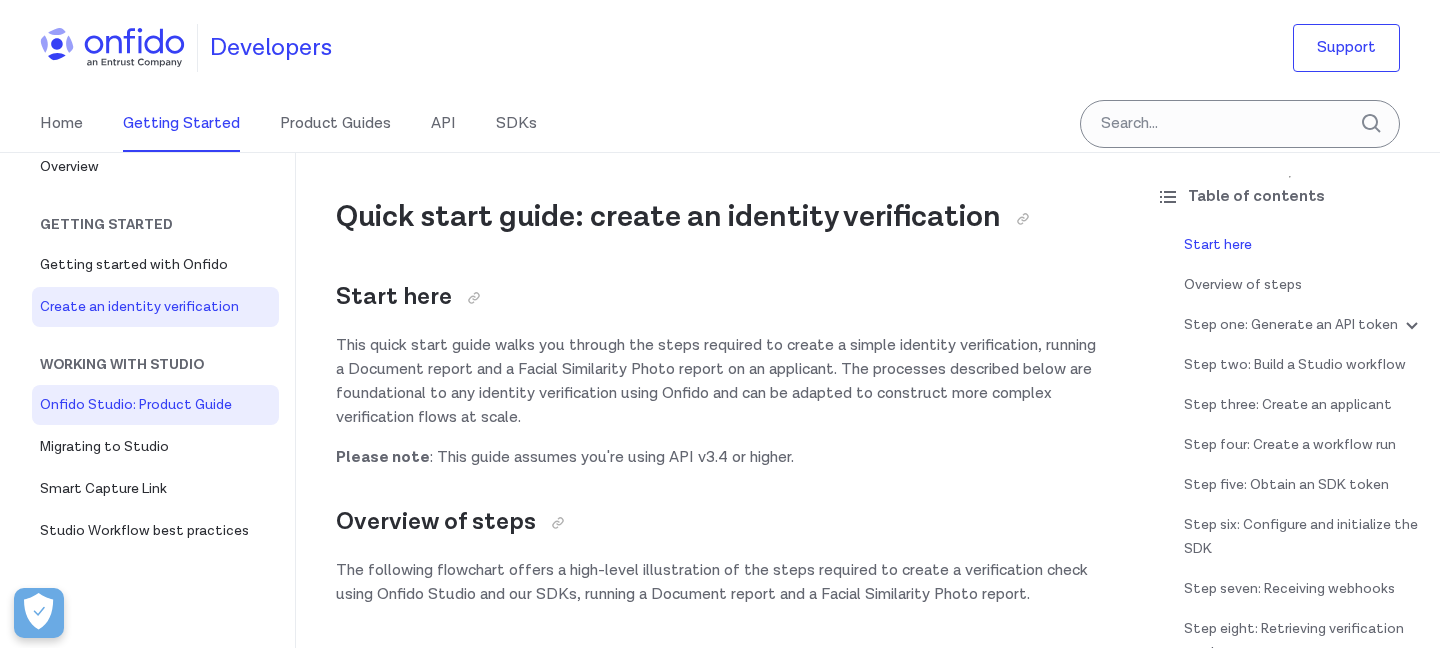 click on "Onfido Studio: Product Guide" at bounding box center (155, 405) 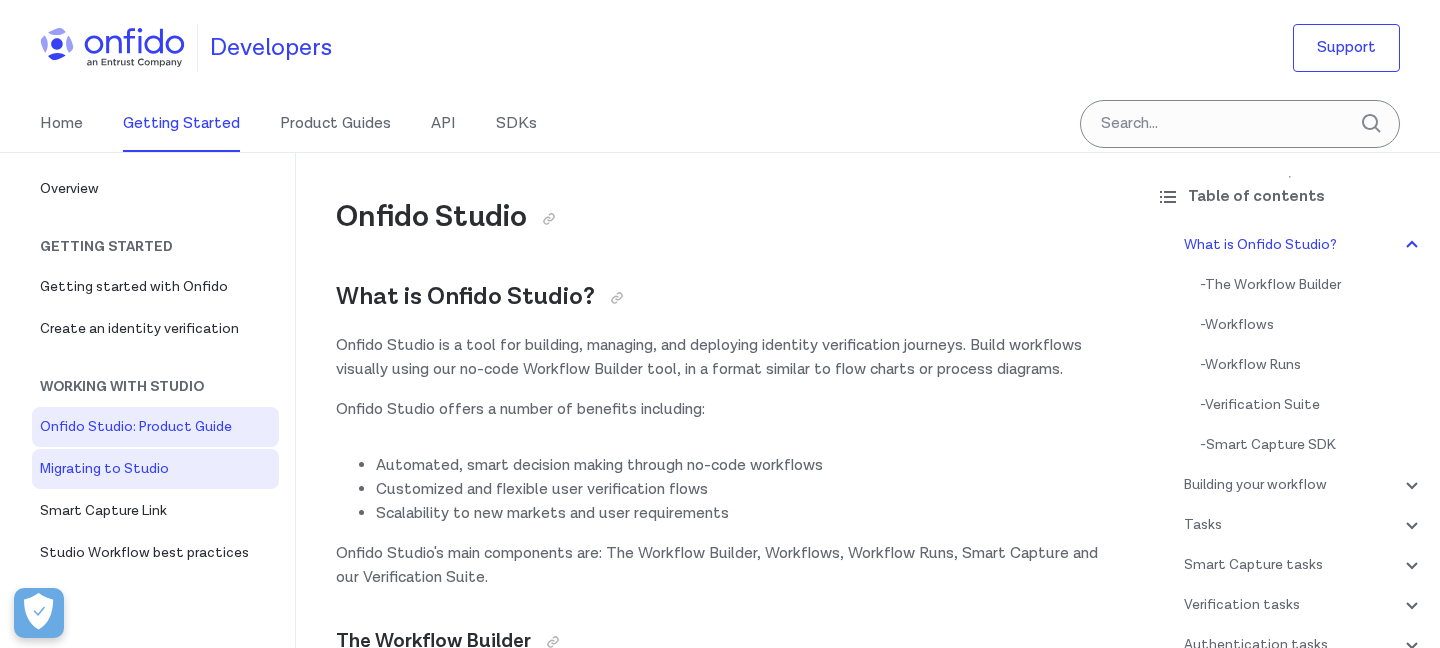 click on "Migrating to Studio" at bounding box center [155, 469] 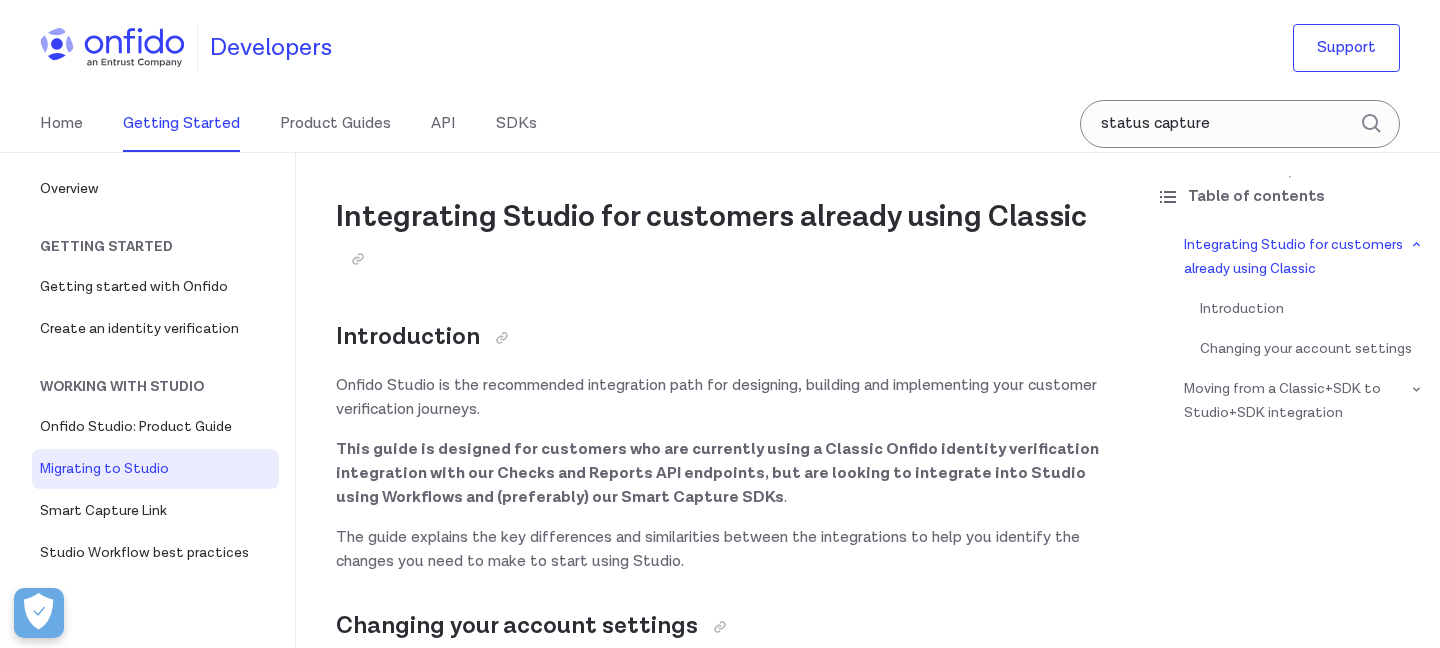 scroll, scrollTop: 0, scrollLeft: 0, axis: both 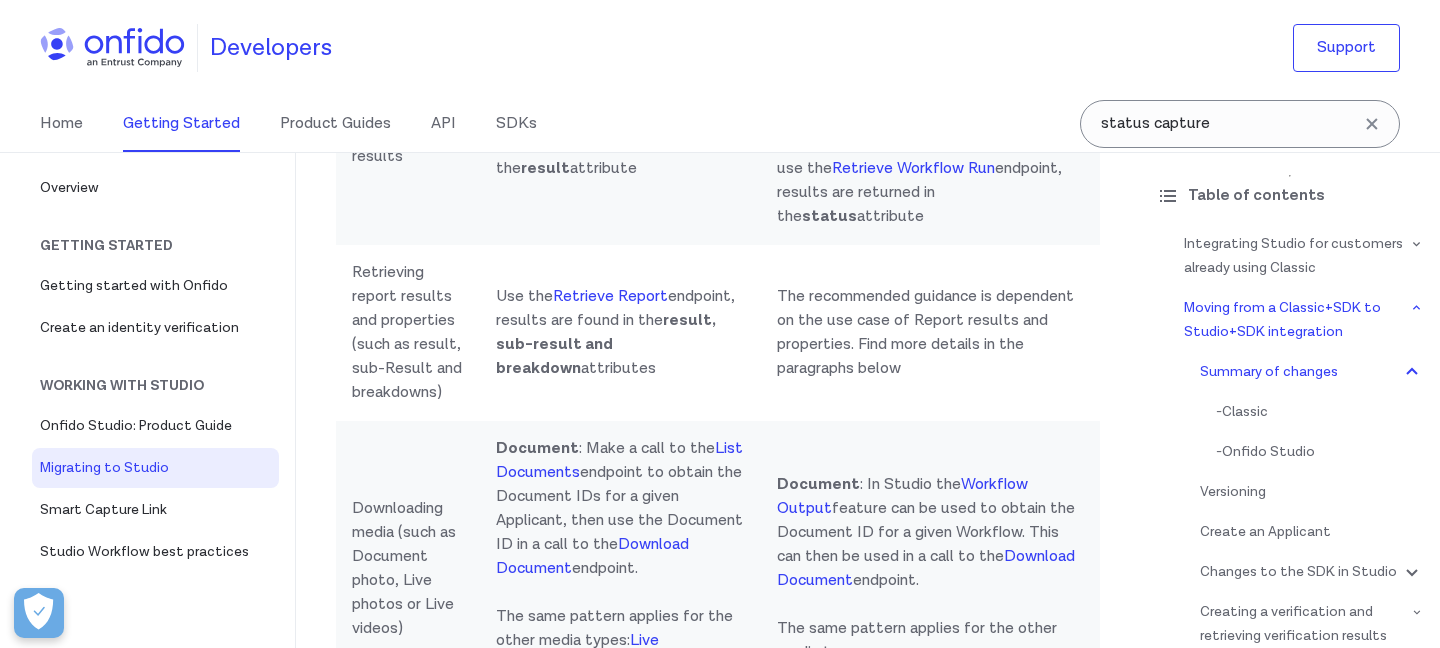 click on "The recommended guidance is dependent on the use case of Report results and properties. Find more details in the paragraphs below" at bounding box center [930, 333] 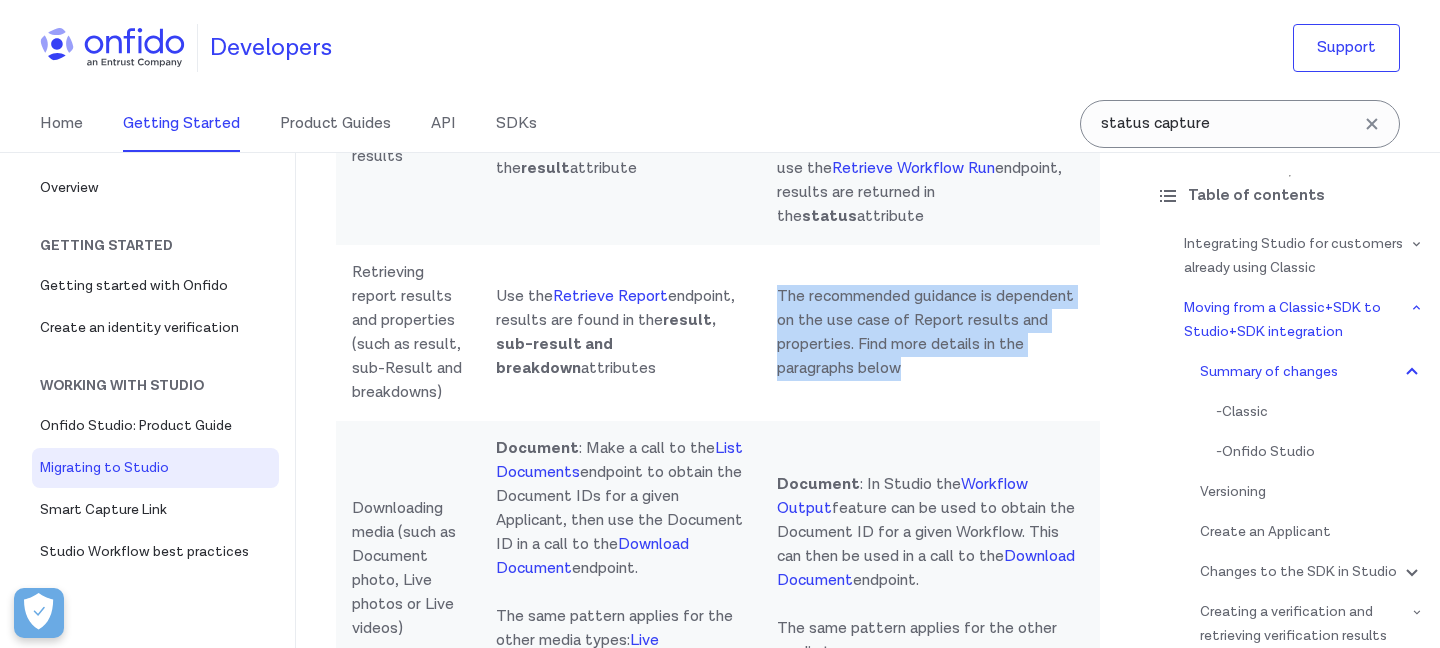 drag, startPoint x: 964, startPoint y: 403, endPoint x: 792, endPoint y: 327, distance: 188.04254 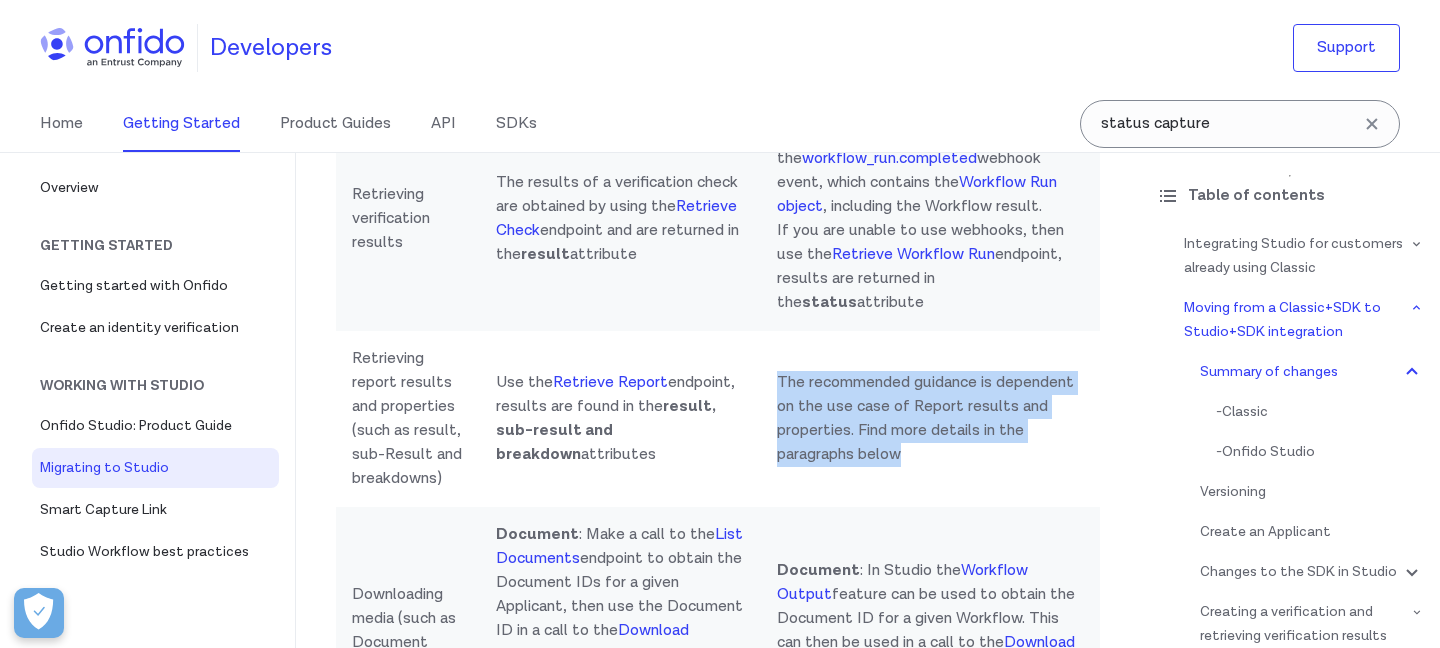 scroll, scrollTop: 2488, scrollLeft: 0, axis: vertical 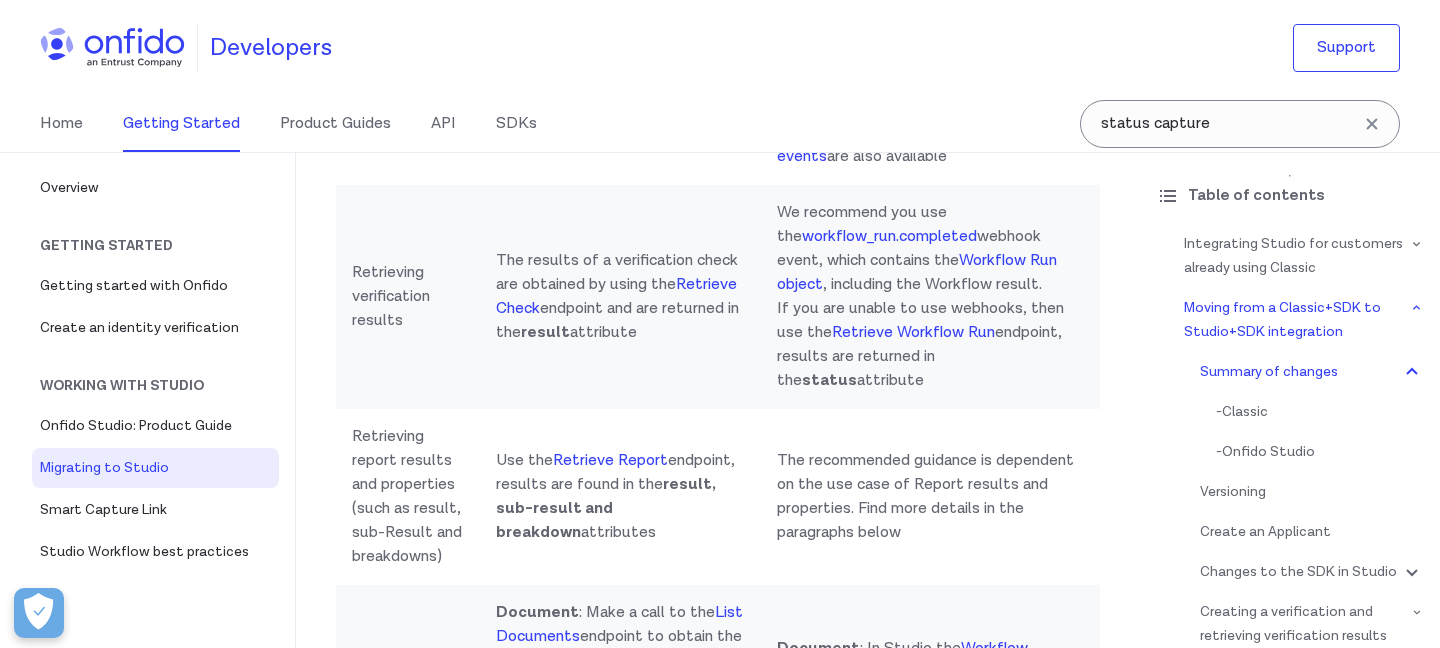 click on "We recommend you use the  workflow_run.completed  webhook event, which contains the  Workflow Run object , including the Workflow result. If you are unable to use webhooks, then use the  Retrieve Workflow Run  endpoint, results are returned in the  status  attribute" at bounding box center [930, 297] 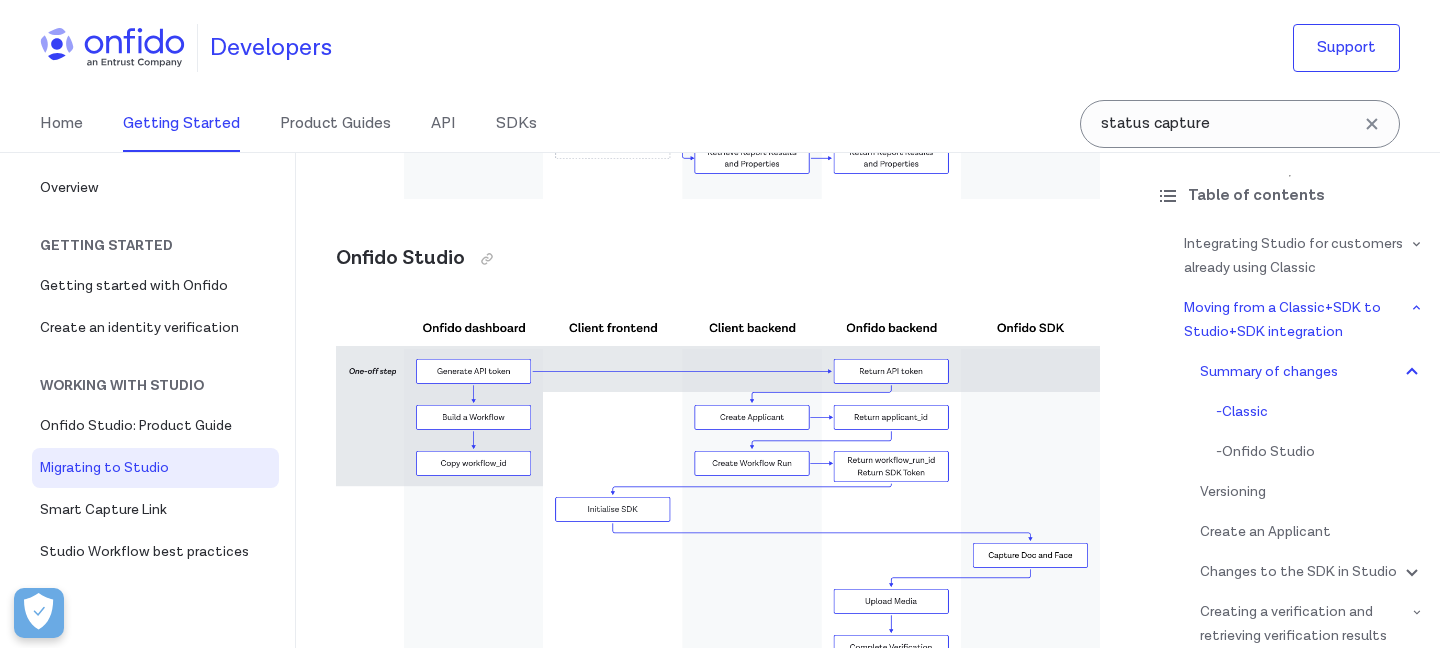 scroll, scrollTop: 3928, scrollLeft: 0, axis: vertical 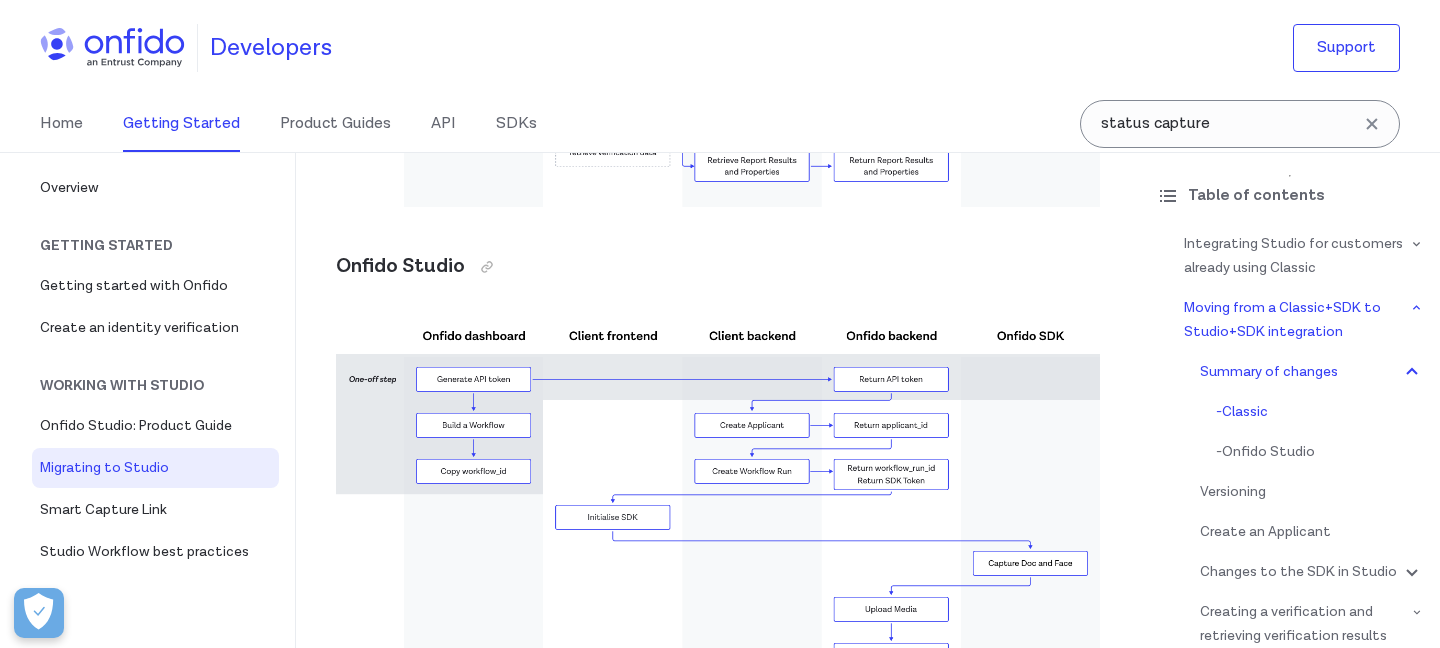 click at bounding box center (718, -84) 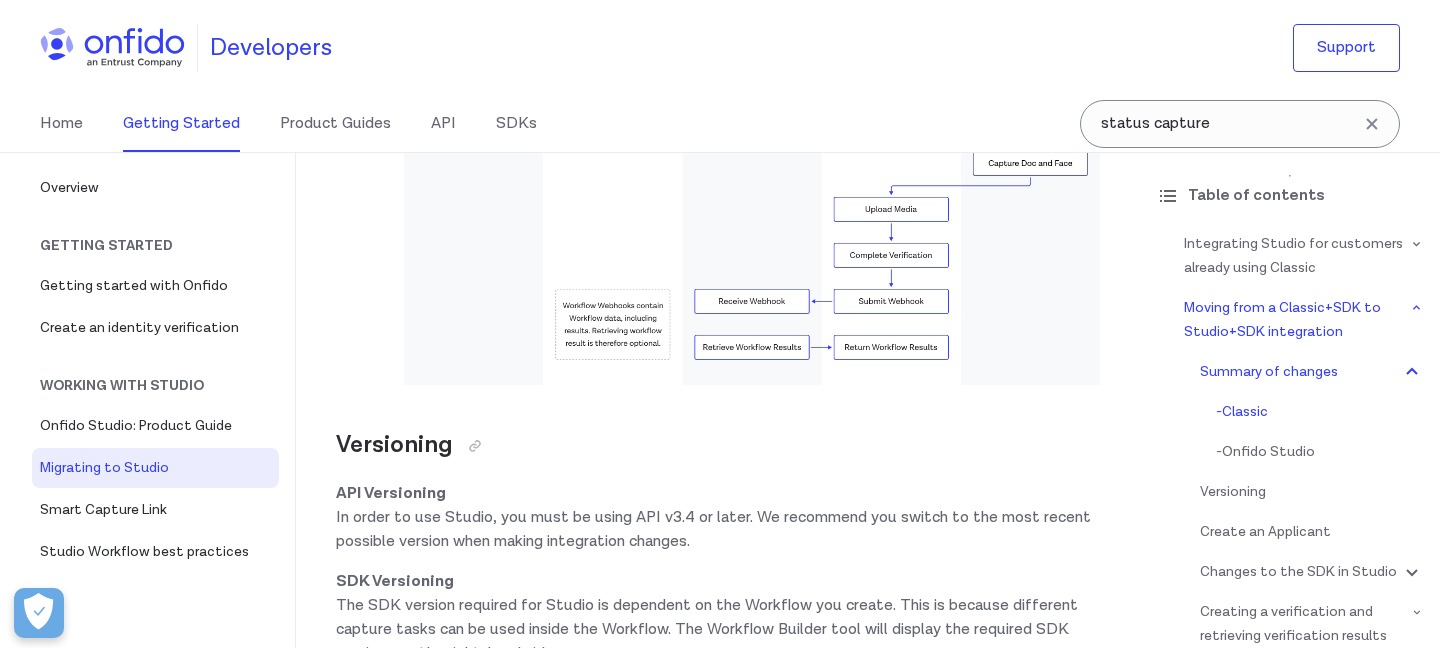 scroll, scrollTop: 4382, scrollLeft: 0, axis: vertical 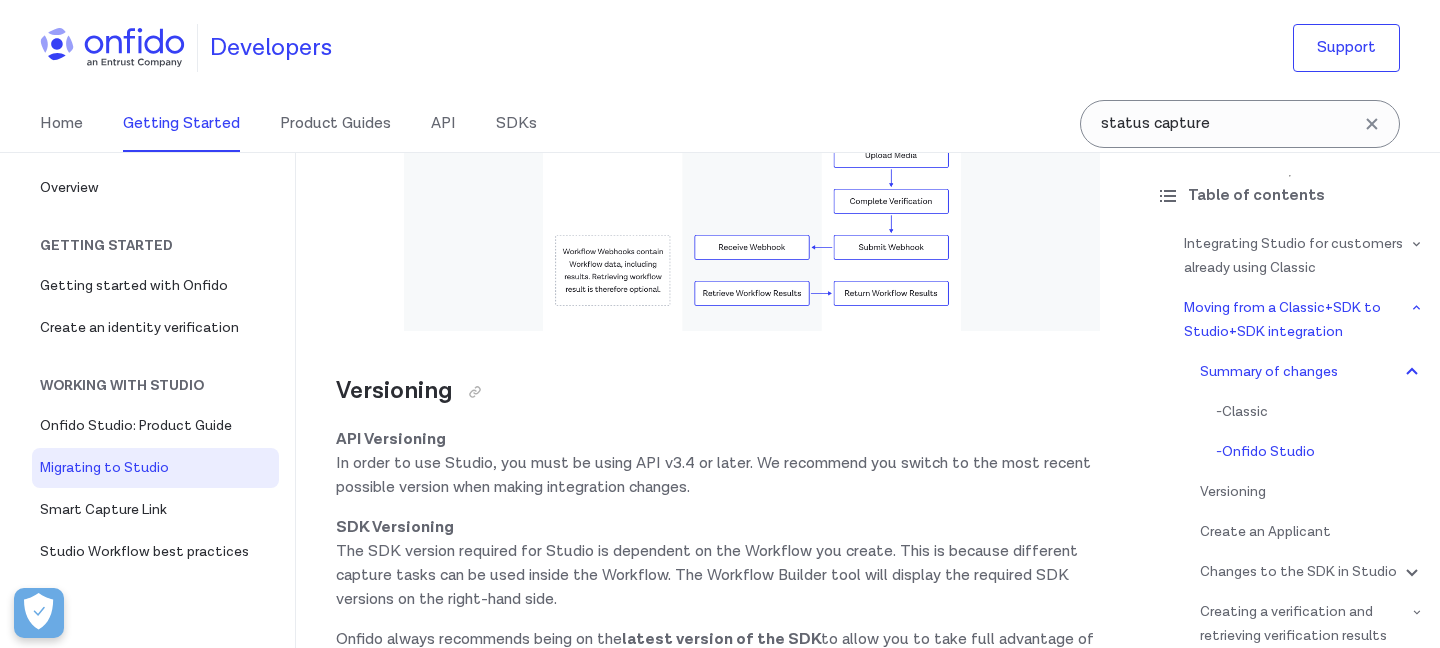 click at bounding box center [718, 90] 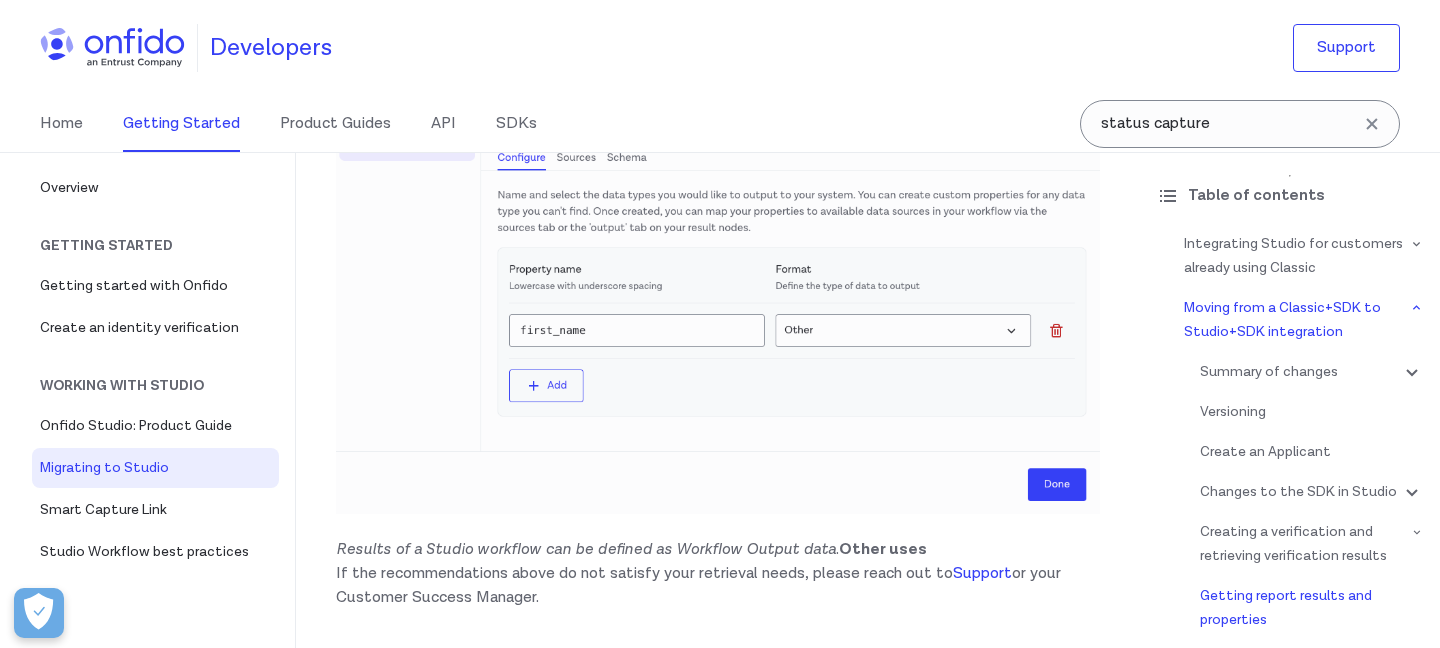 scroll, scrollTop: 7602, scrollLeft: 0, axis: vertical 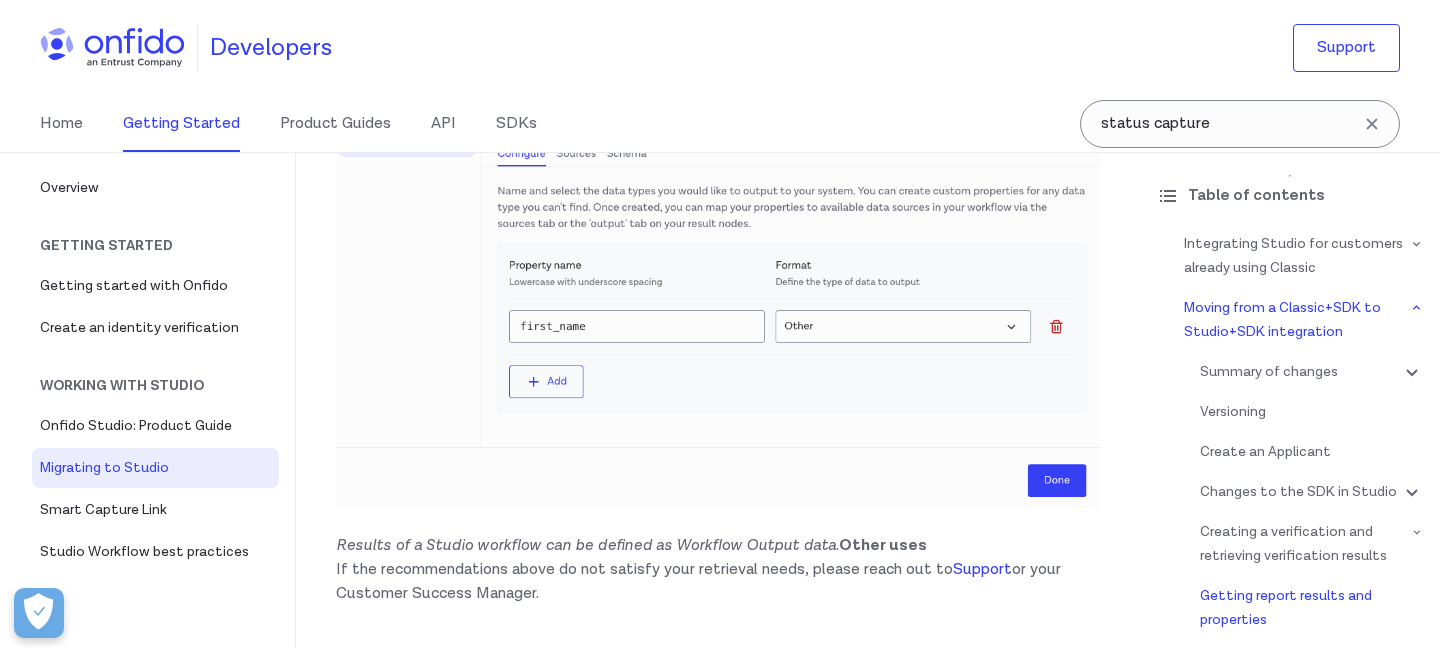 click at bounding box center (718, 299) 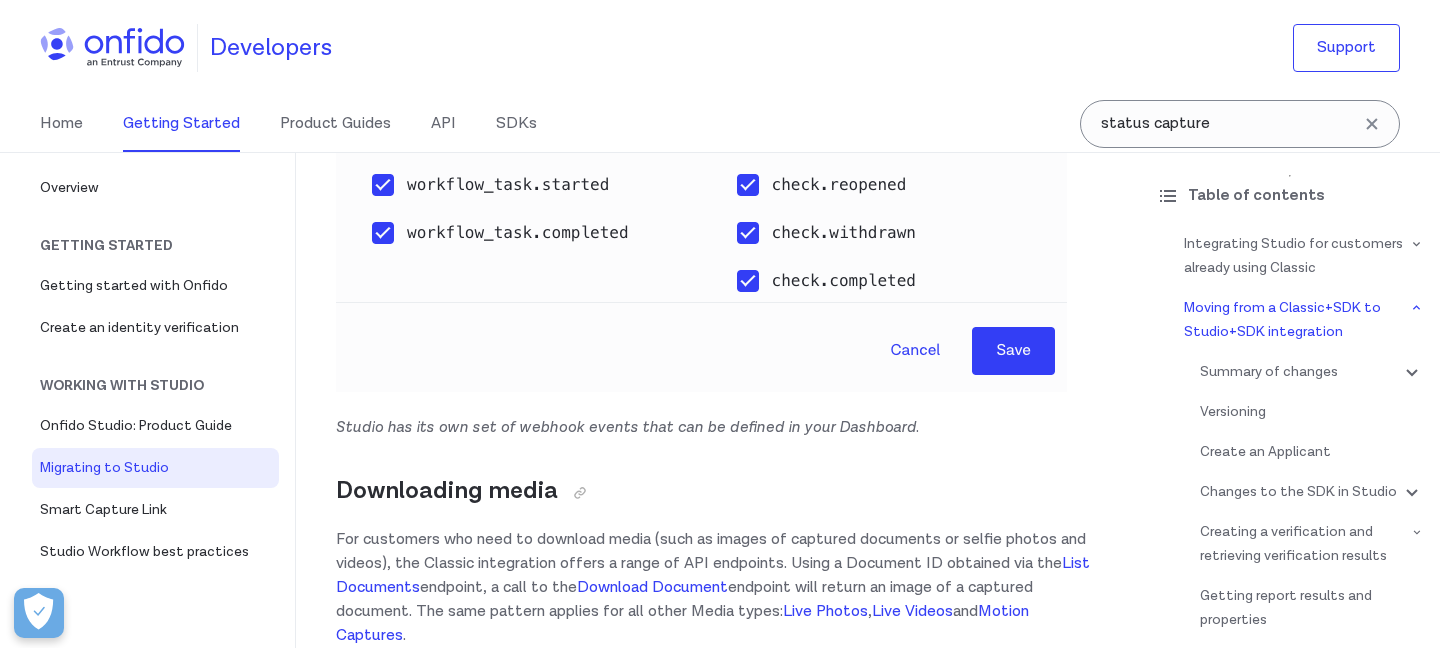 scroll, scrollTop: 8792, scrollLeft: 0, axis: vertical 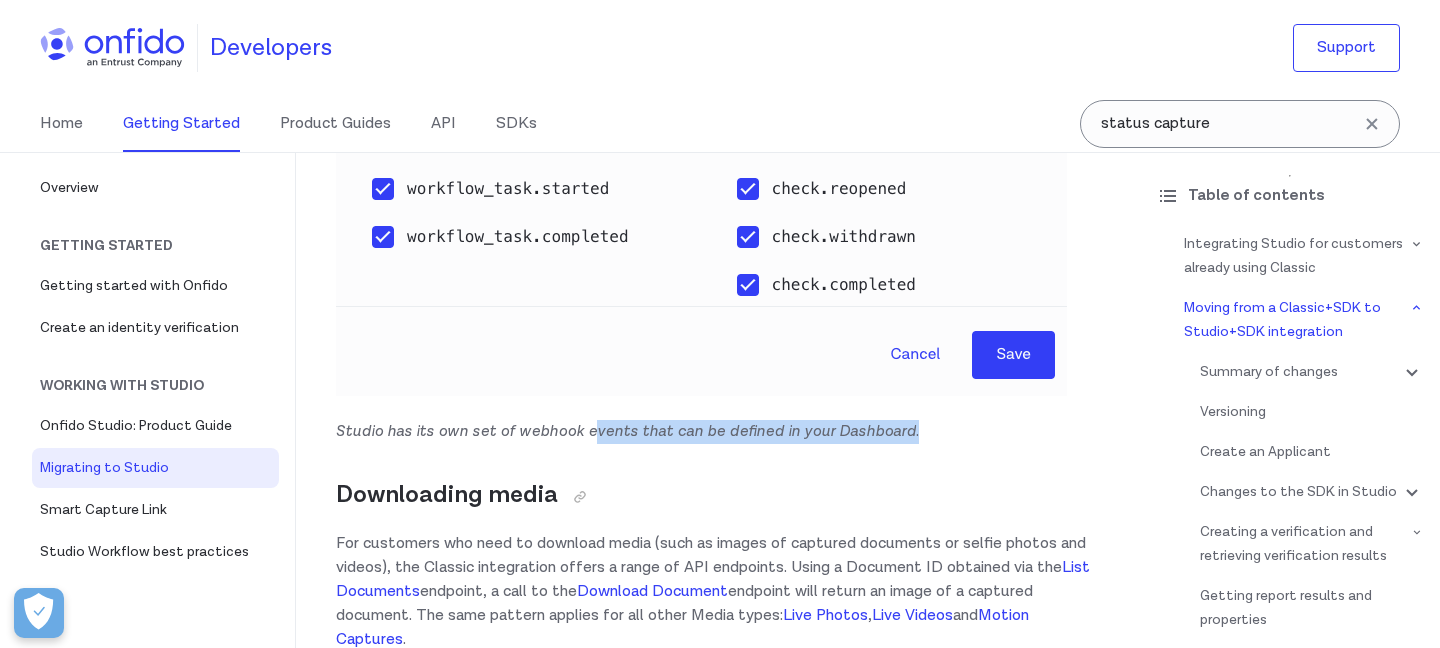 drag, startPoint x: 916, startPoint y: 480, endPoint x: 580, endPoint y: 473, distance: 336.0729 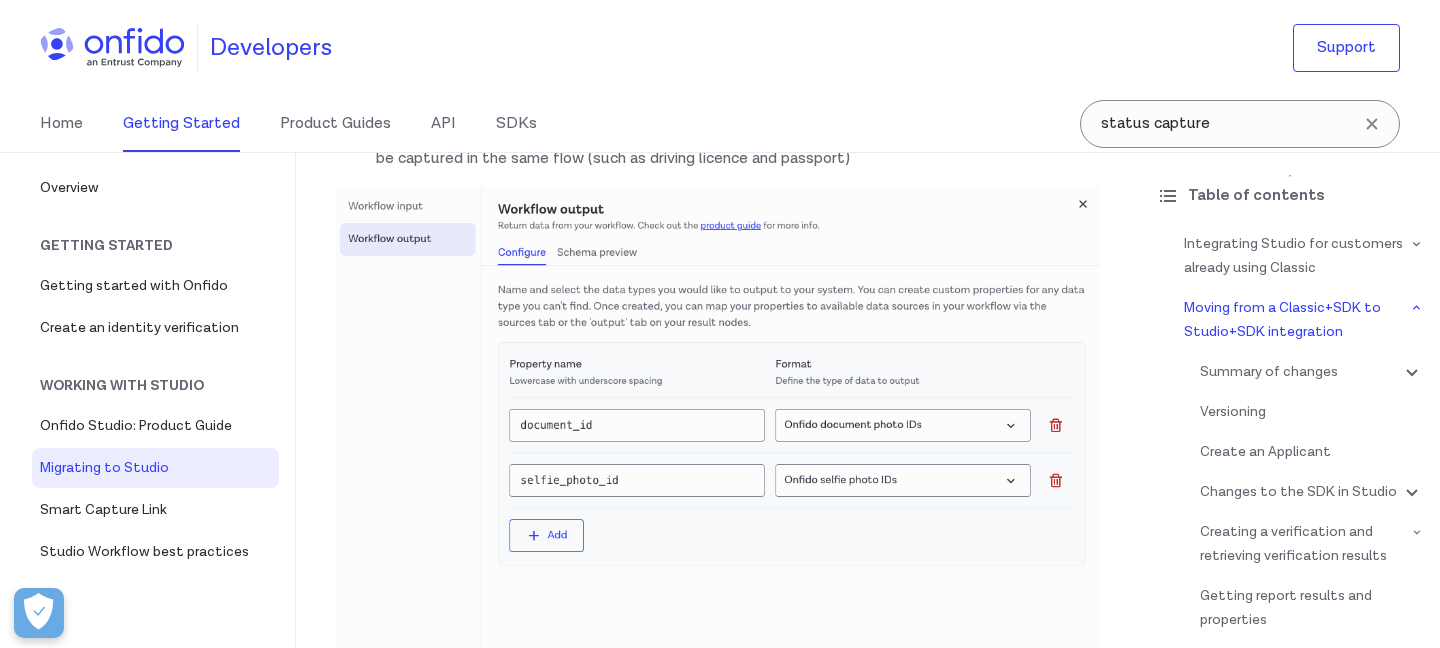 scroll, scrollTop: 9529, scrollLeft: 0, axis: vertical 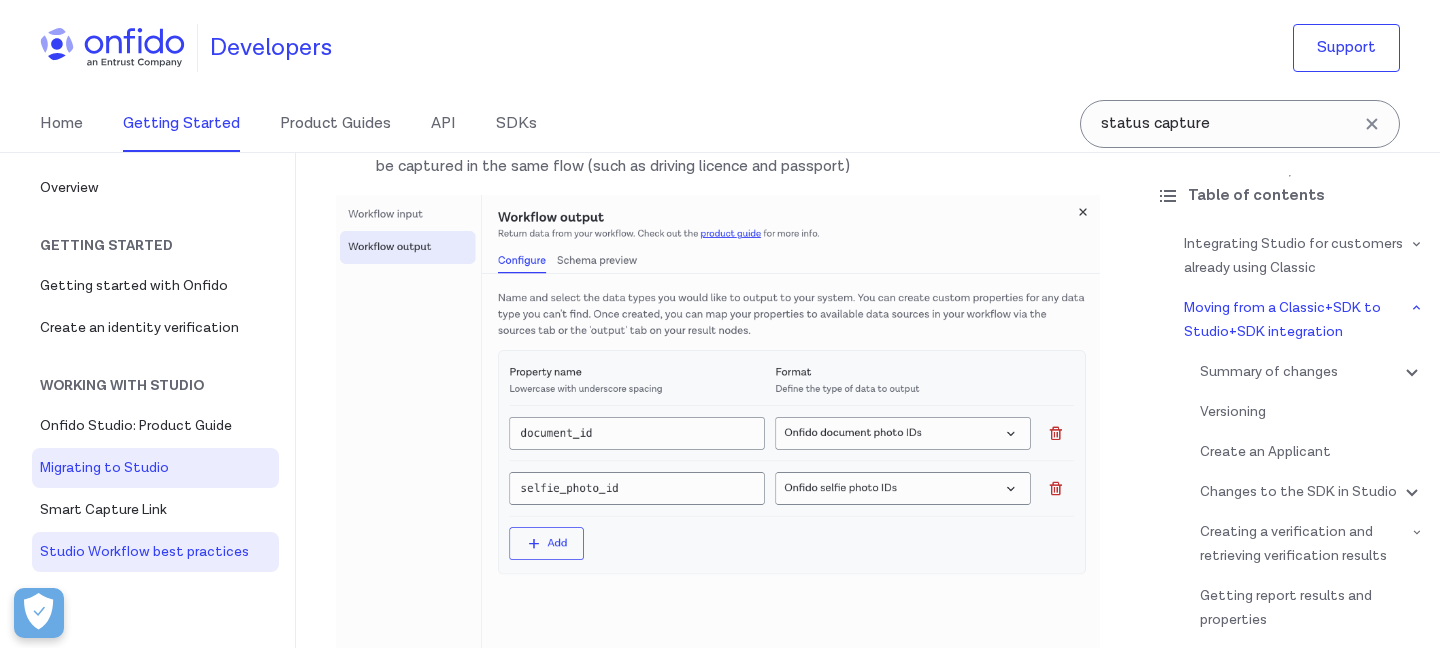 click on "Studio Workflow best practices" at bounding box center [155, 552] 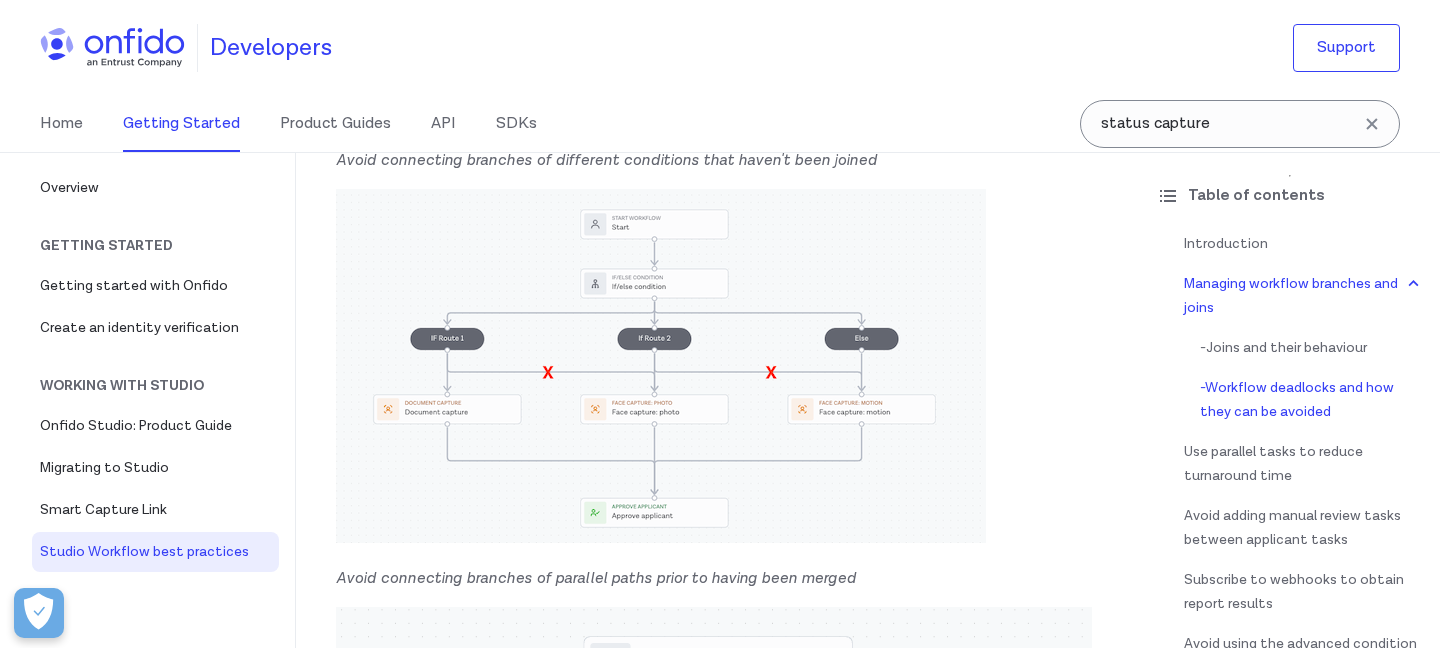 scroll, scrollTop: 2237, scrollLeft: 0, axis: vertical 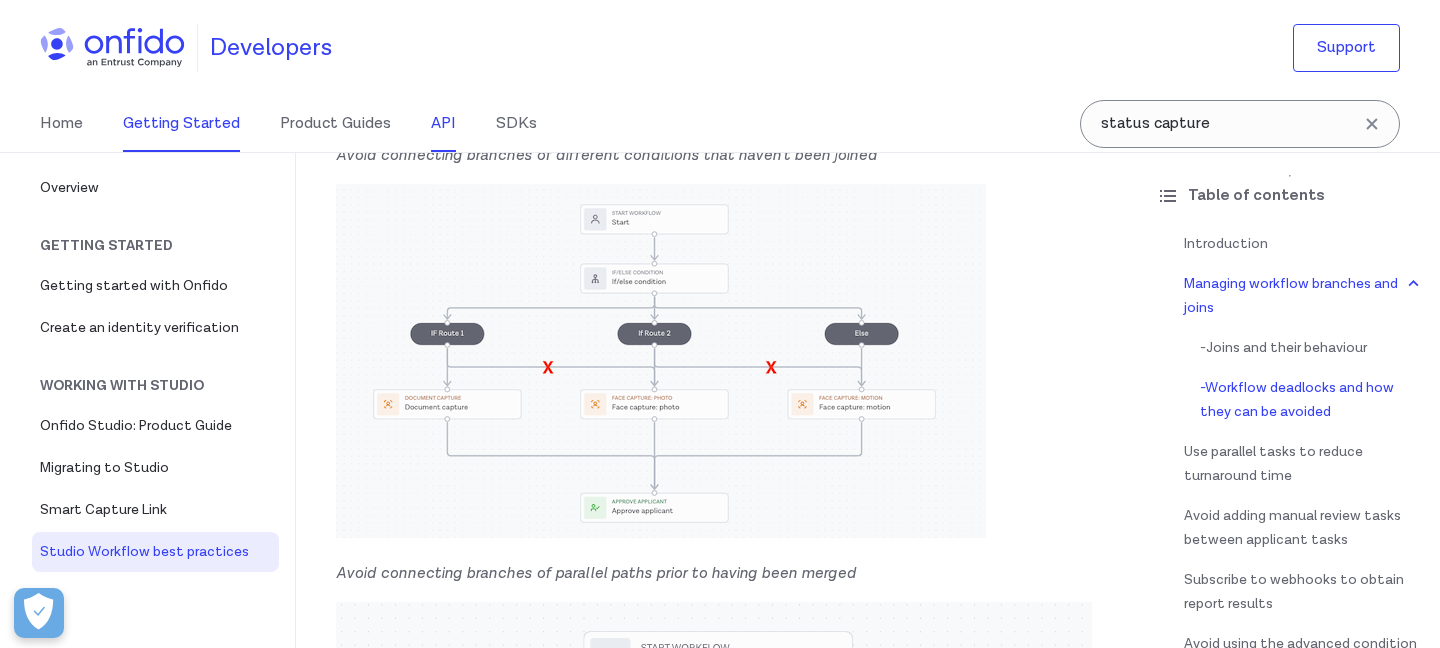 click on "API" at bounding box center [443, 124] 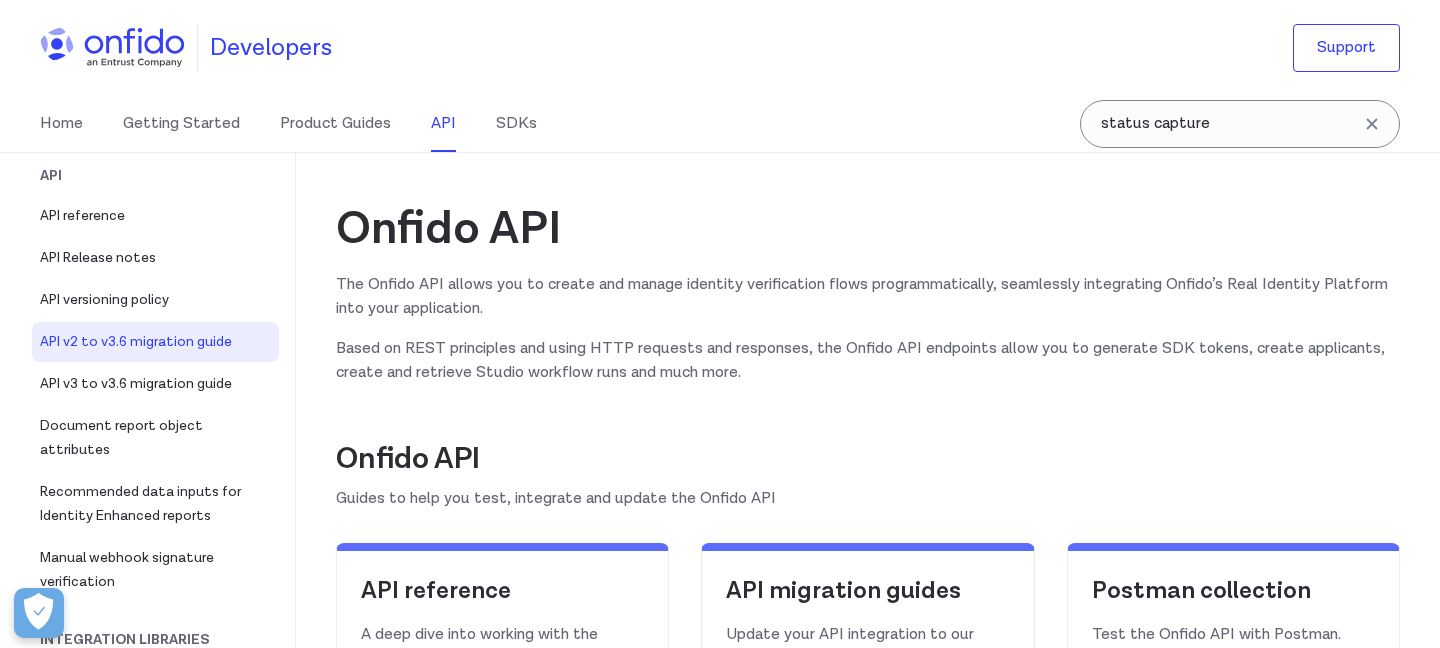 scroll, scrollTop: 69, scrollLeft: 0, axis: vertical 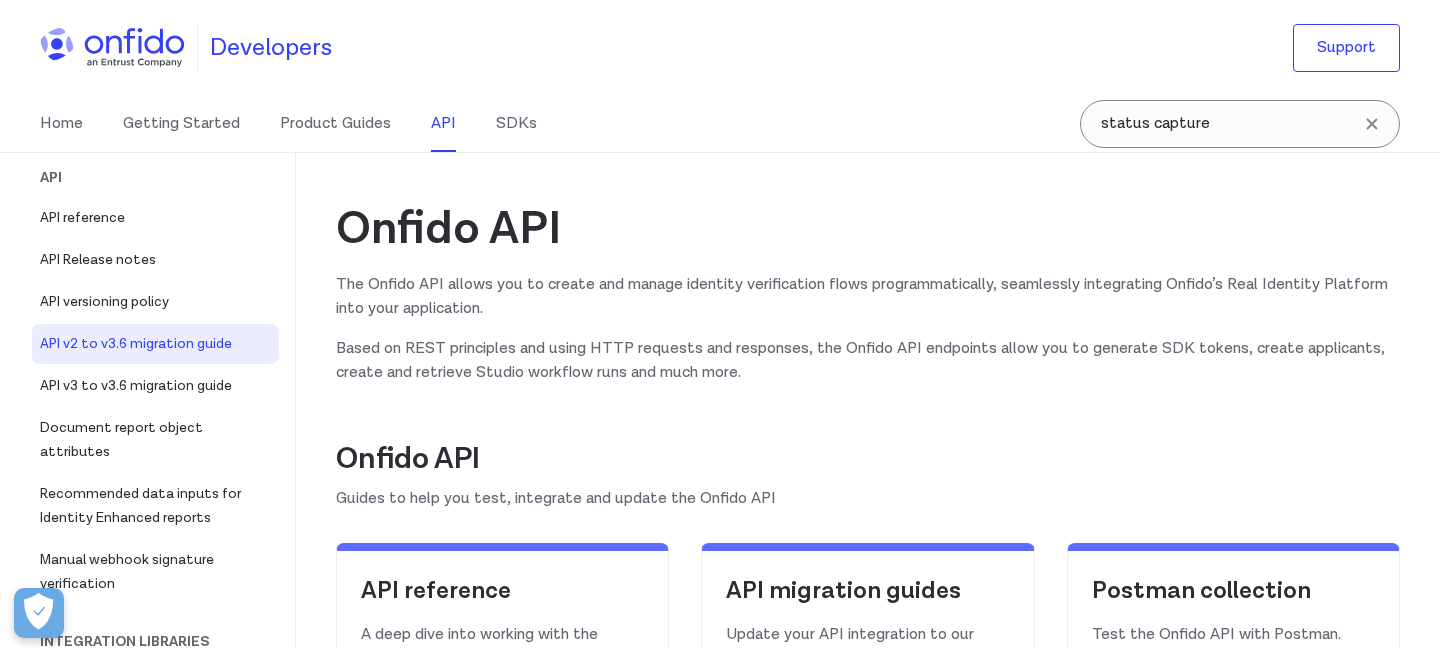 click on "API v2 to v3.6 migration guide" at bounding box center (155, 344) 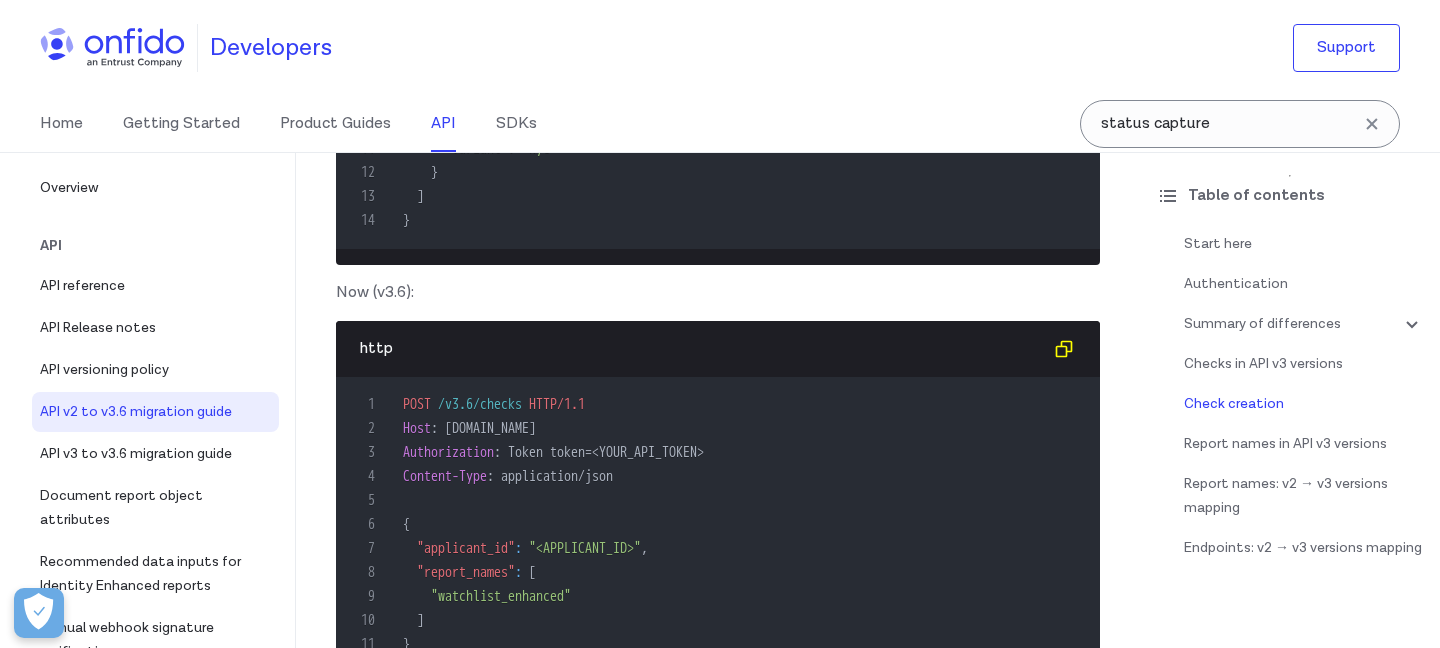 scroll, scrollTop: 7771, scrollLeft: 0, axis: vertical 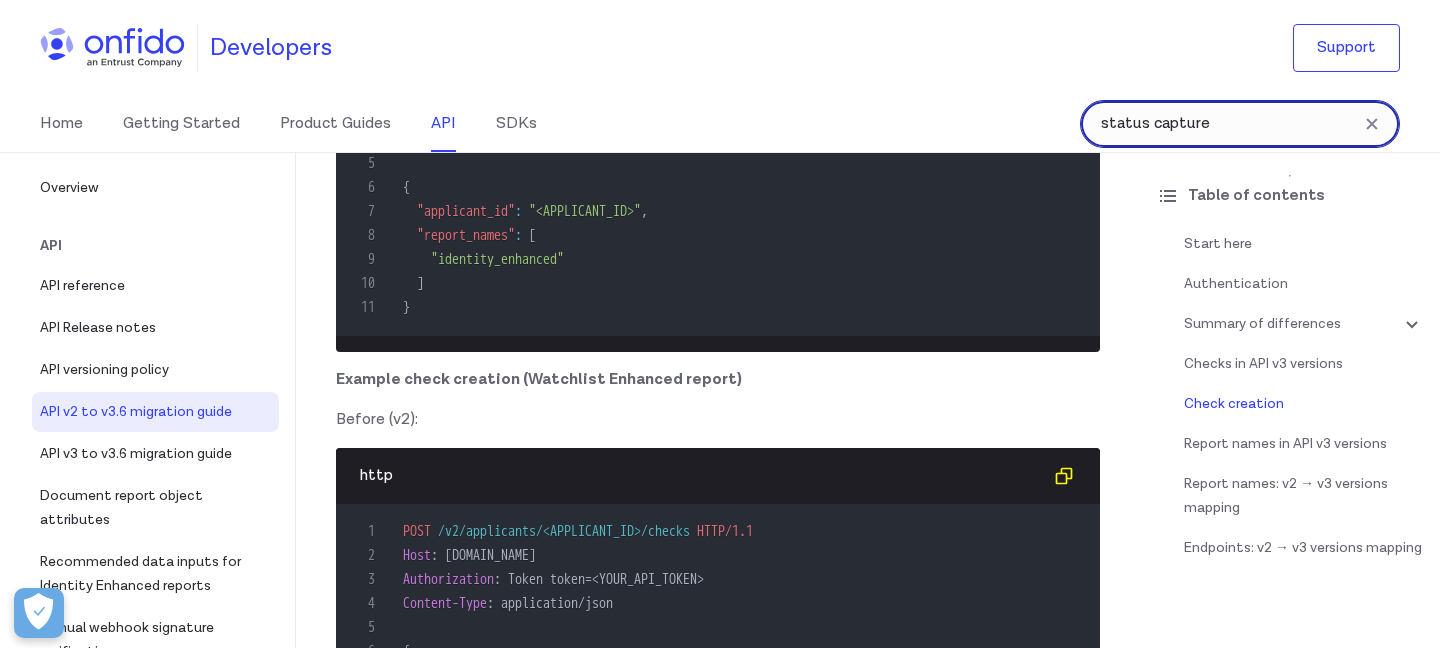 click on "status capture" at bounding box center [1240, 124] 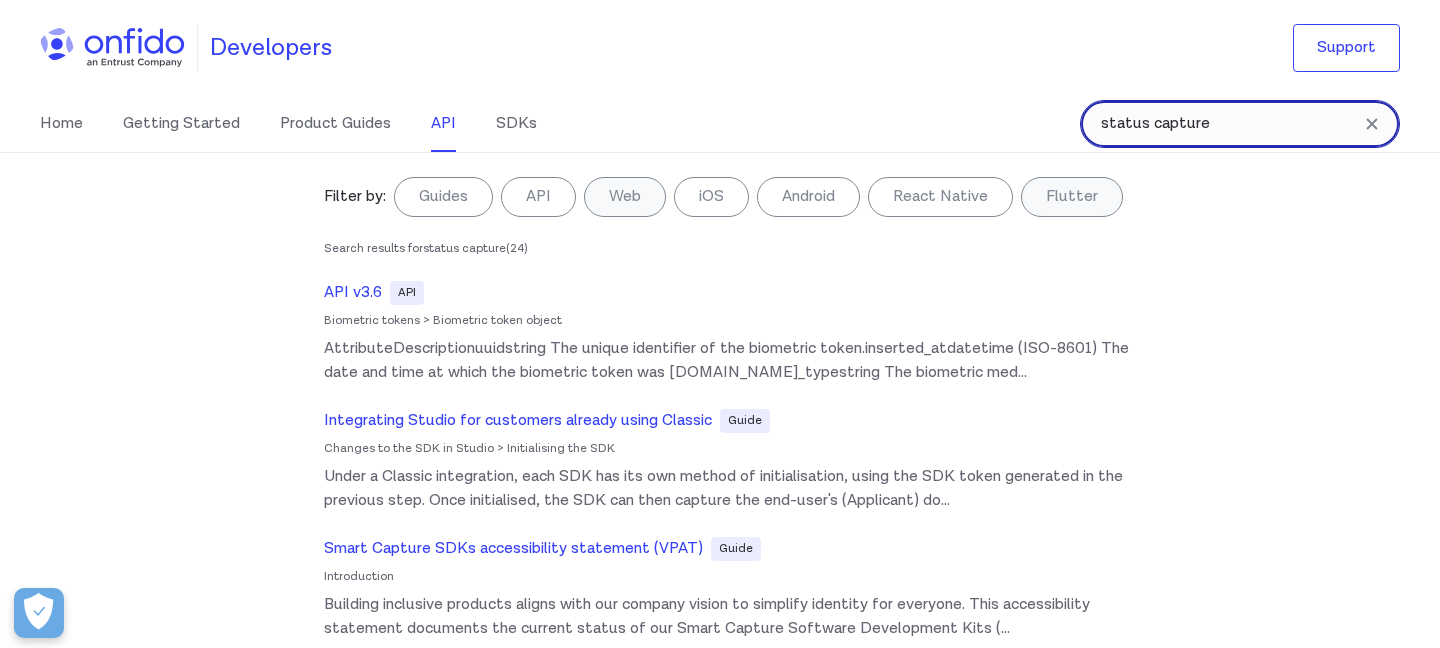 drag, startPoint x: 1225, startPoint y: 115, endPoint x: 977, endPoint y: 123, distance: 248.129 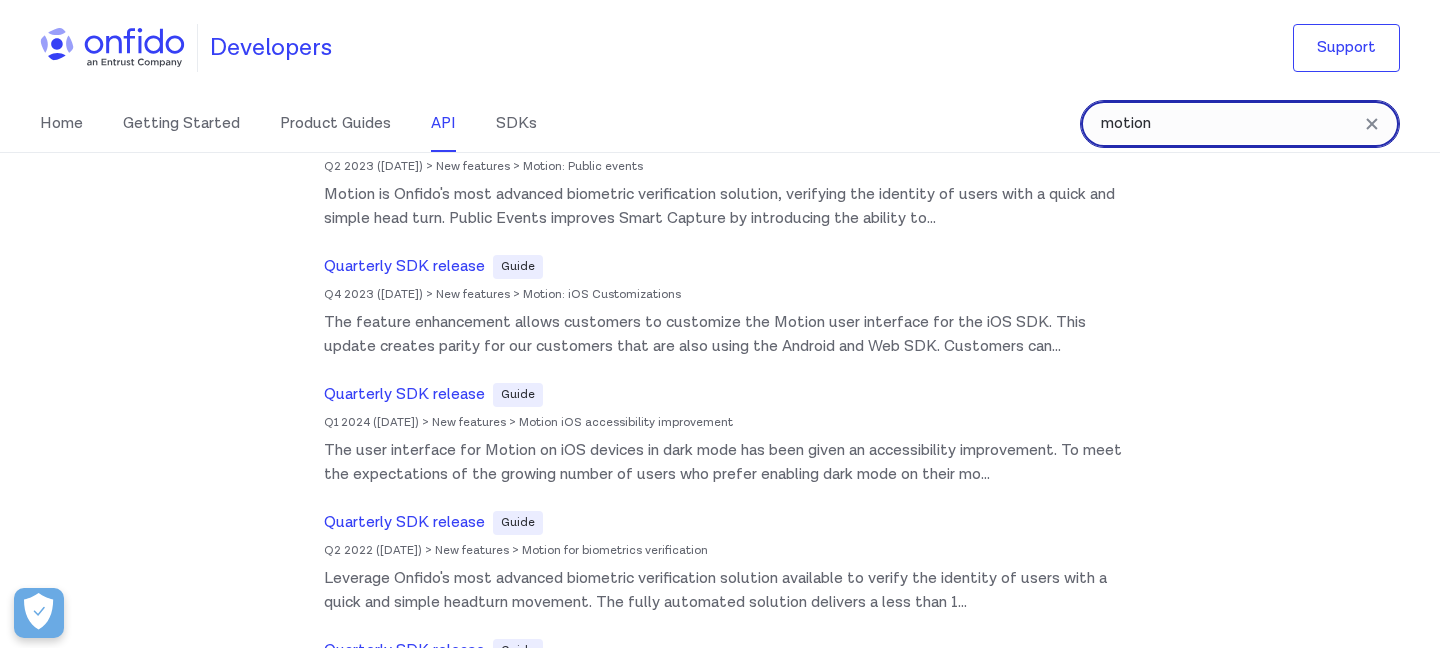 scroll, scrollTop: 1319, scrollLeft: 0, axis: vertical 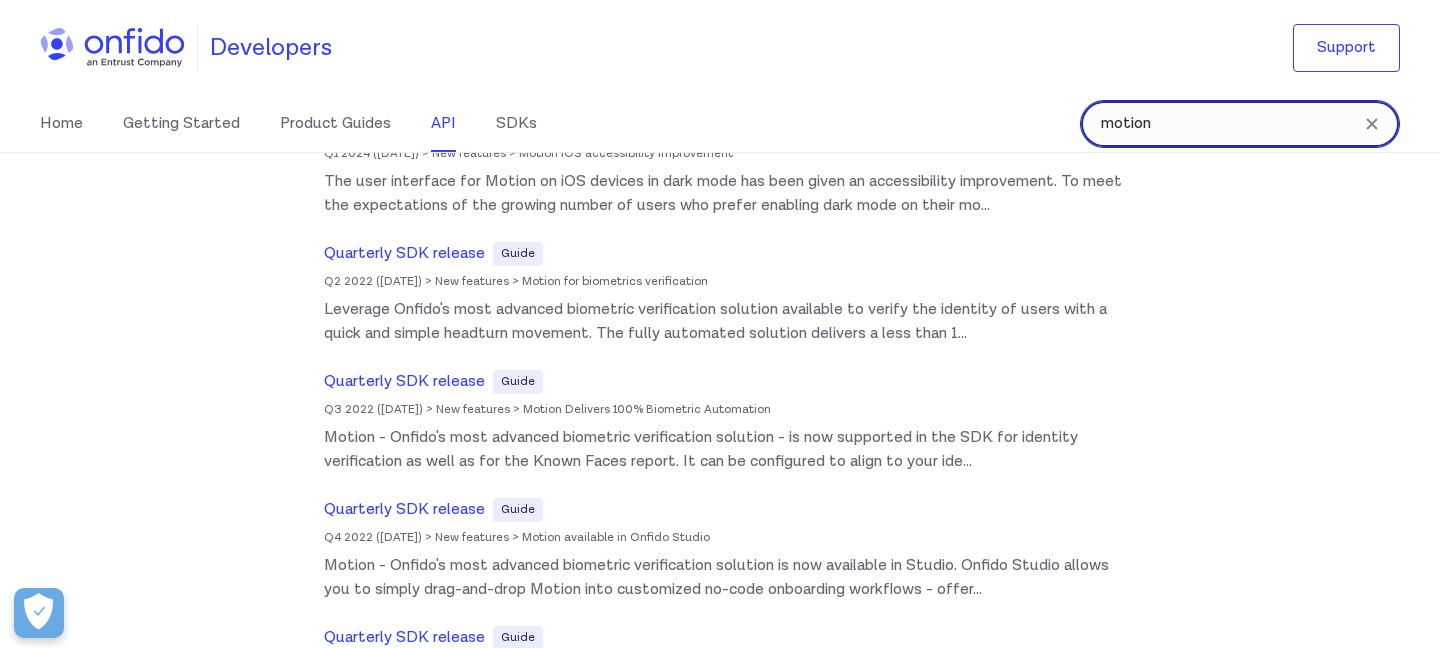 drag, startPoint x: 1167, startPoint y: 115, endPoint x: 923, endPoint y: 116, distance: 244.00204 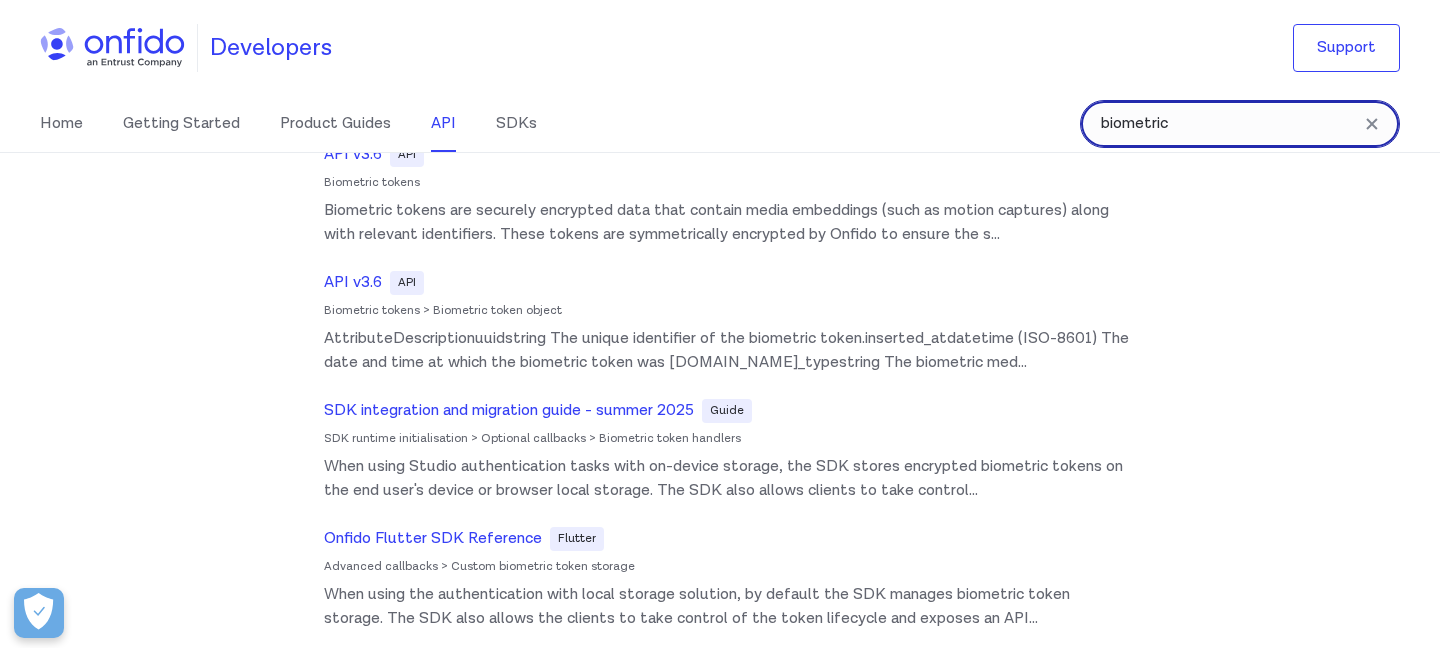 scroll, scrollTop: 0, scrollLeft: 0, axis: both 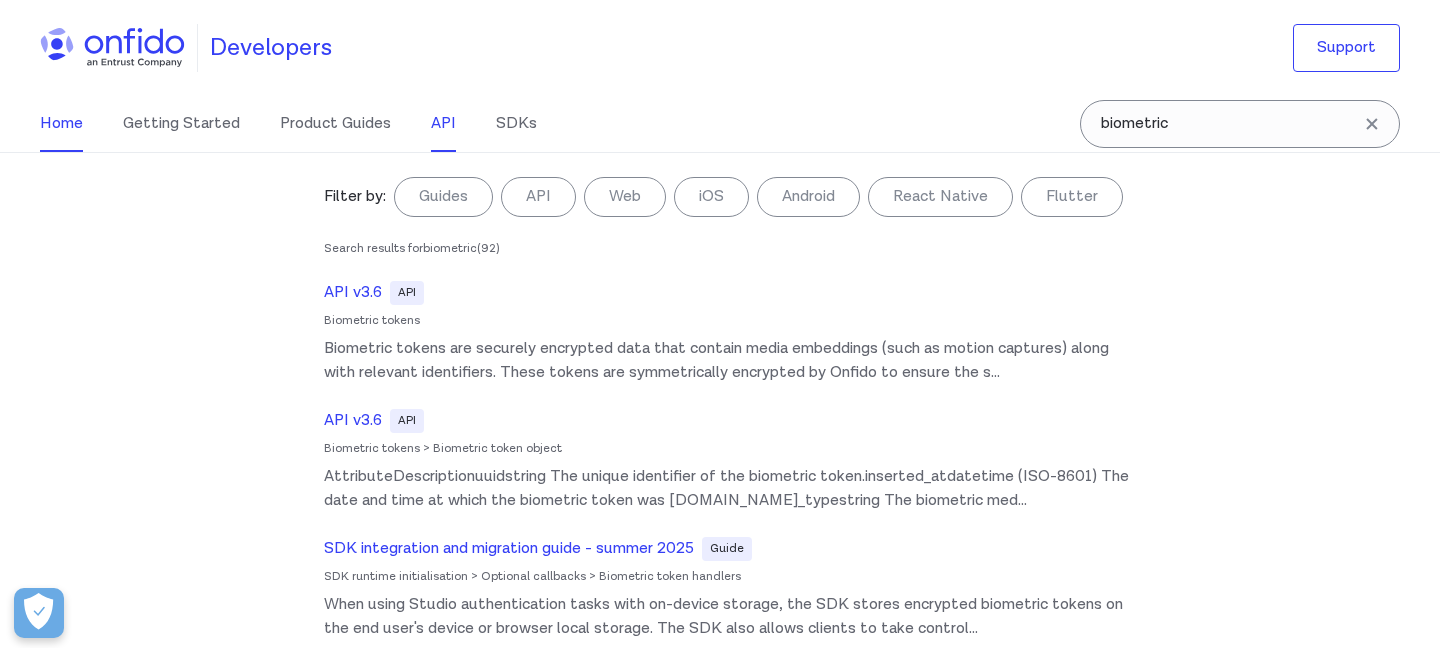 click on "Home" at bounding box center [61, 124] 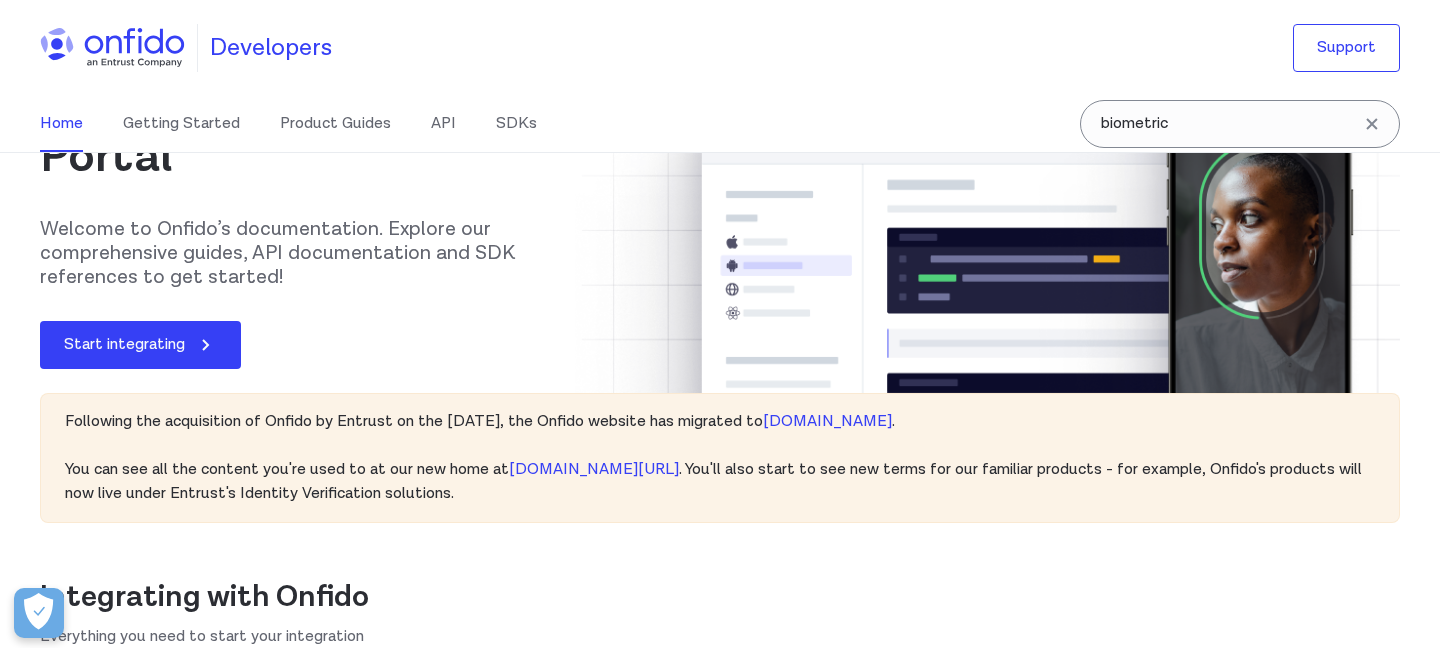 scroll, scrollTop: 0, scrollLeft: 0, axis: both 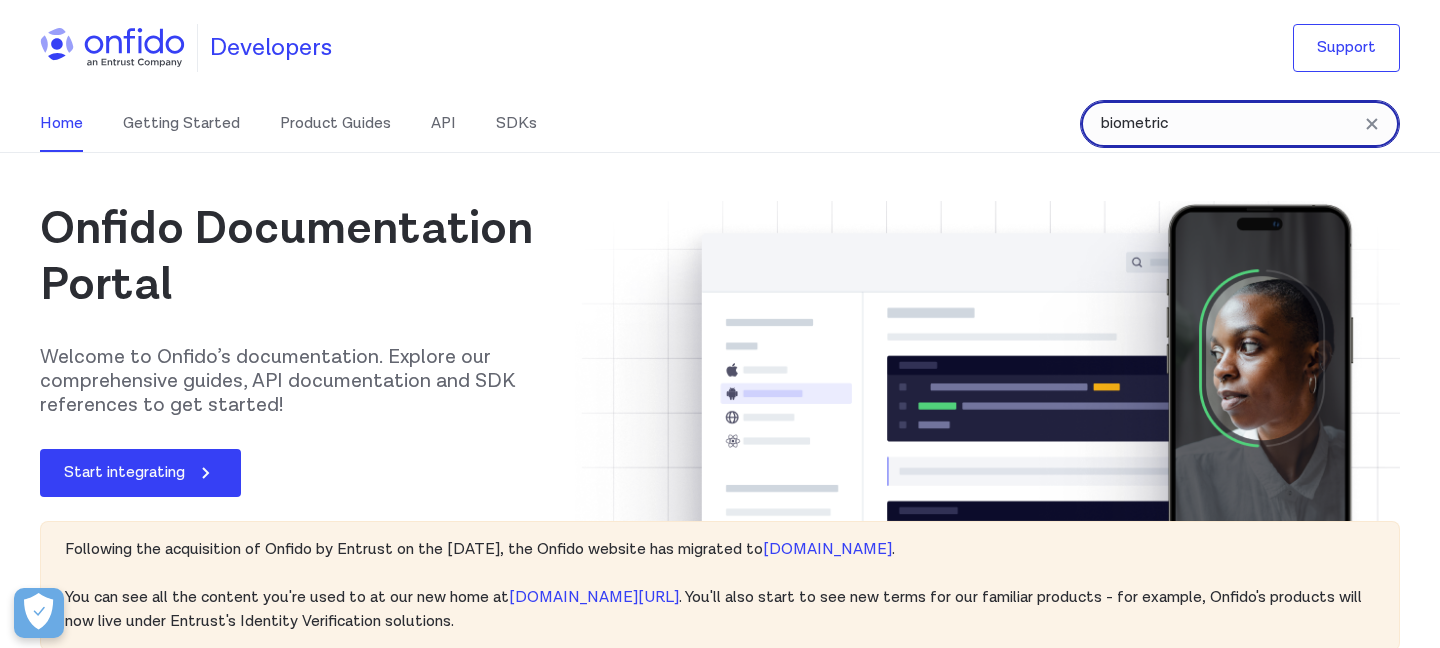 click on "biometric" at bounding box center (1240, 124) 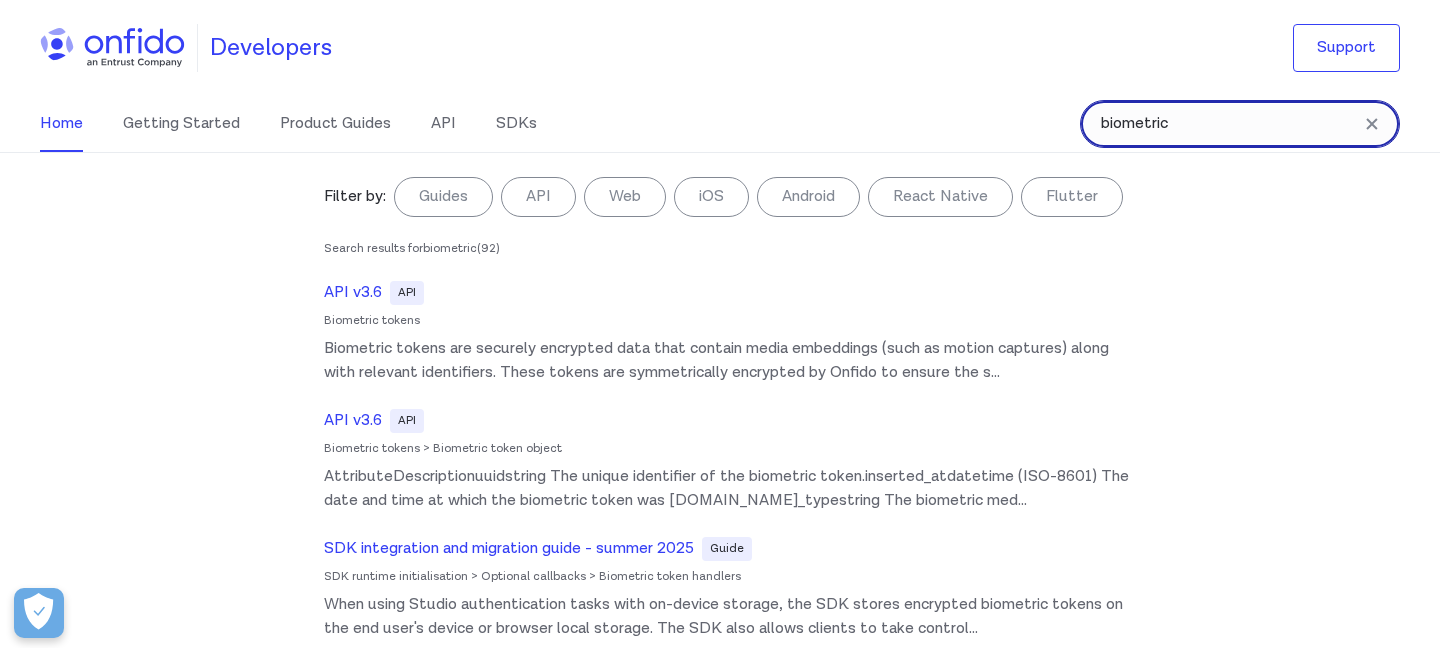 click on "biometric" at bounding box center [1240, 124] 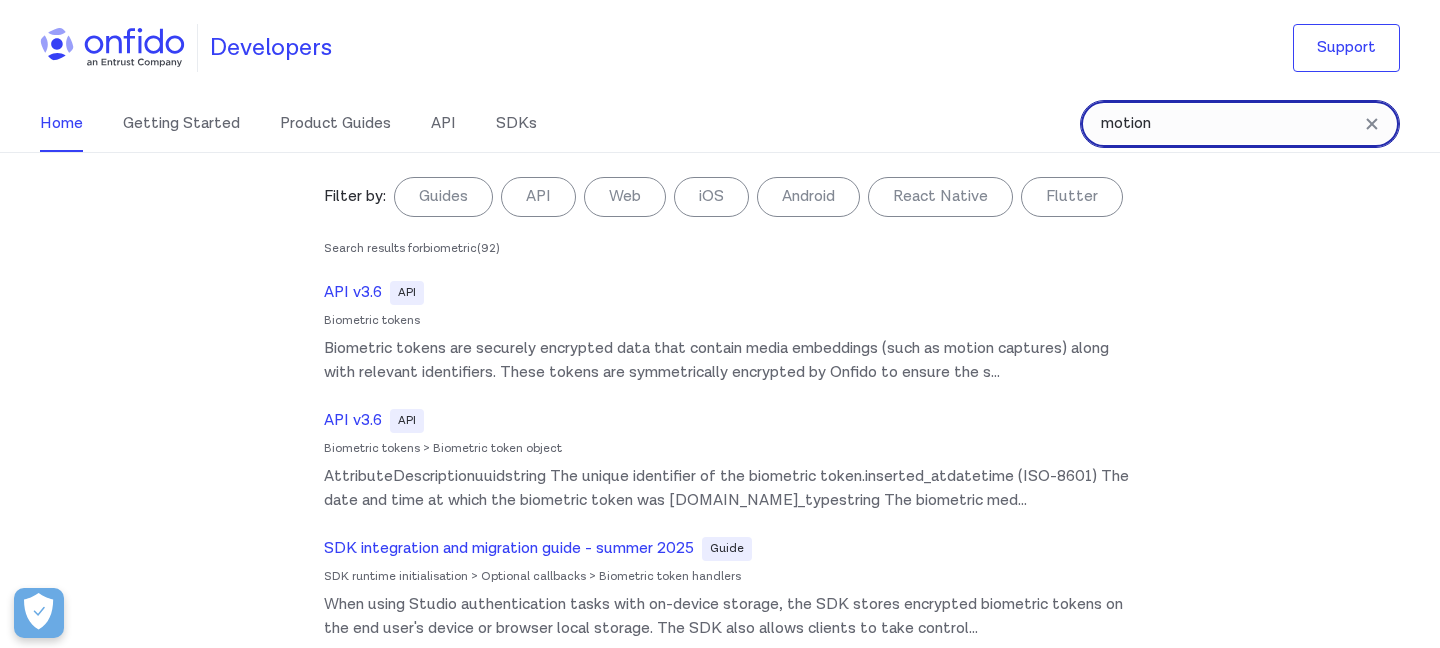 type on "motion" 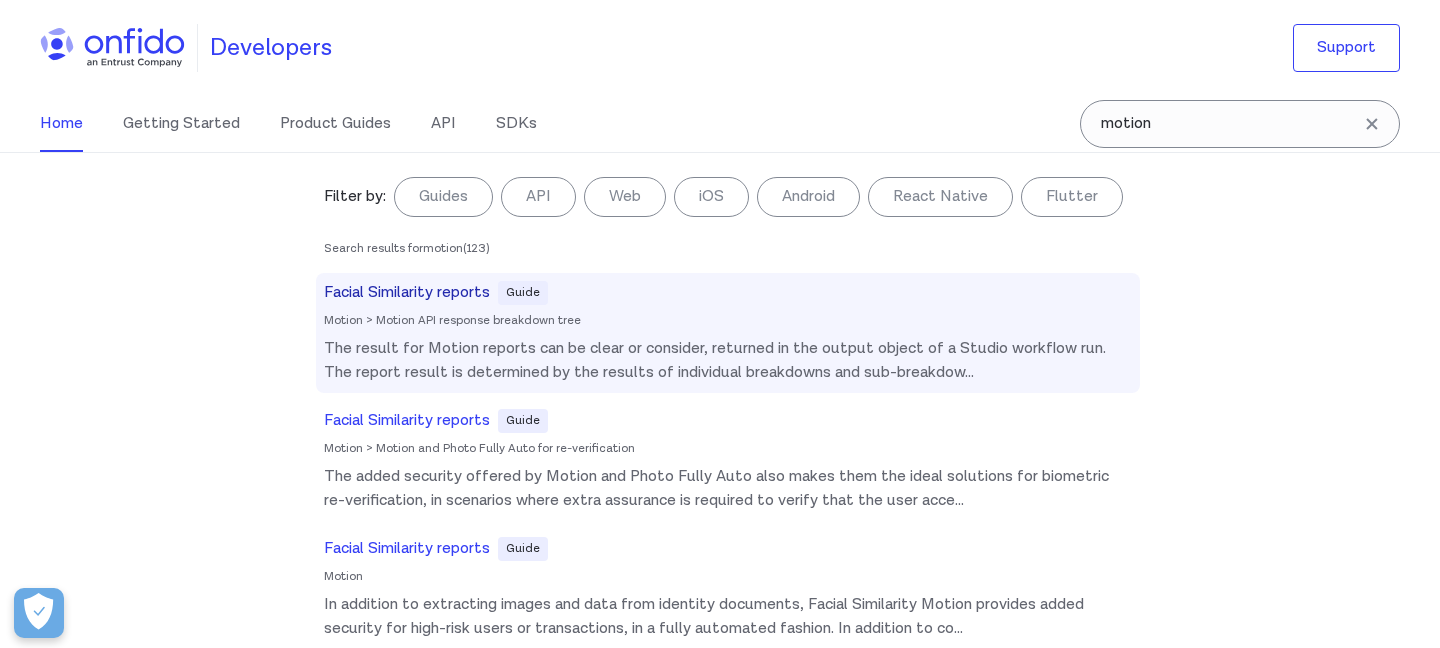 click on "Facial Similarity reports" at bounding box center [407, 293] 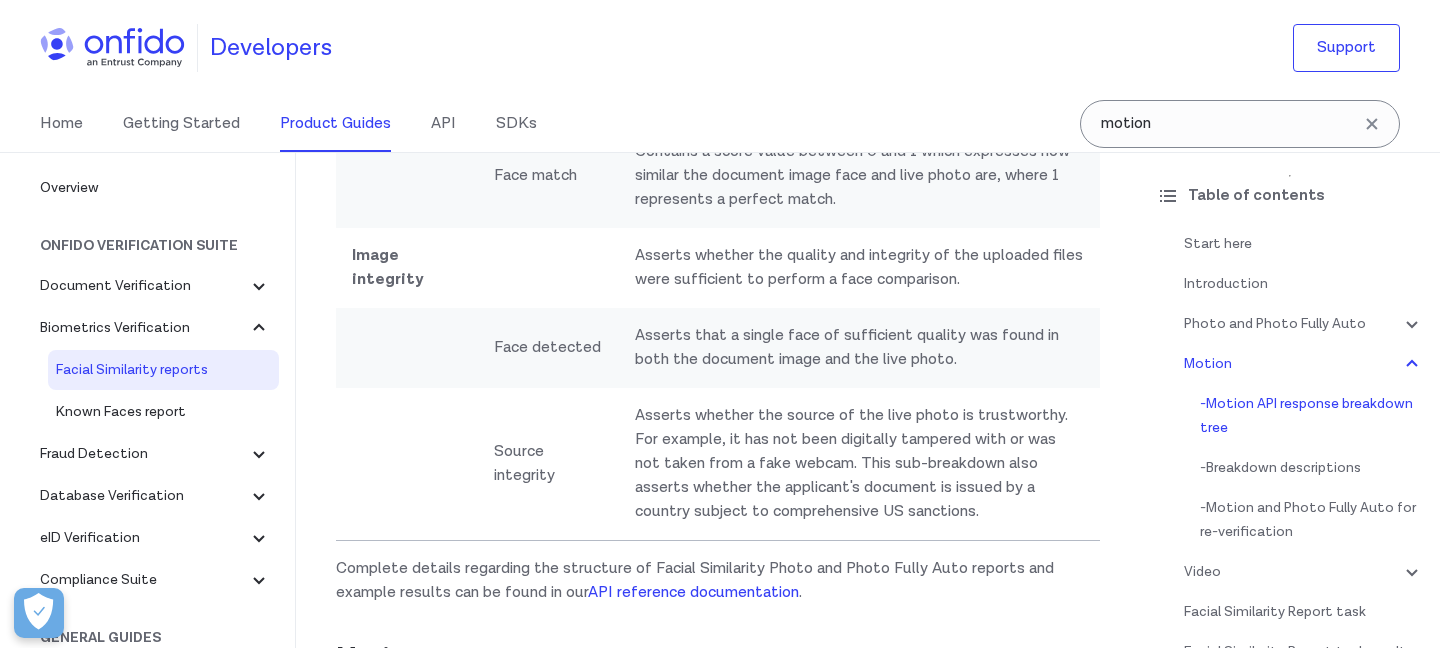 scroll, scrollTop: 1782, scrollLeft: 0, axis: vertical 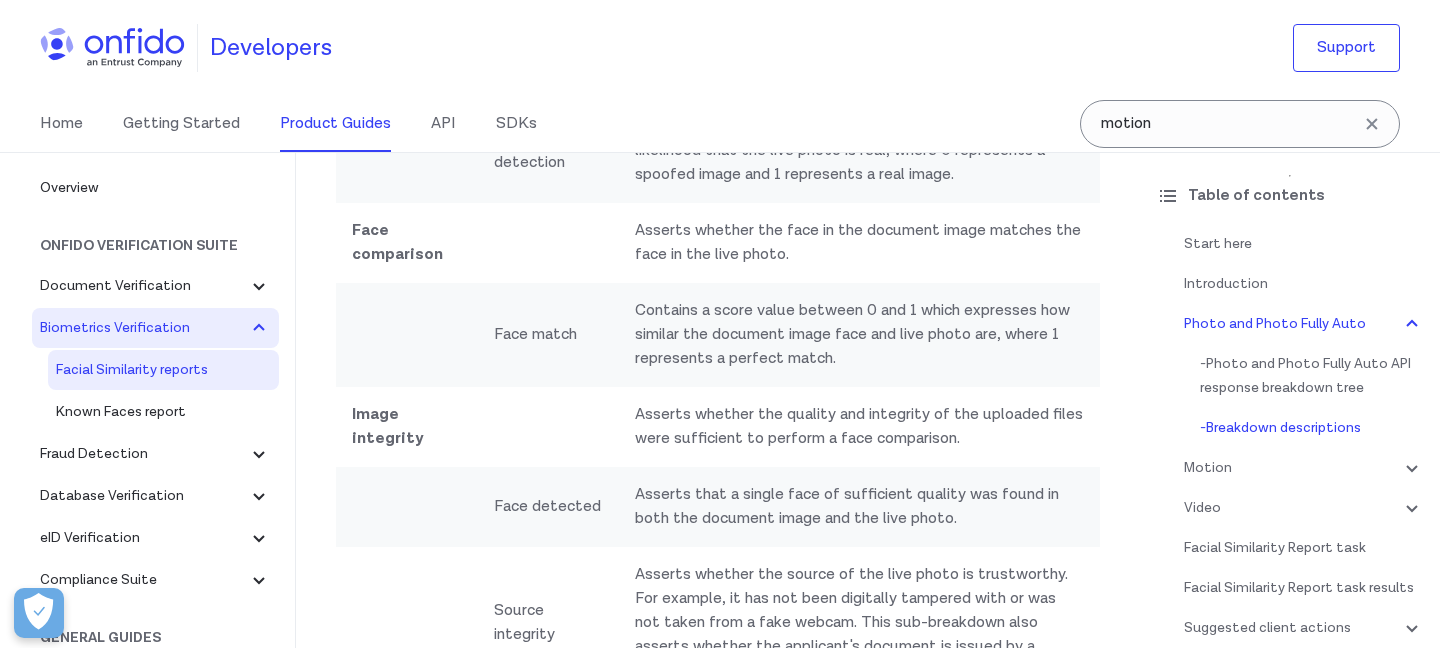 click on "Biometrics Verification" at bounding box center (143, 328) 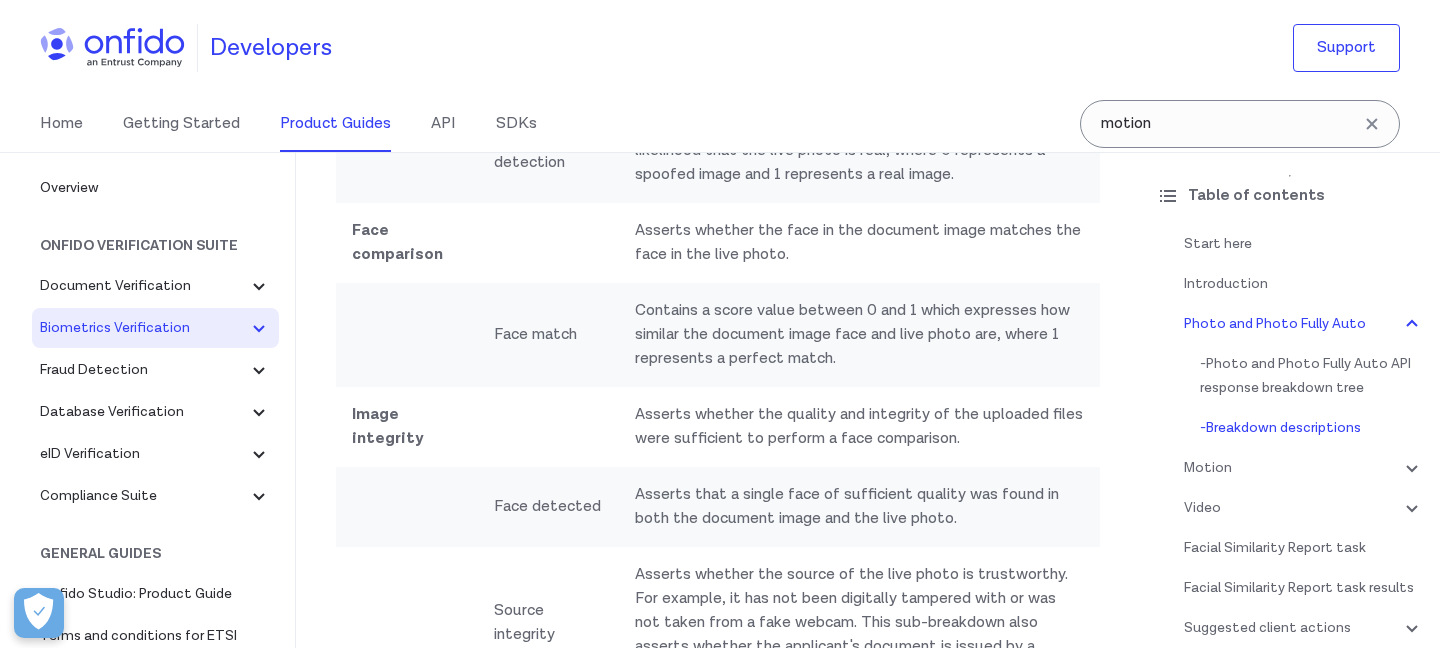 click on "Biometrics Verification" at bounding box center [143, 328] 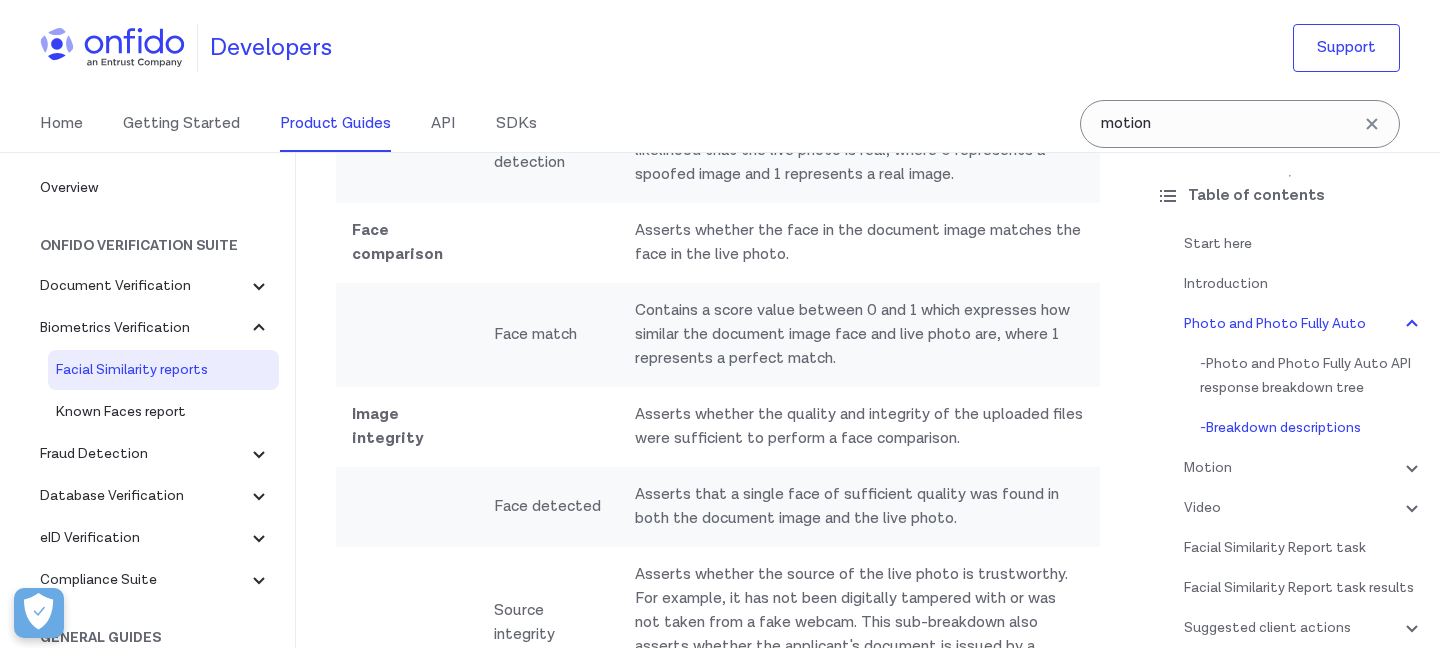click on "Facial Similarity reports" at bounding box center [163, 370] 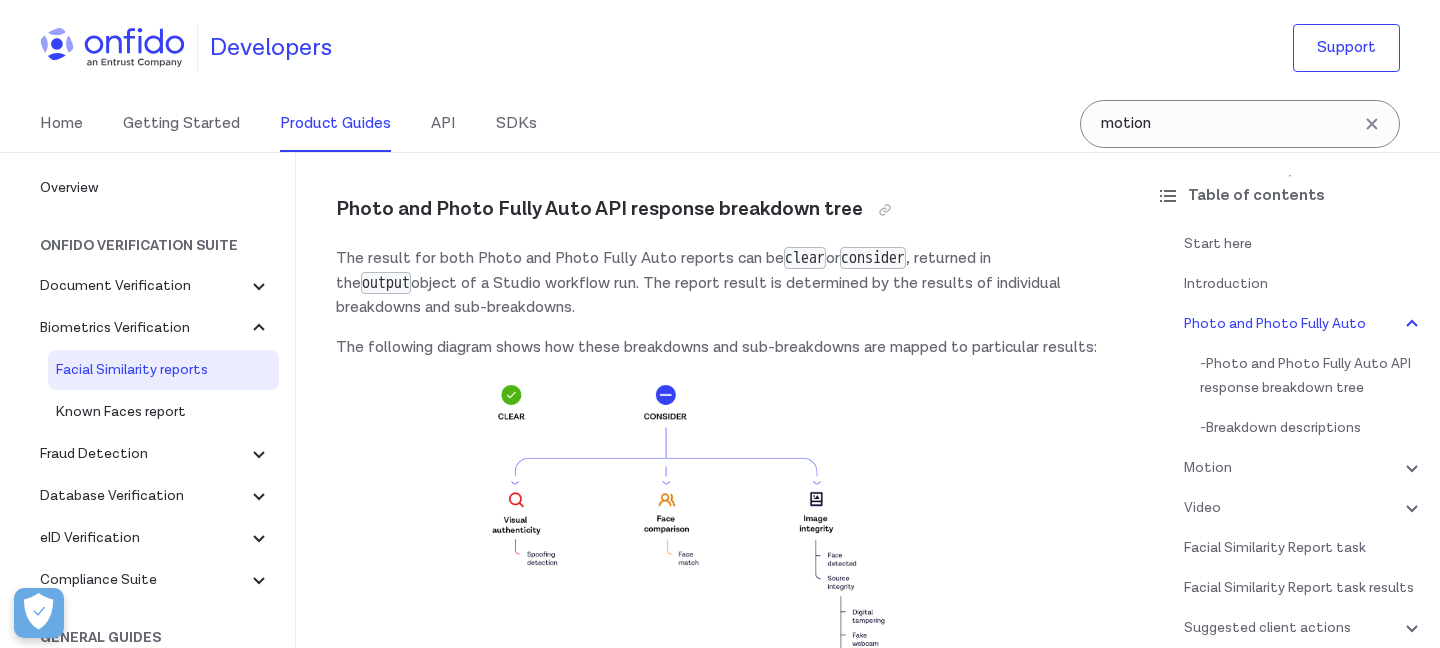 scroll, scrollTop: 892, scrollLeft: 0, axis: vertical 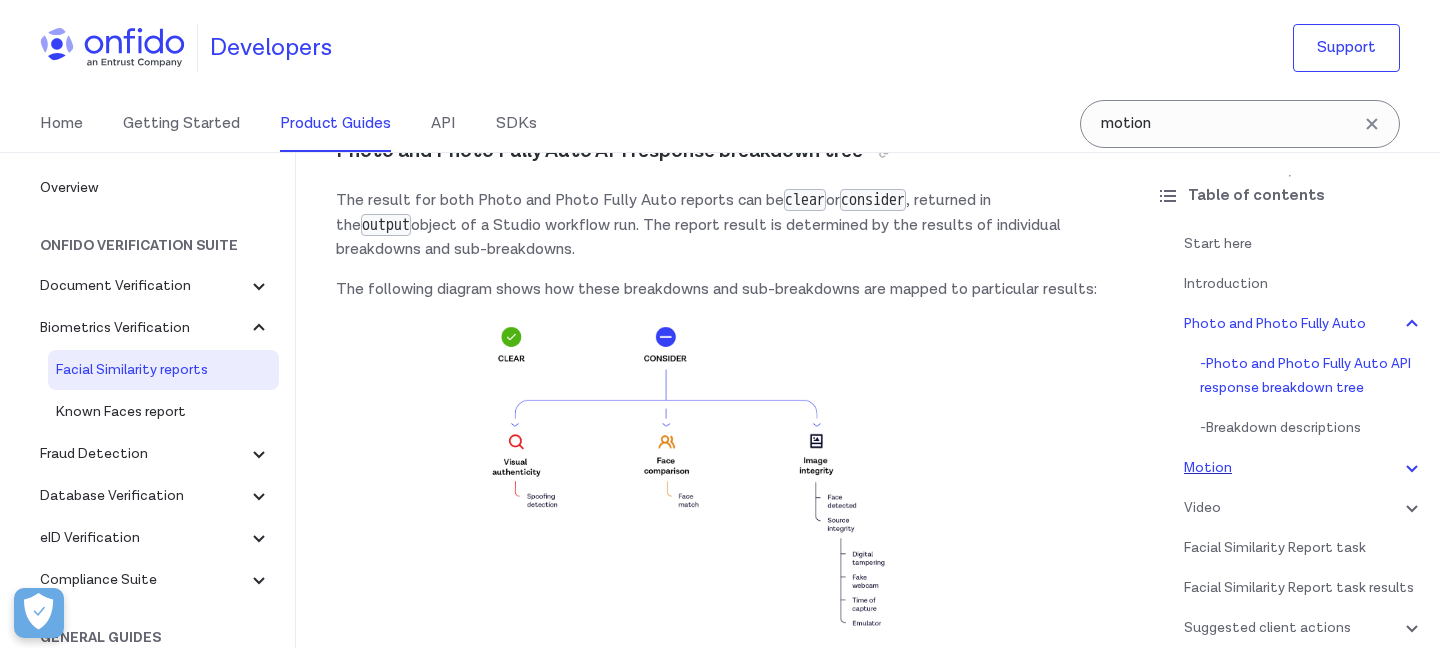 click on "Motion" at bounding box center [1304, 468] 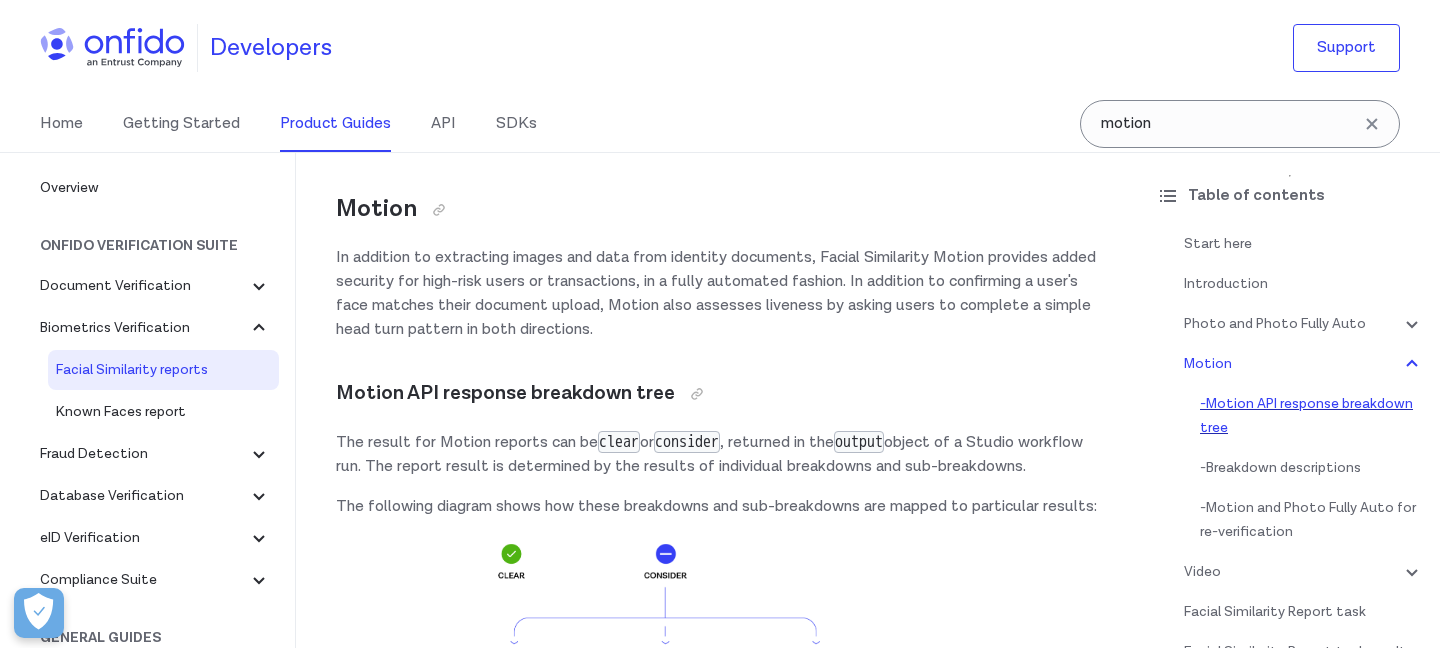 click on "-  Motion API response breakdown tree" at bounding box center (1312, 416) 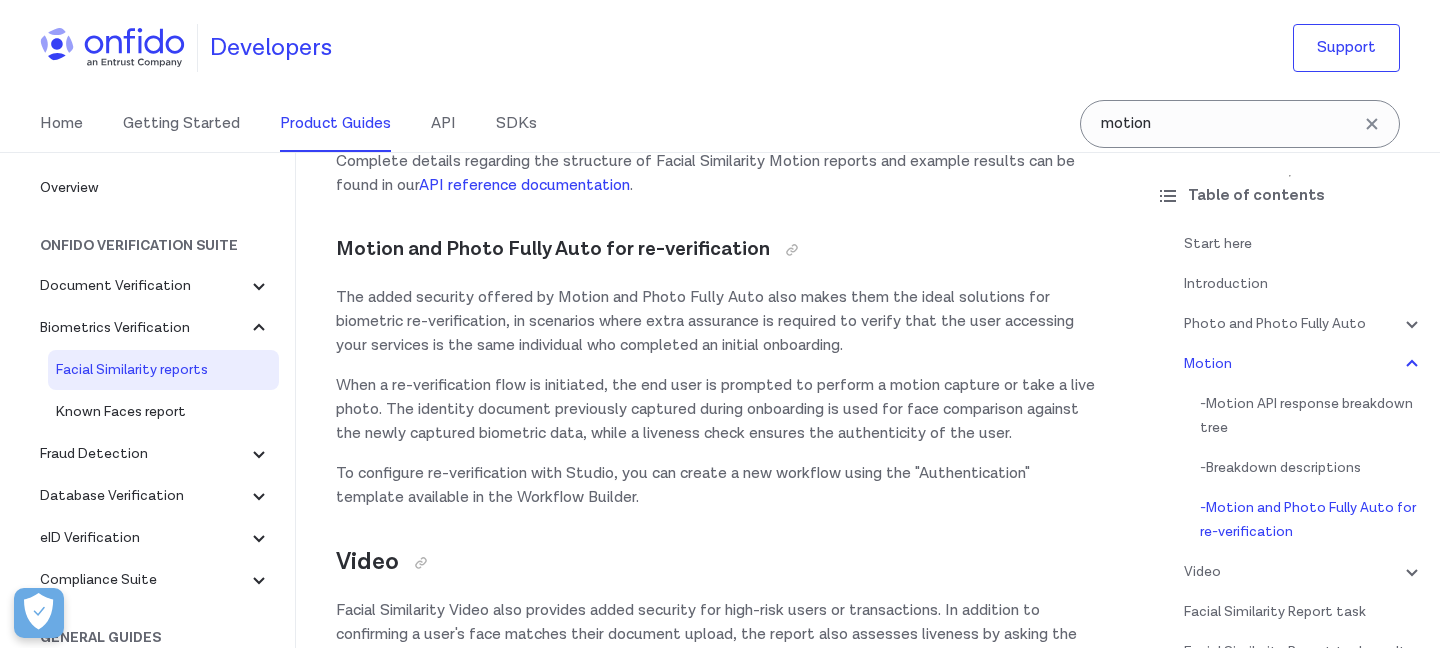 scroll, scrollTop: 4164, scrollLeft: 0, axis: vertical 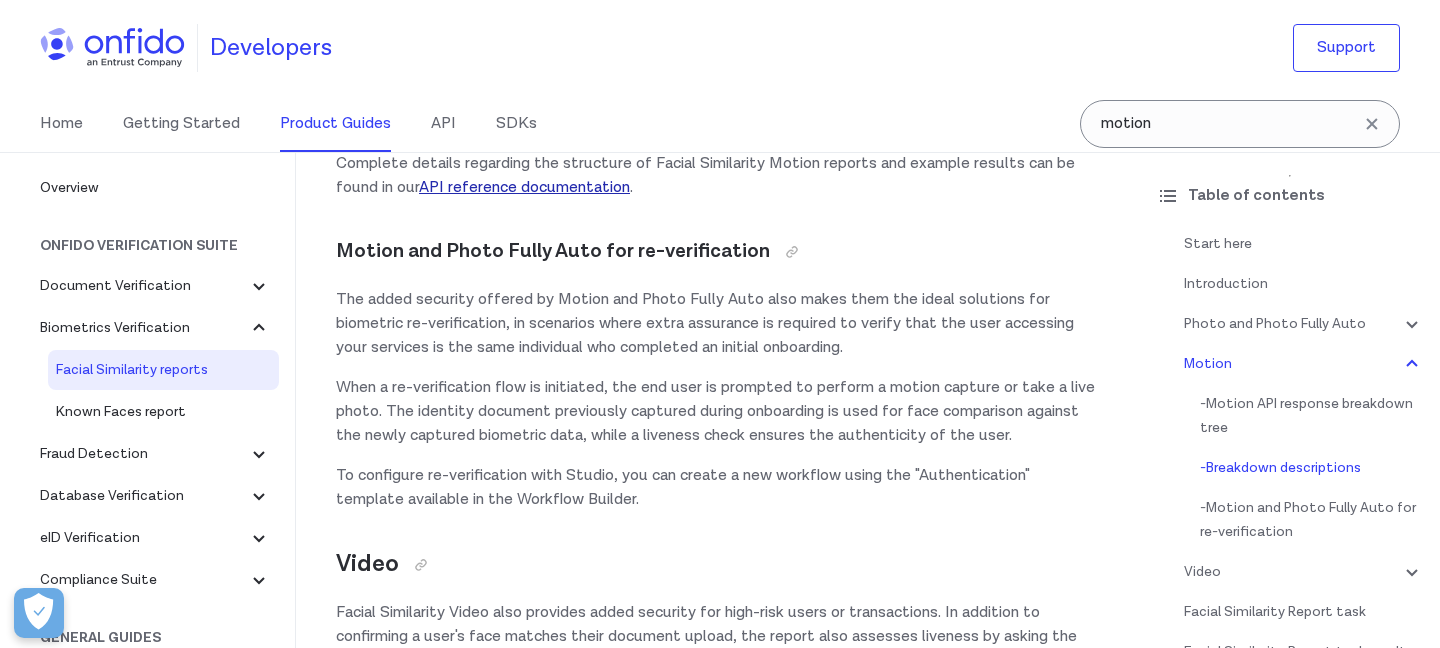 click on "API reference documentation" at bounding box center [524, 187] 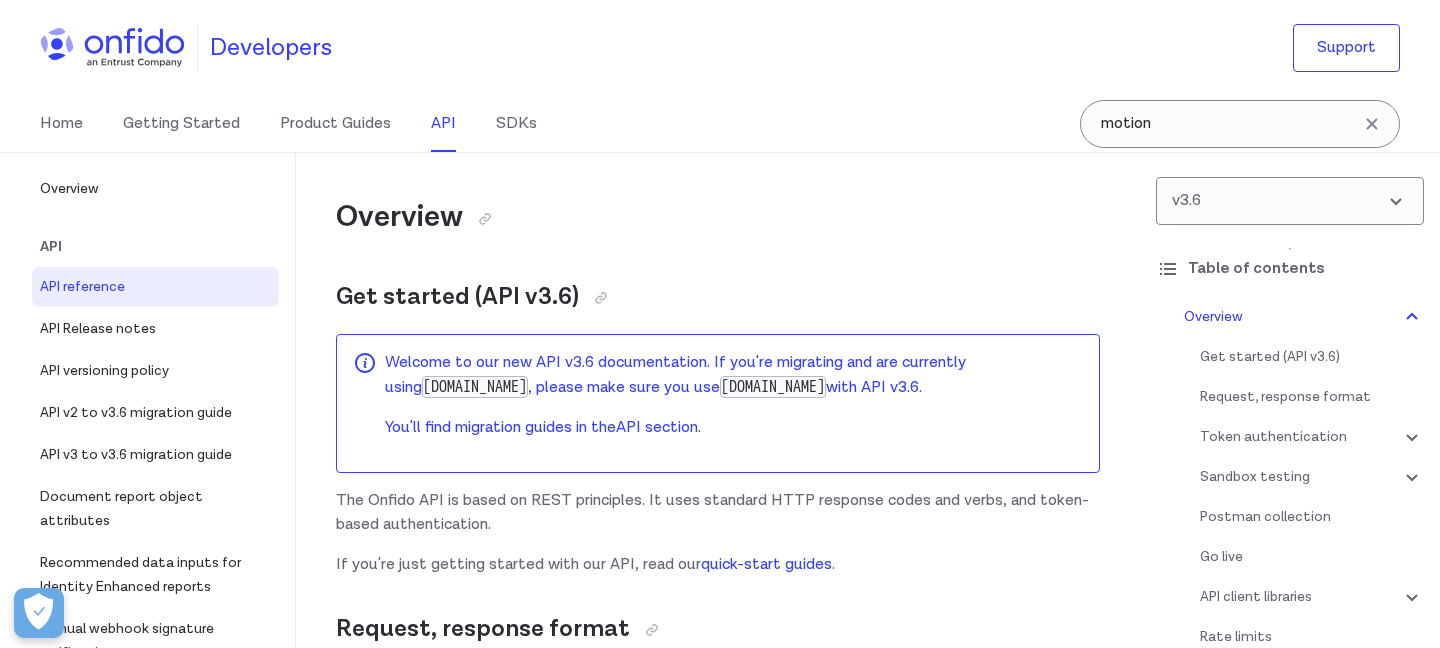 scroll, scrollTop: 0, scrollLeft: 0, axis: both 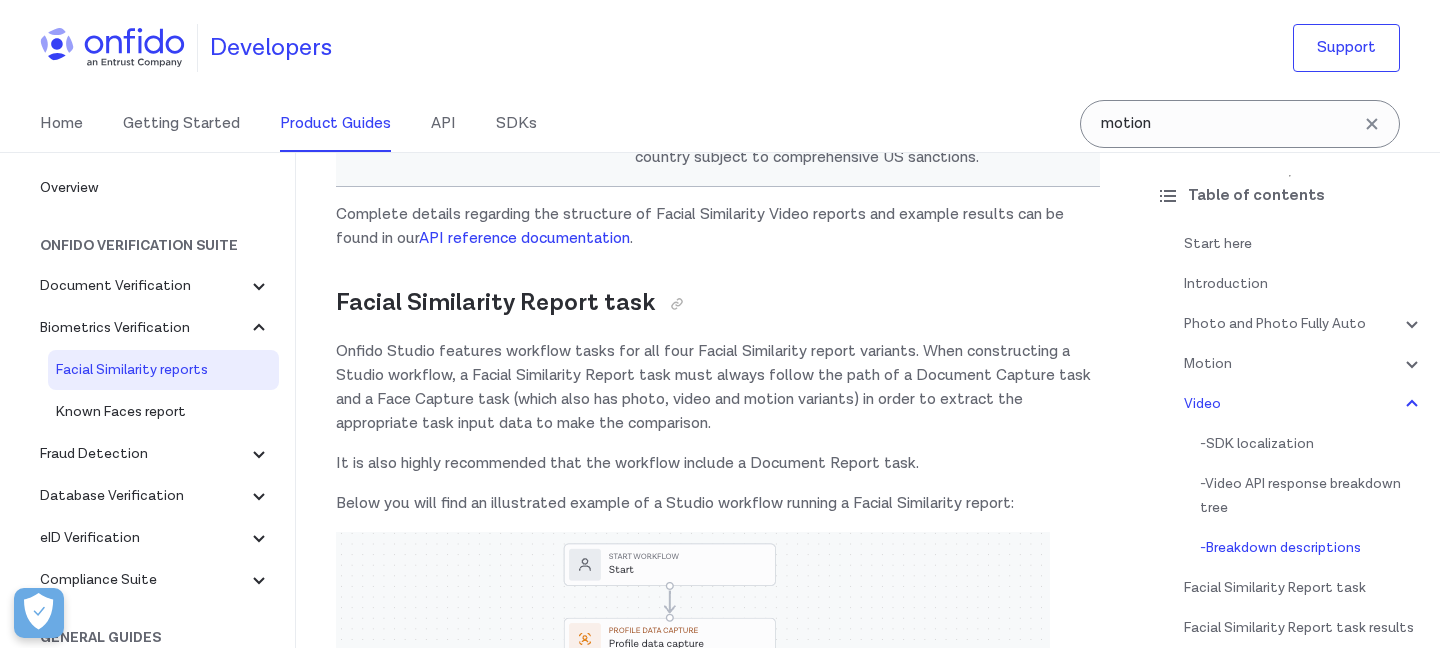 click on "Onfido Studio features workflow tasks for all four Facial Similarity report variants. When constructing a Studio workflow, a Facial Similarity Report task must always follow the path of a Document Capture task and a Face Capture task (which also has photo, video and motion variants) in order to extract the appropriate task input data to make the comparison." at bounding box center [718, 388] 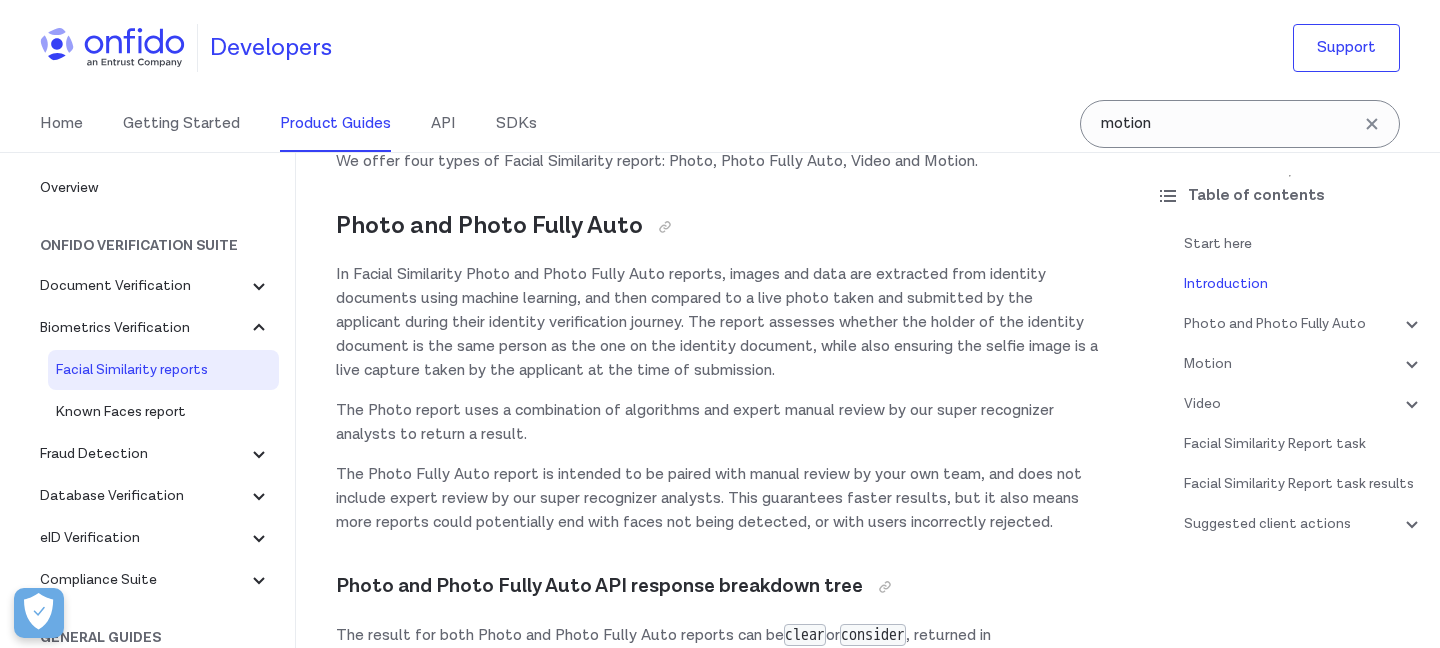 scroll, scrollTop: 509, scrollLeft: 0, axis: vertical 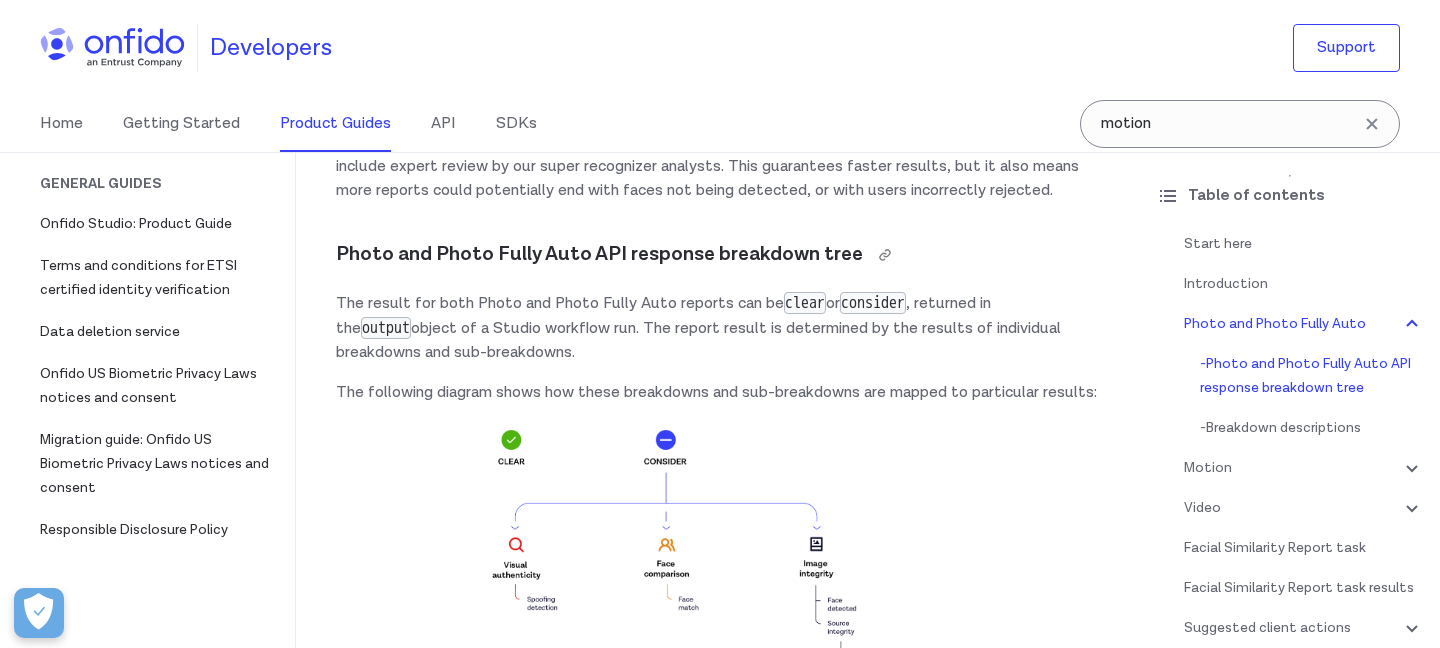 click on "Photo and Photo Fully Auto API response breakdown tree" at bounding box center [718, 255] 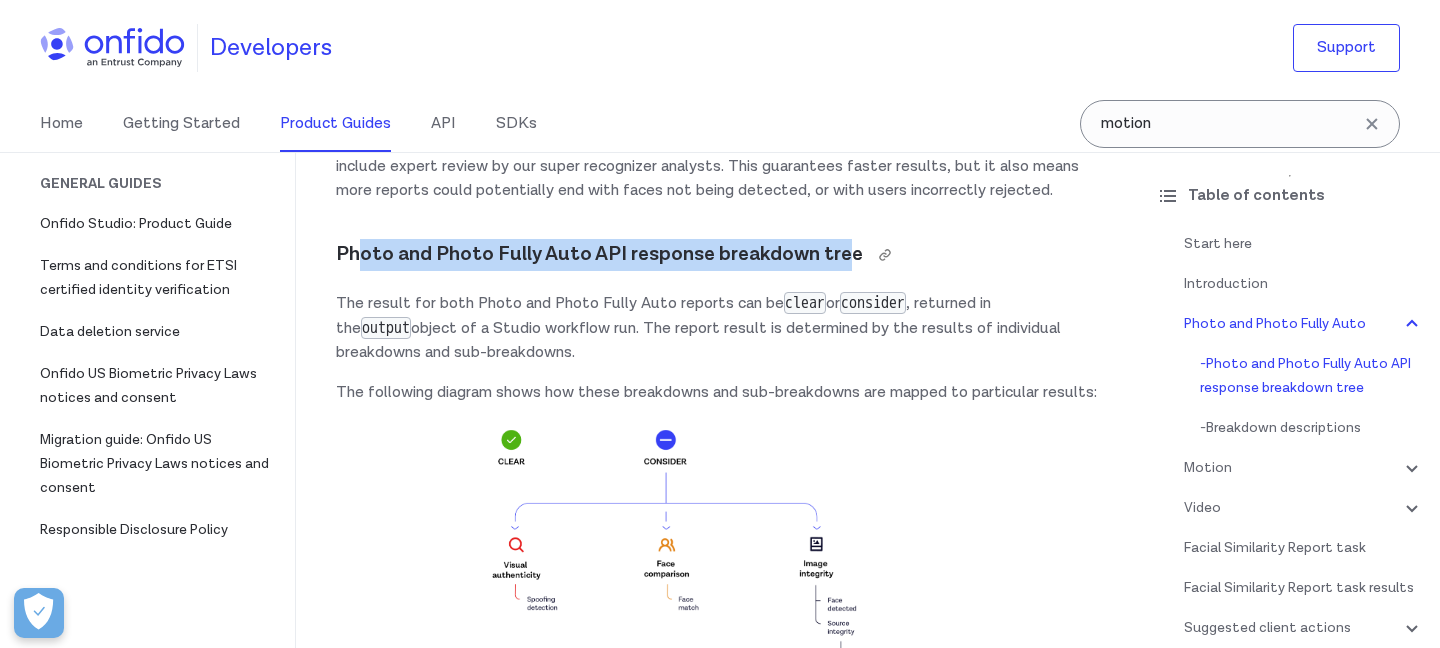 drag, startPoint x: 842, startPoint y: 259, endPoint x: 357, endPoint y: 267, distance: 485.06598 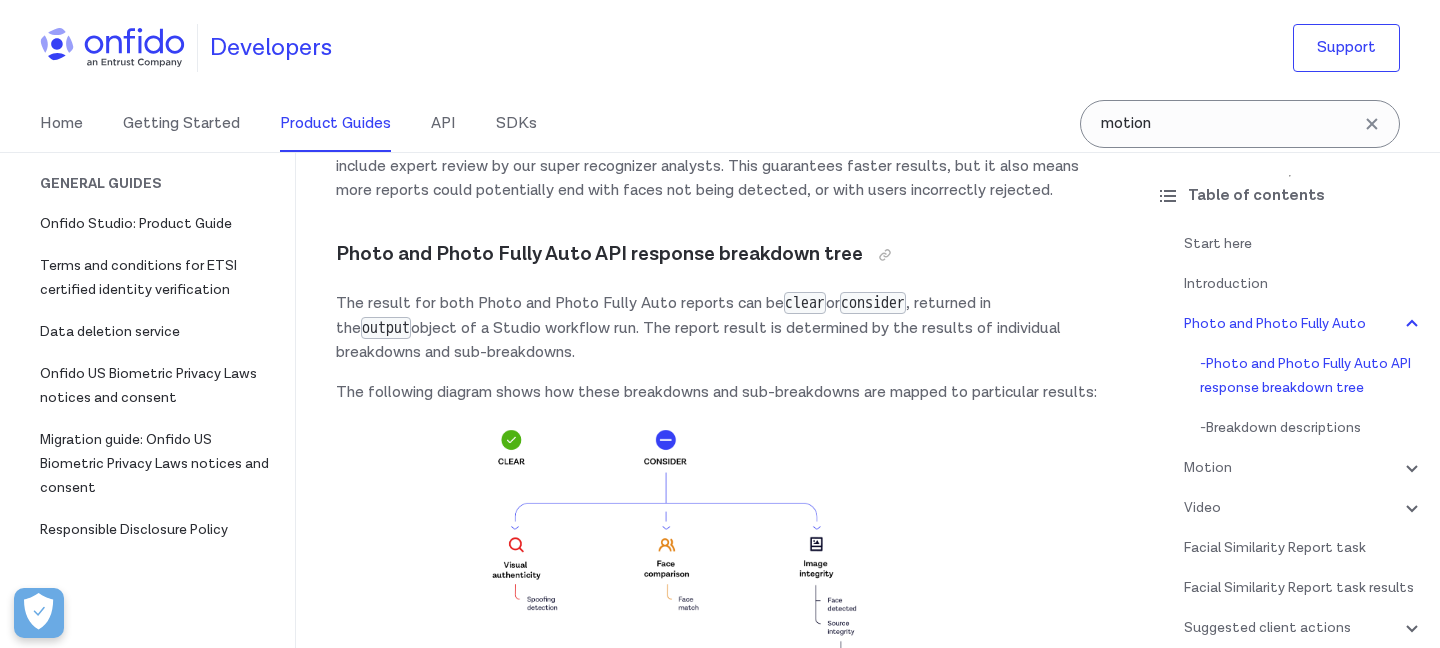 click on "The result for both Photo and Photo Fully Auto reports can be  clear  or  consider , returned in the  output  object of a Studio workflow run. The report result is determined by the results of individual breakdowns and sub-breakdowns." at bounding box center (718, 328) 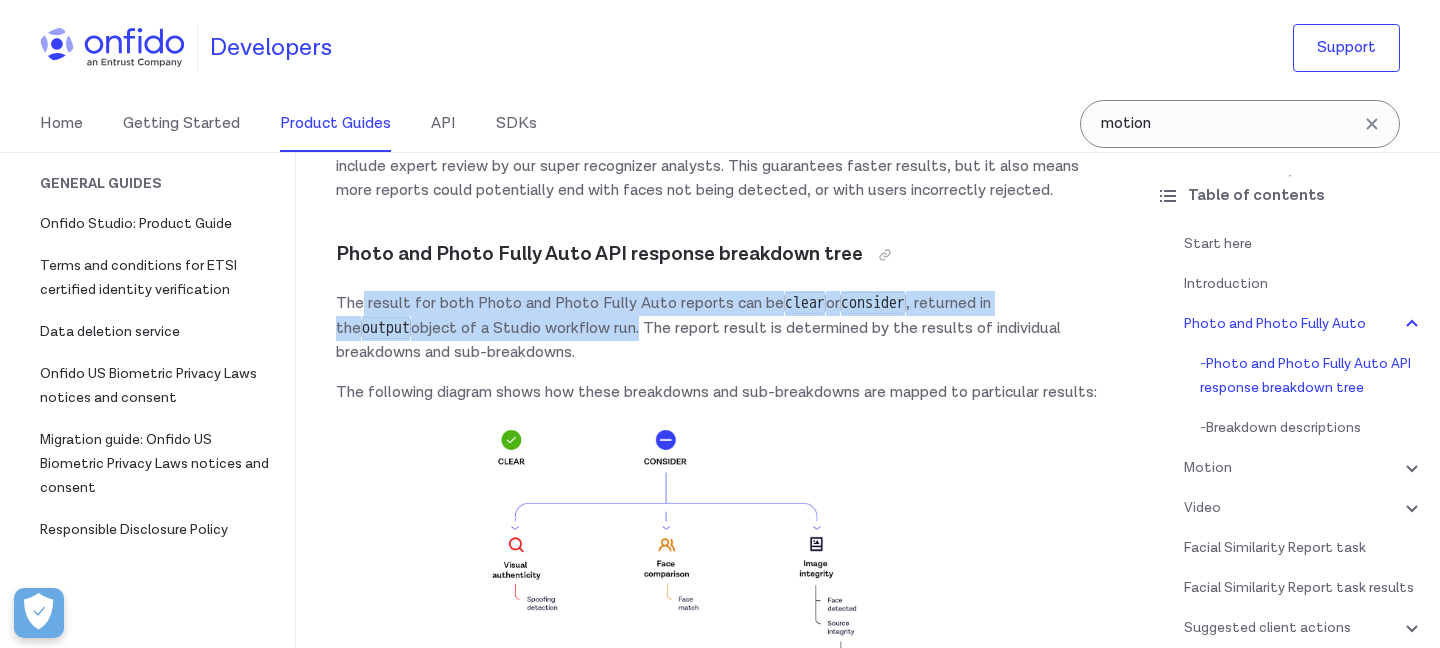 drag, startPoint x: 624, startPoint y: 328, endPoint x: 359, endPoint y: 306, distance: 265.91165 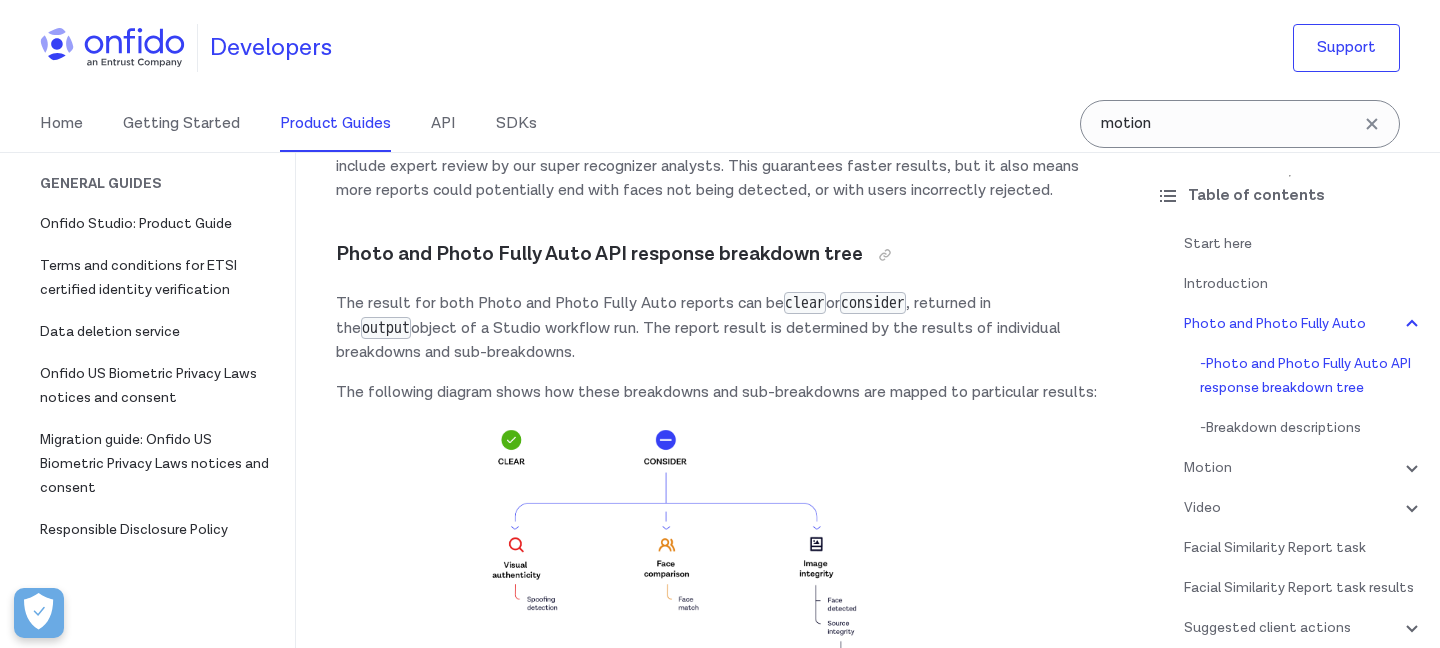 click on "Facial Similarity reports
Start here
This guide presents a technical overview of our Facial Similarity report.
Introduction
Facial Similarity reports compare the most recent live photo, live video or motion capture provided by an applicant during an identity verification flow to the face on their most recently captured identity document (such as passports or national ID cards). Where the document has two sides, our system will search both sides of the document for a face. Facial Similarity reports are designed to prove identity document ownership, so that only the owner of the identity document can use it to verify their identity and access services.
We offer four types of Facial Similarity report: Photo, Photo Fully Auto, Video and Motion.
Photo and Photo Fully Auto
The Photo report uses a combination of algorithms and expert manual review by our super recognizer analysts to return a result.
Photo and Photo Fully Auto API response breakdown tree
clear  or  consider , returned in the" at bounding box center [718, 6130] 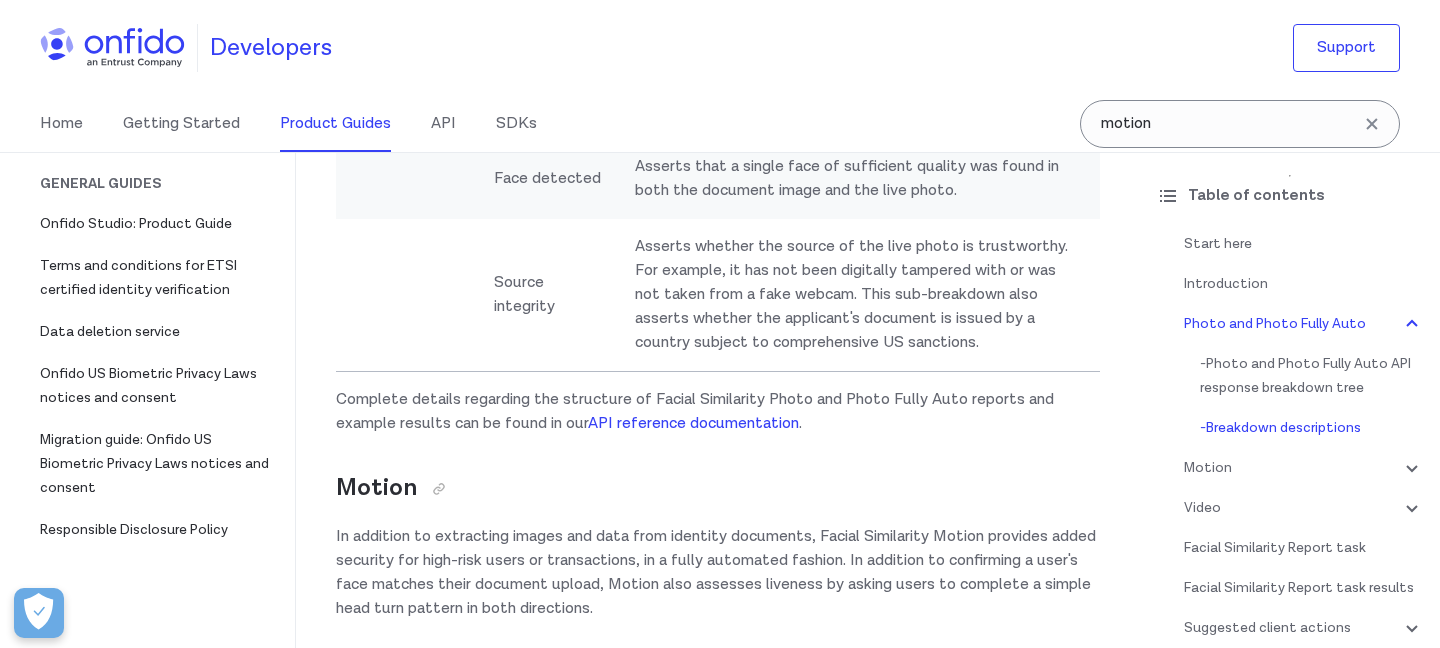 scroll, scrollTop: 2176, scrollLeft: 0, axis: vertical 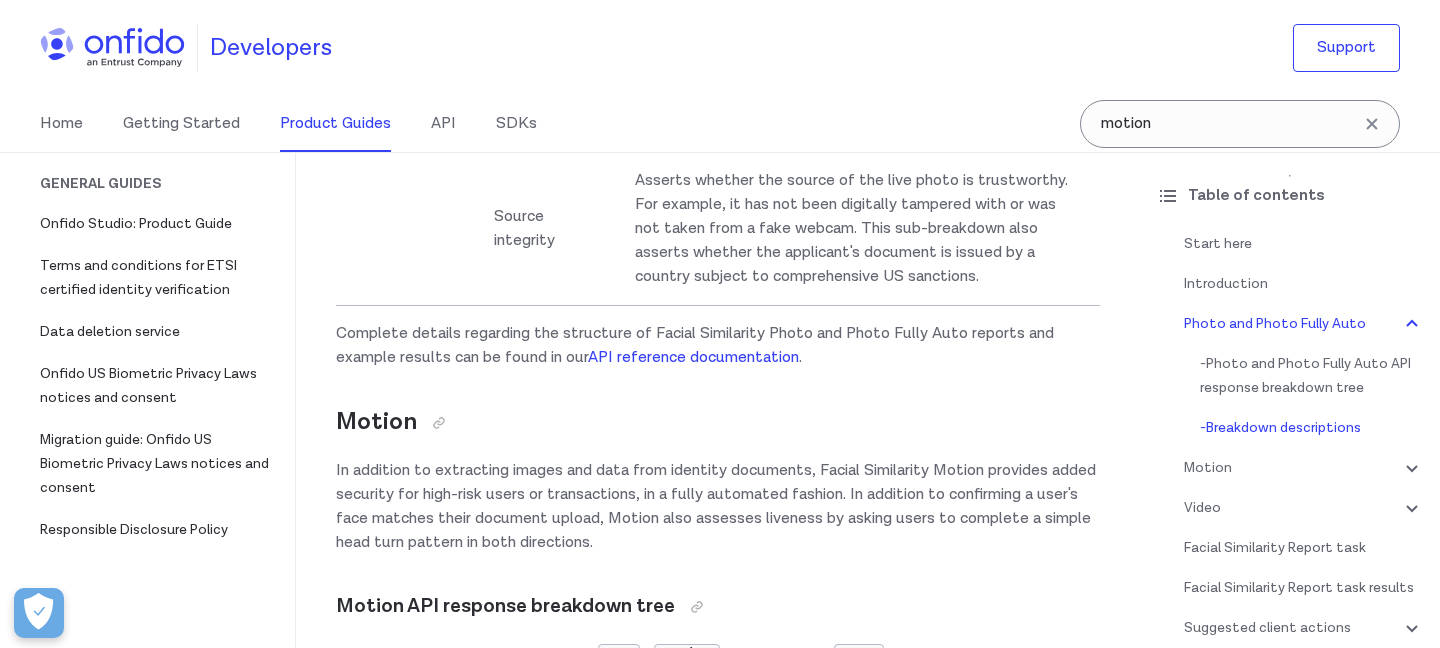click on "Complete details regarding the structure of Facial Similarity Photo and Photo Fully Auto reports and example results can be found in our  API reference documentation ." at bounding box center [718, 346] 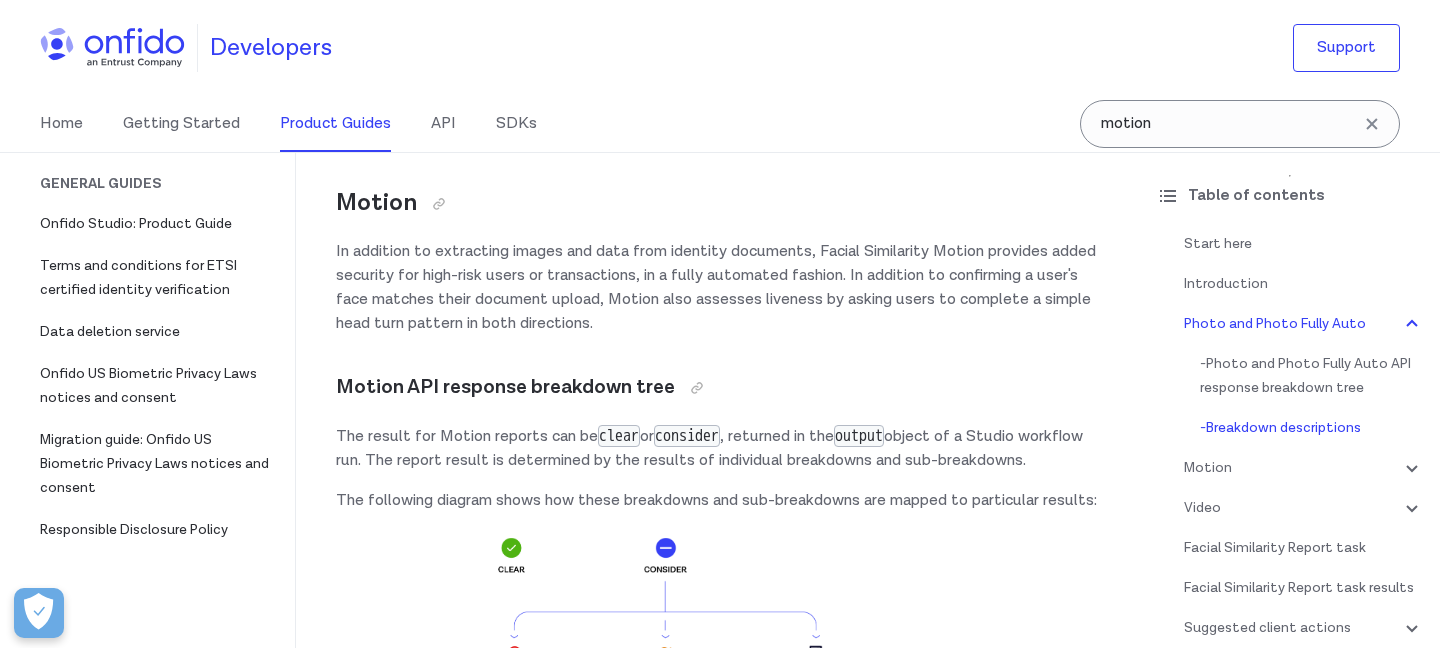 scroll, scrollTop: 2411, scrollLeft: 0, axis: vertical 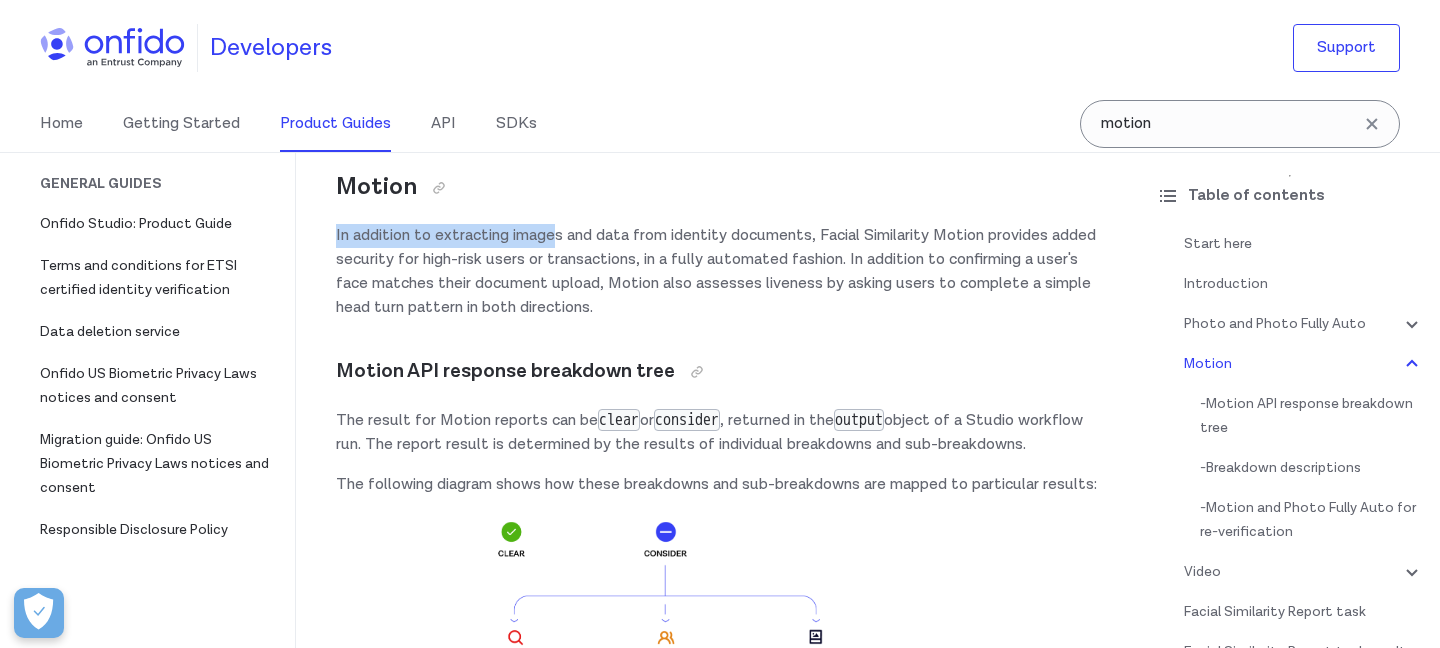 click on "In addition to extracting images and data from identity documents, Facial Similarity Motion provides added security for high-risk users or transactions, in a fully automated fashion. In addition to confirming a user's face matches their document upload, Motion also assesses liveness by asking users to complete a simple head turn pattern in both directions." at bounding box center (718, 272) 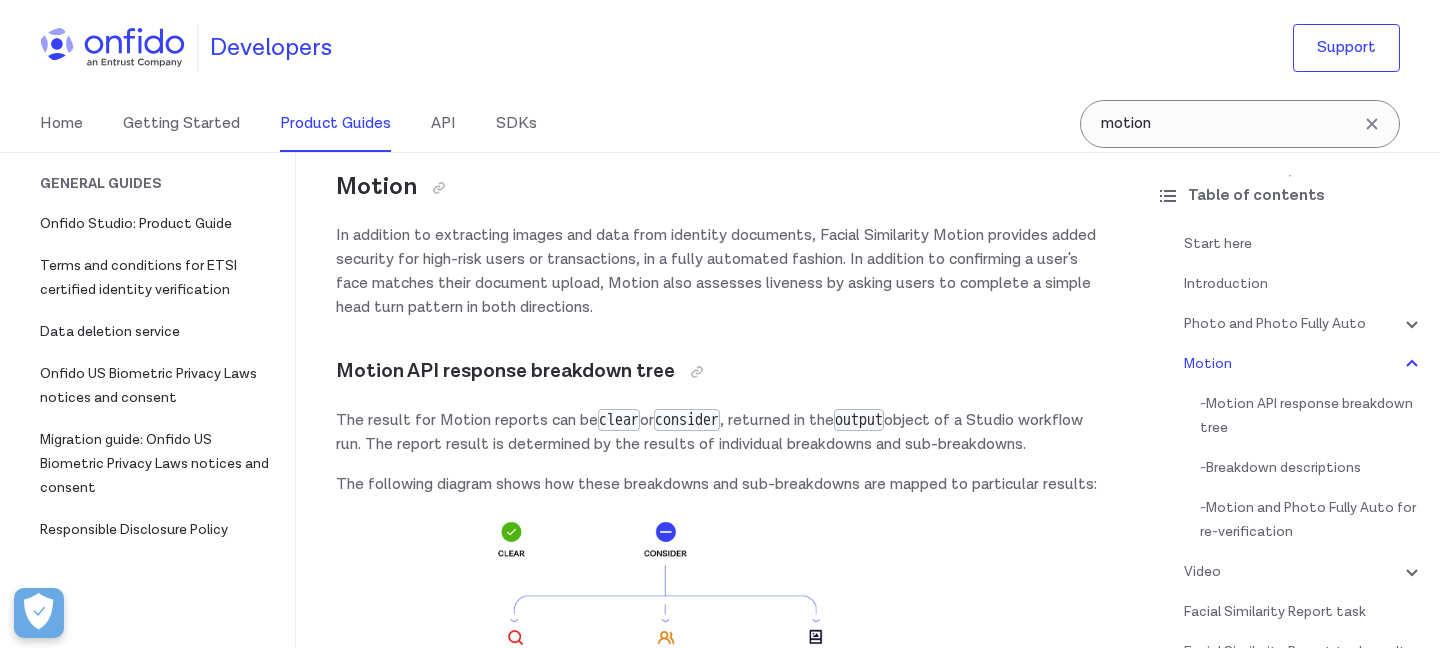 click on "In addition to extracting images and data from identity documents, Facial Similarity Motion provides added security for high-risk users or transactions, in a fully automated fashion. In addition to confirming a user's face matches their document upload, Motion also assesses liveness by asking users to complete a simple head turn pattern in both directions." at bounding box center [718, 272] 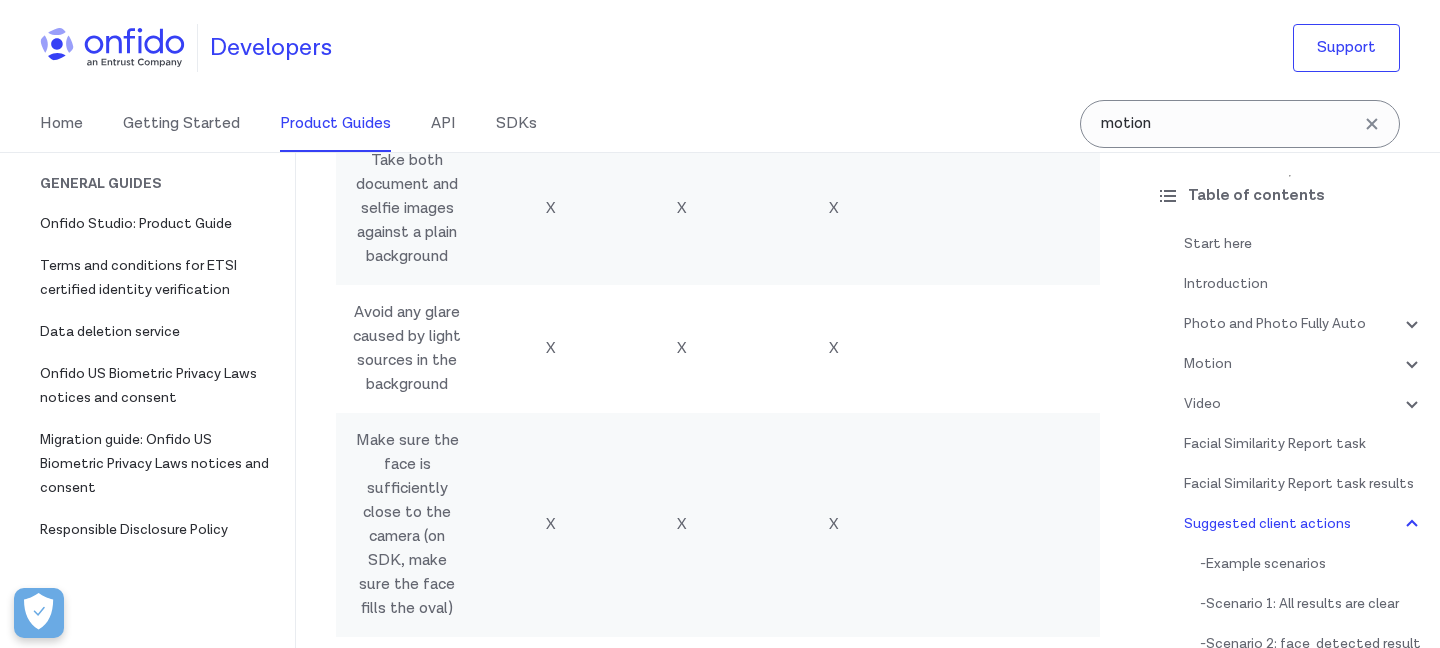 scroll, scrollTop: 11752, scrollLeft: 0, axis: vertical 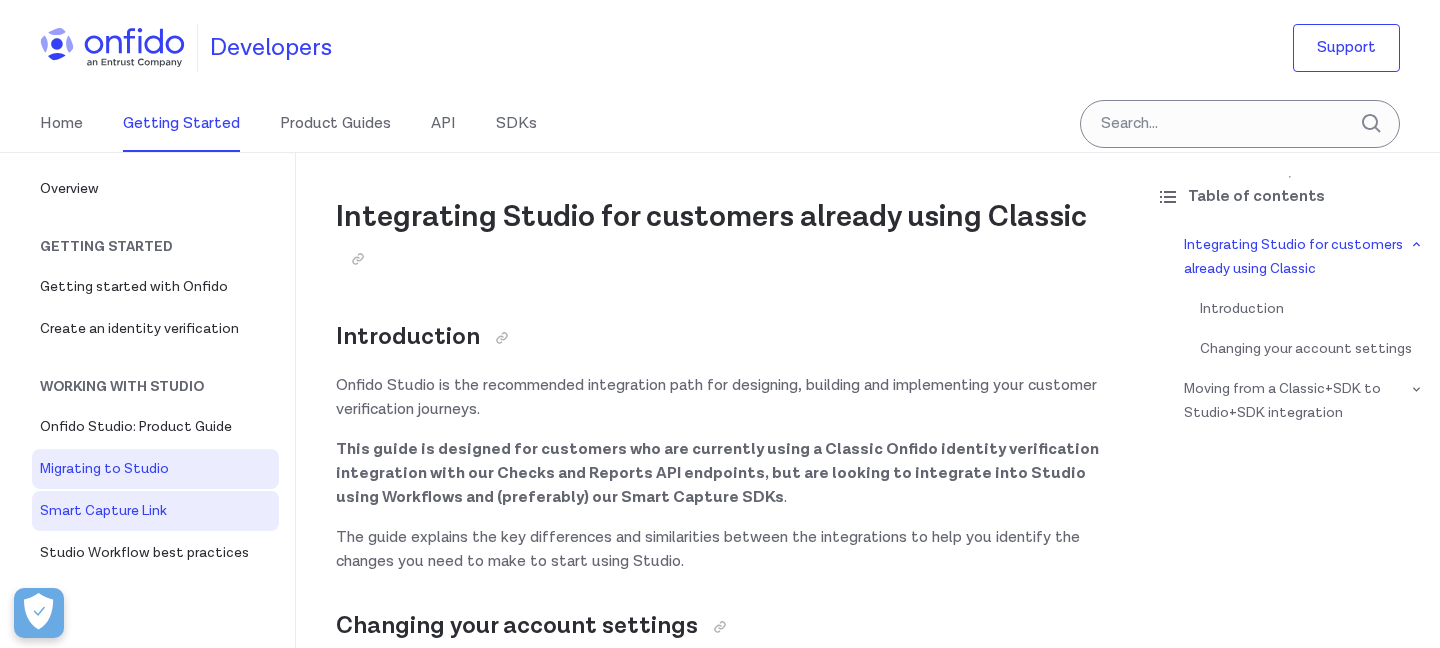 click on "Smart Capture Link" at bounding box center [155, 511] 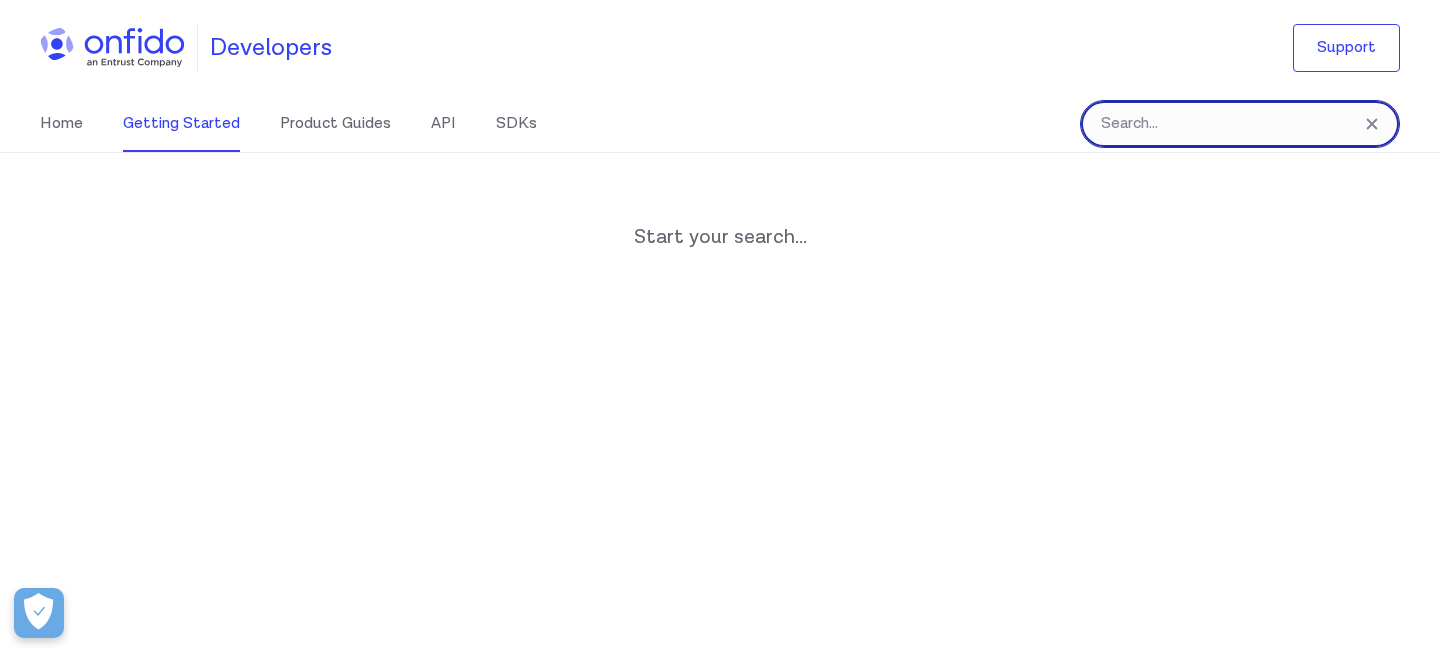 click at bounding box center [1240, 124] 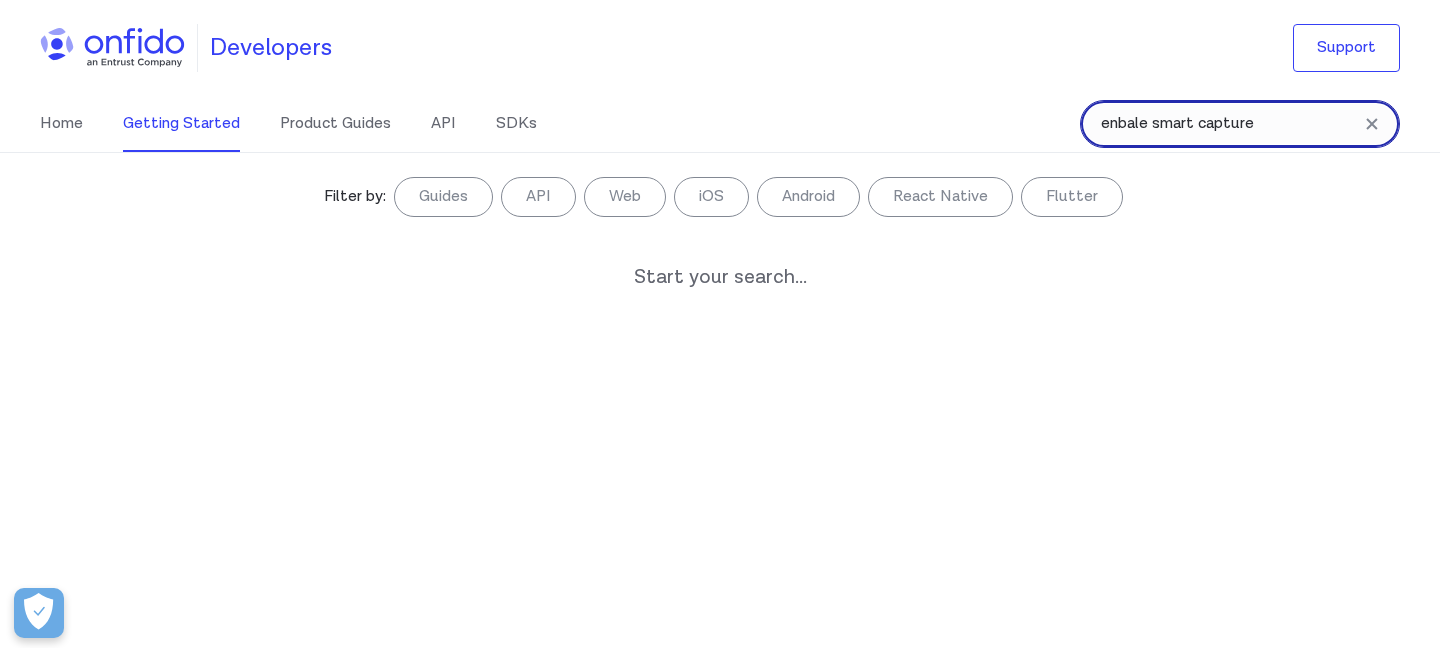 type on "enbale smart capture" 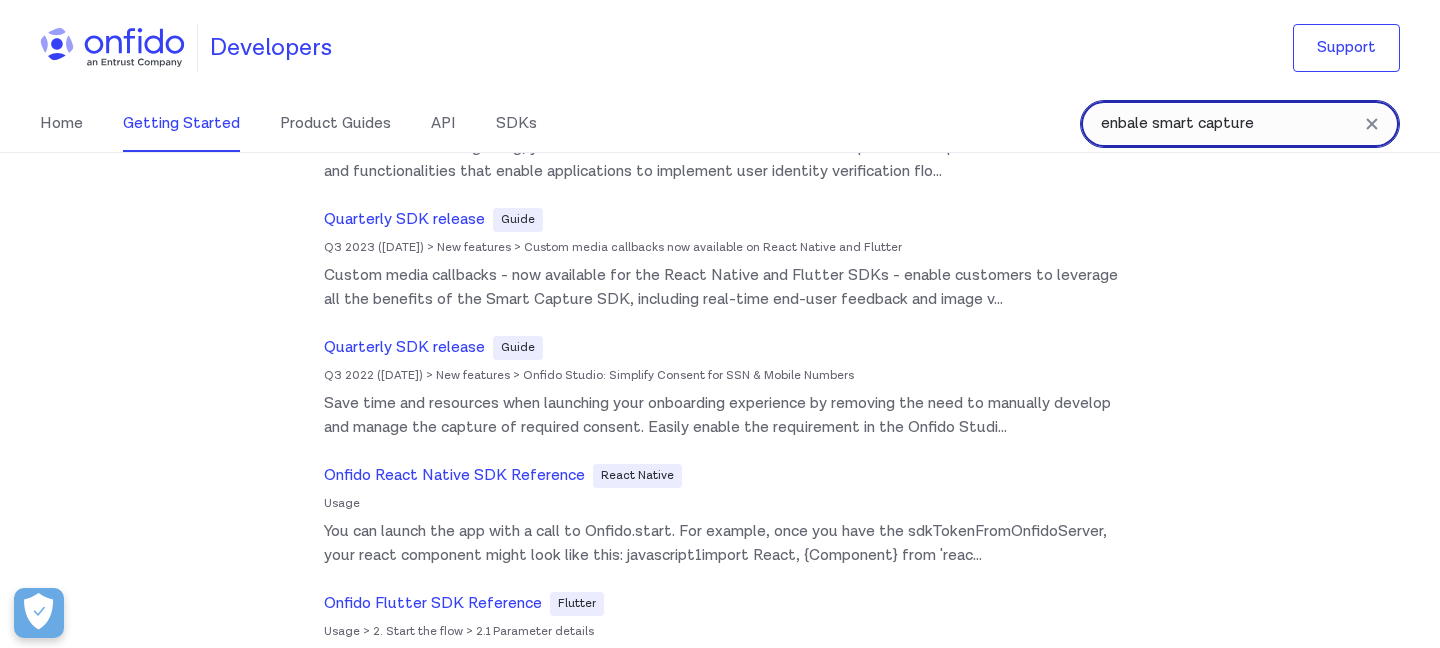 scroll, scrollTop: 913, scrollLeft: 0, axis: vertical 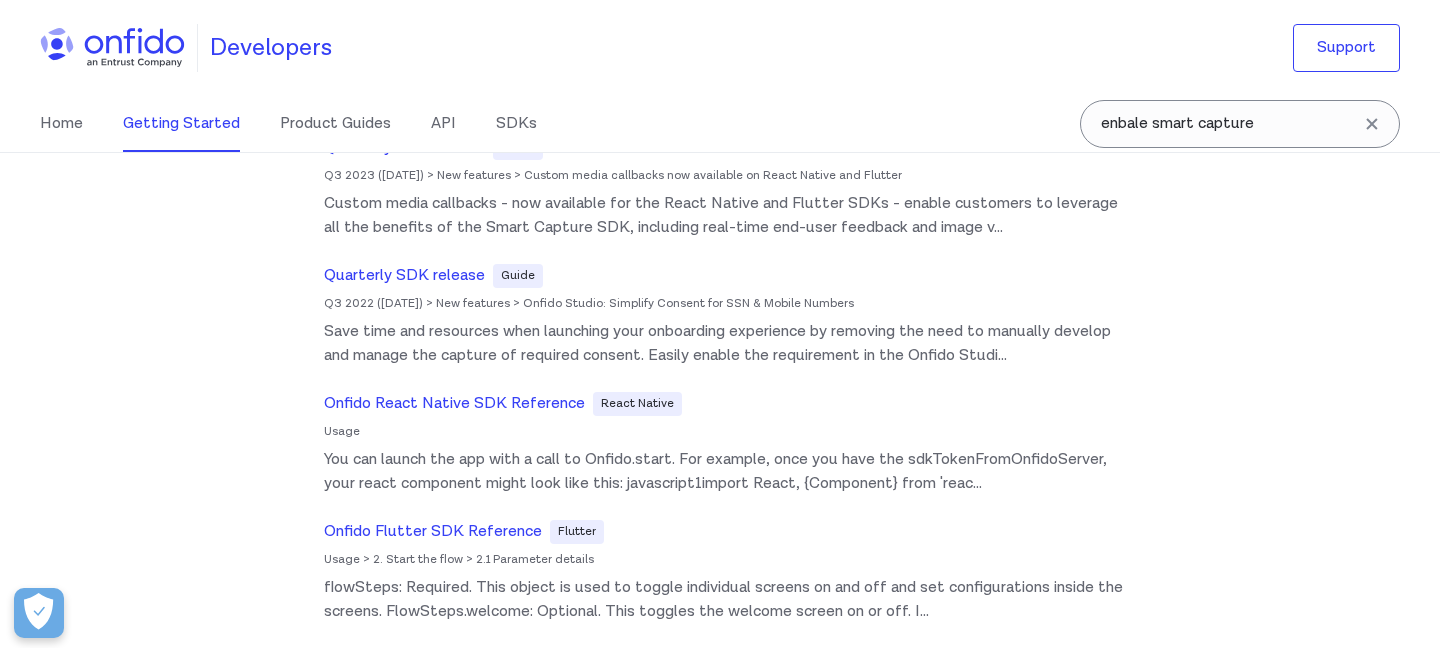 click on "Getting Started" at bounding box center [181, 124] 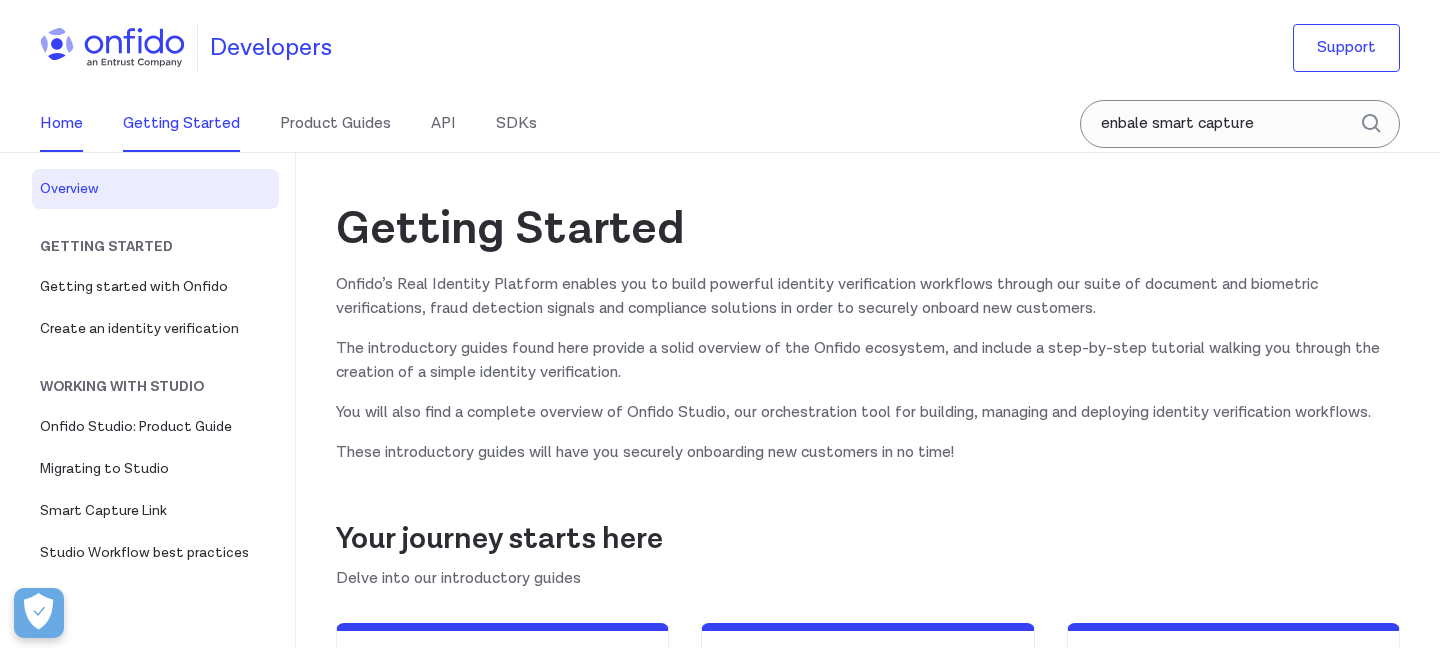 click on "Home" at bounding box center (61, 124) 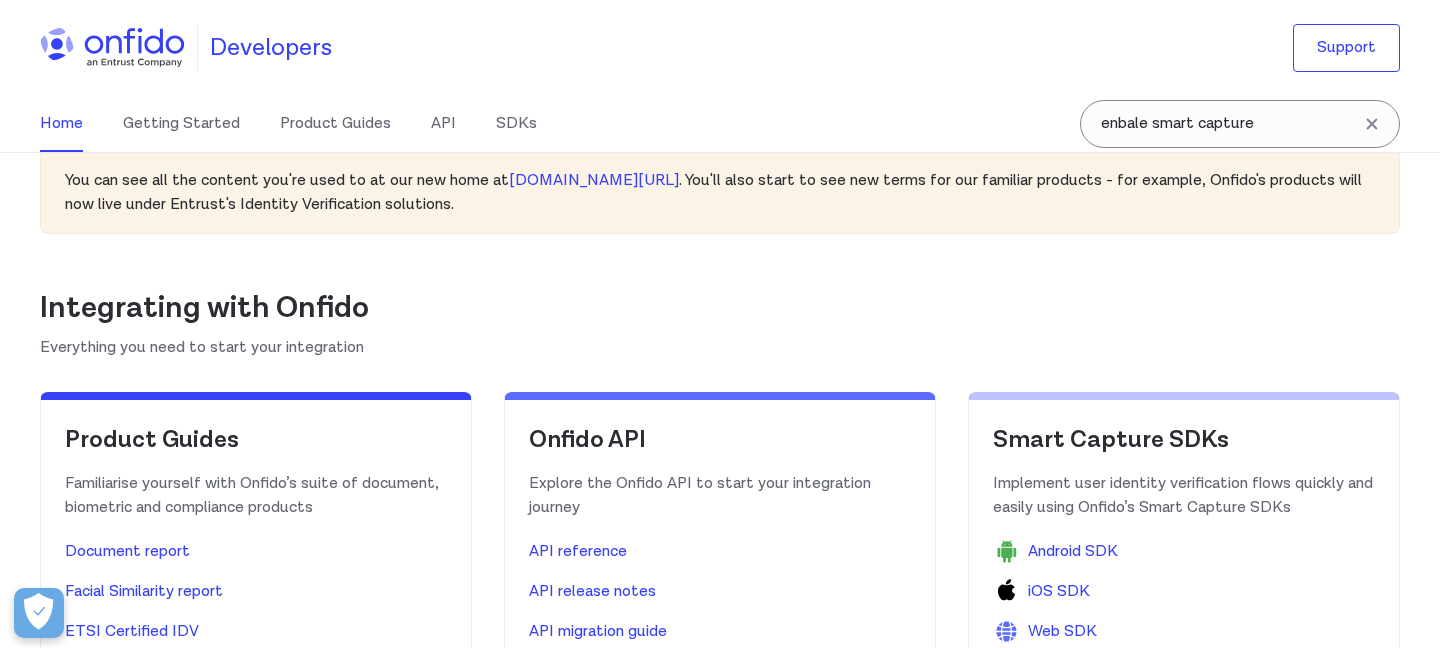 scroll, scrollTop: 518, scrollLeft: 0, axis: vertical 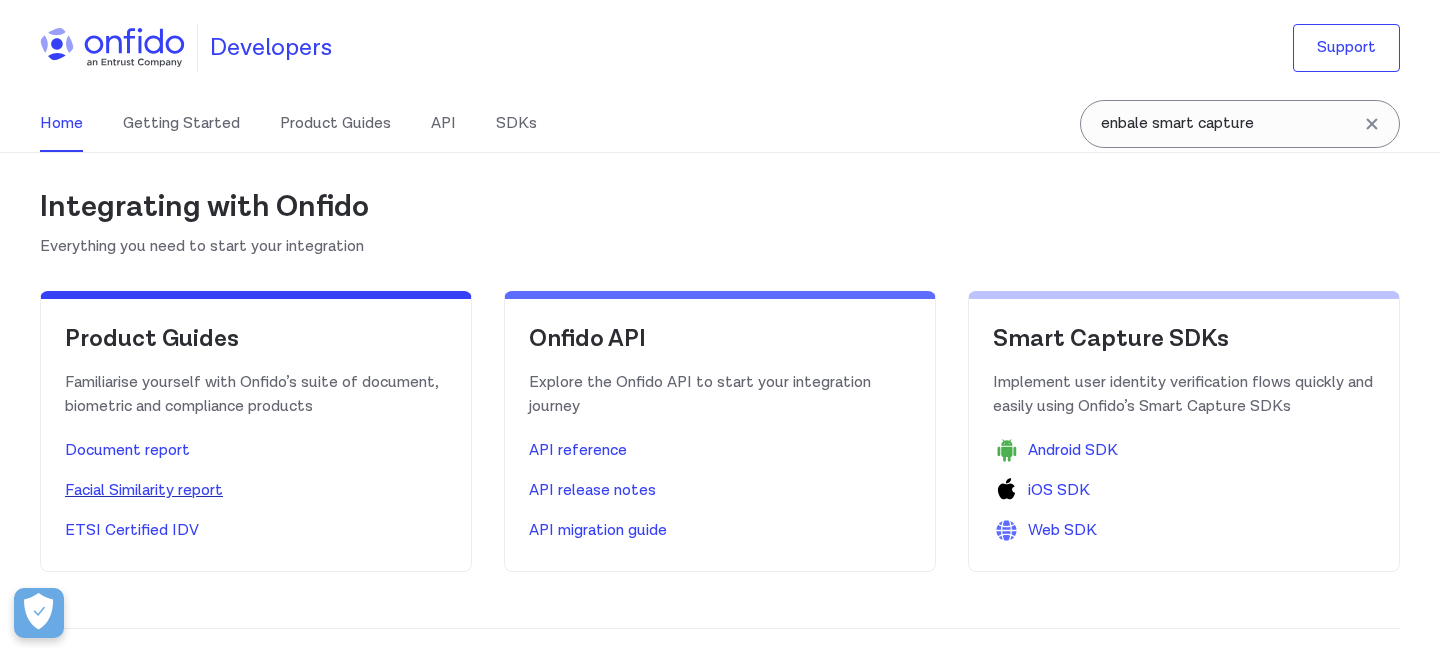 click on "Facial Similarity report" at bounding box center [144, 491] 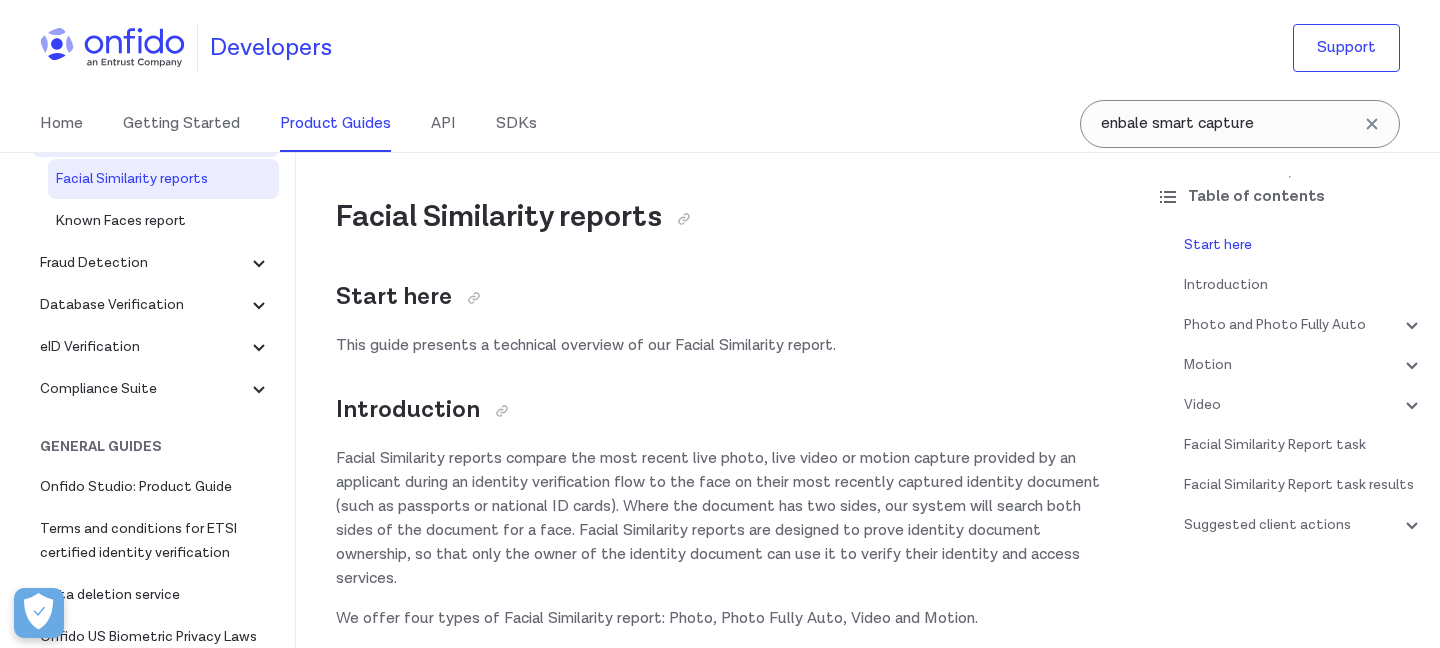scroll, scrollTop: 238, scrollLeft: 0, axis: vertical 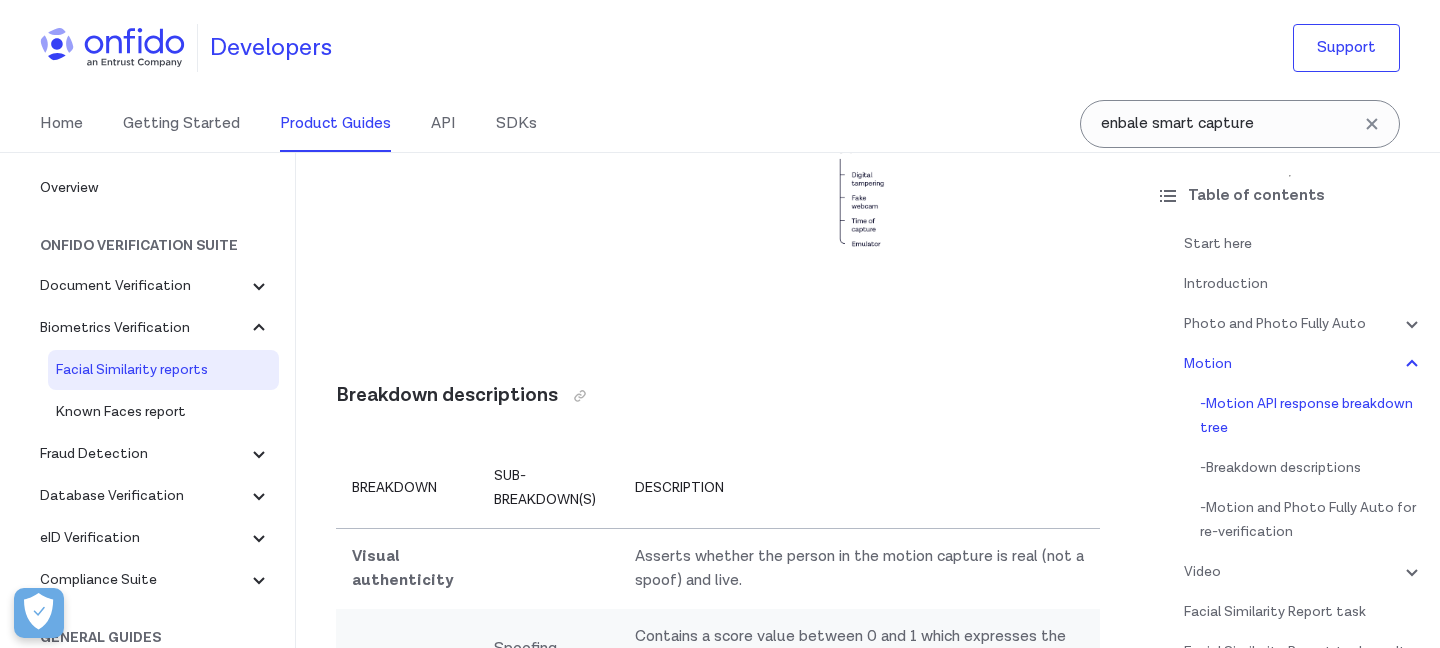 click on "Onfido verification suite" at bounding box center (163, 246) 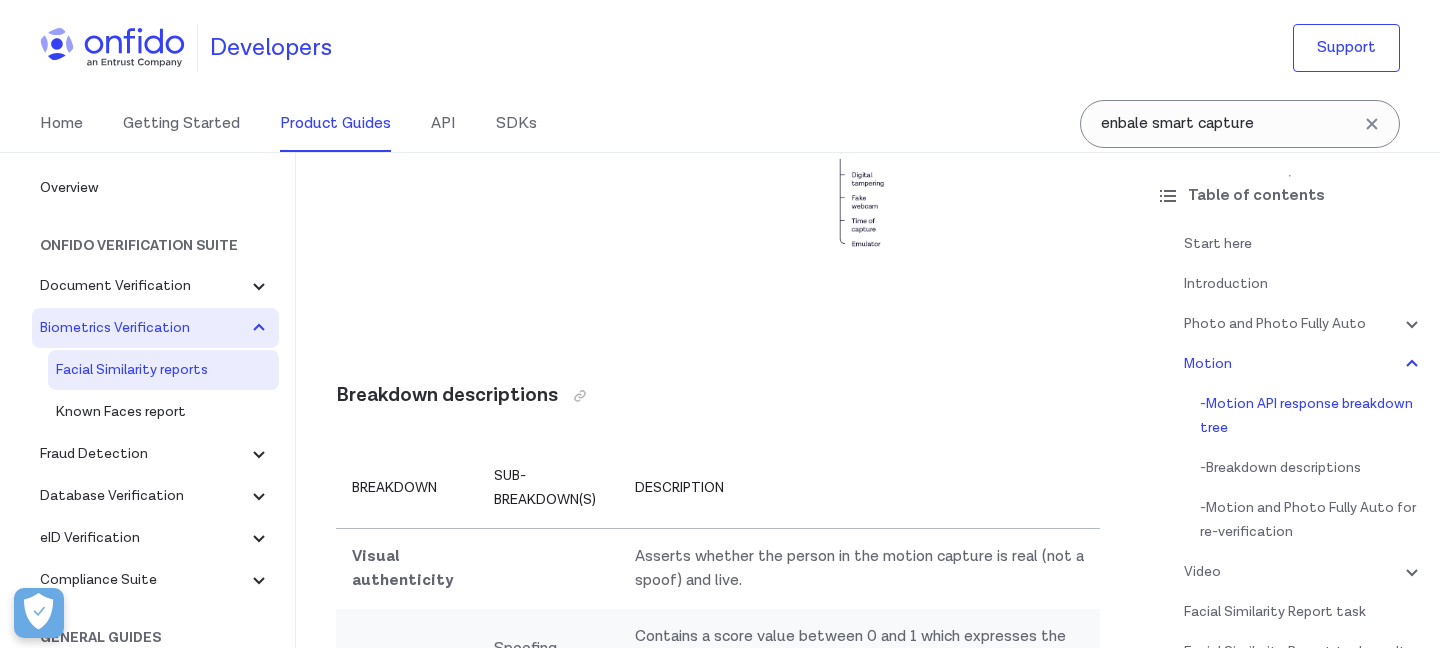 click on "Biometrics Verification" at bounding box center [143, 328] 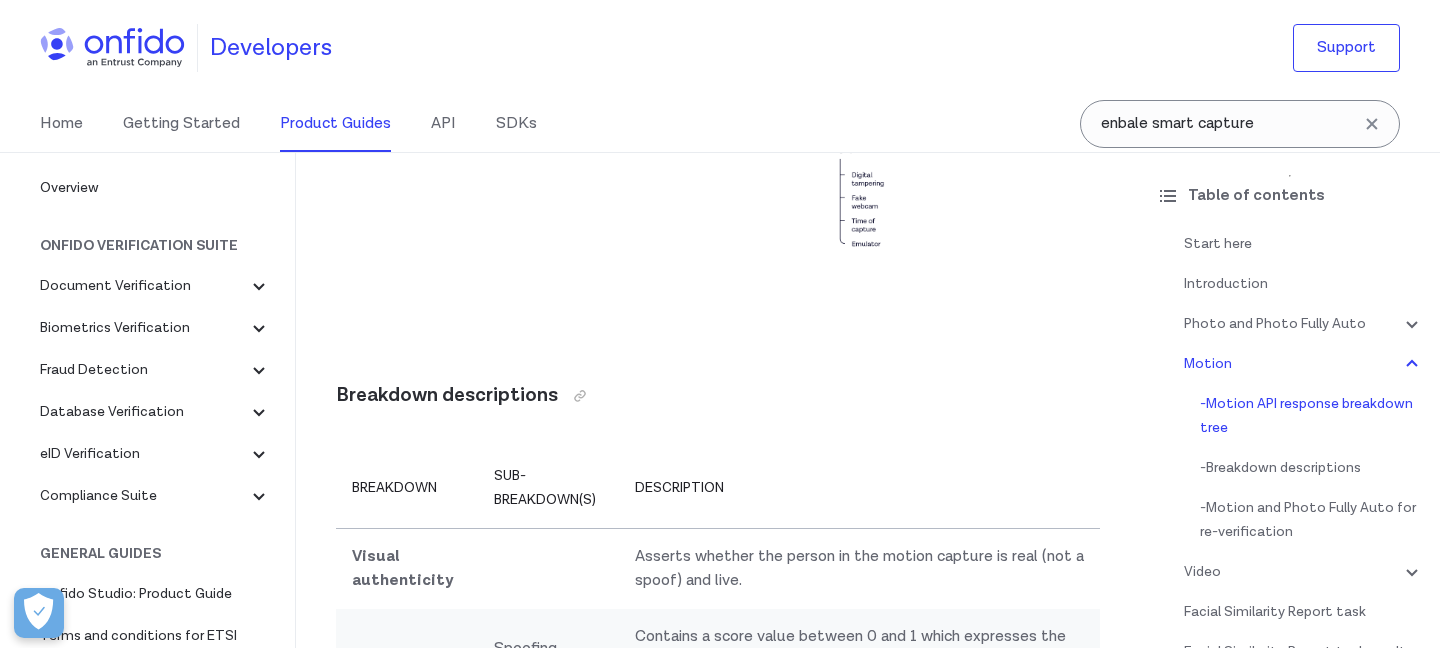 click on "Onfido verification suite" at bounding box center [163, 246] 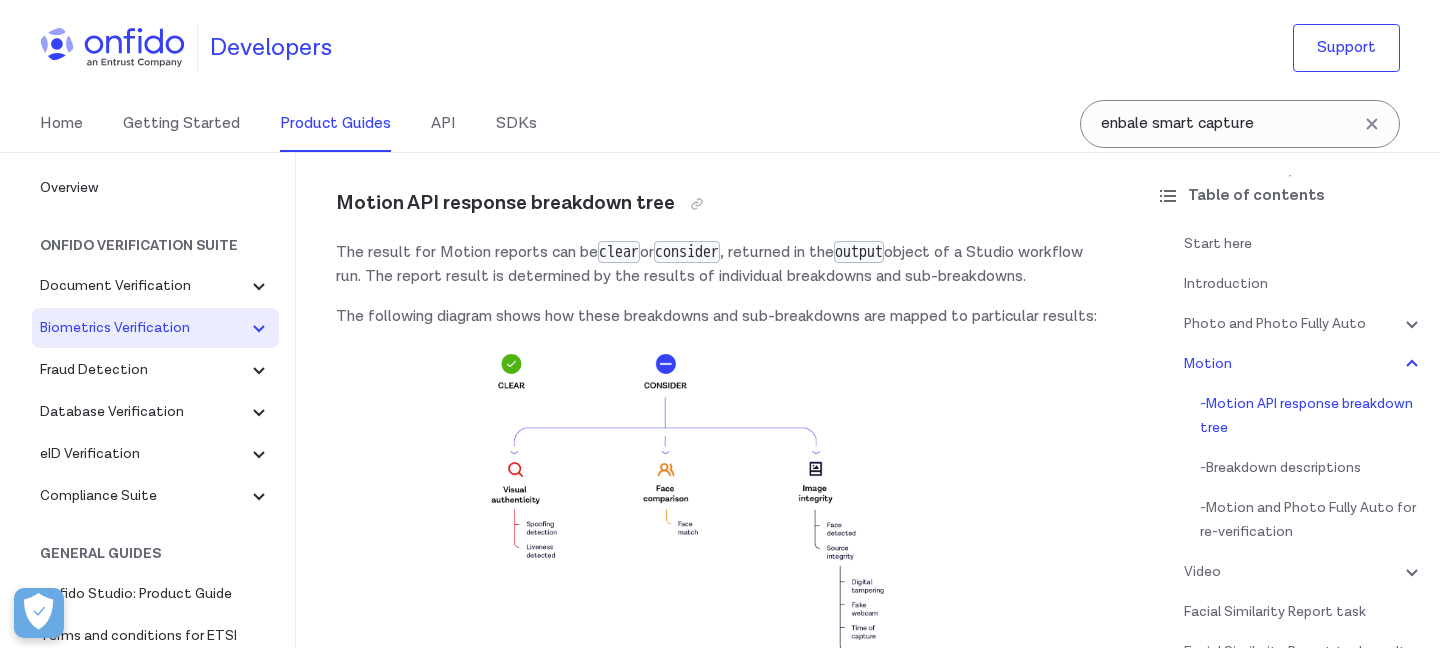 scroll, scrollTop: 2568, scrollLeft: 0, axis: vertical 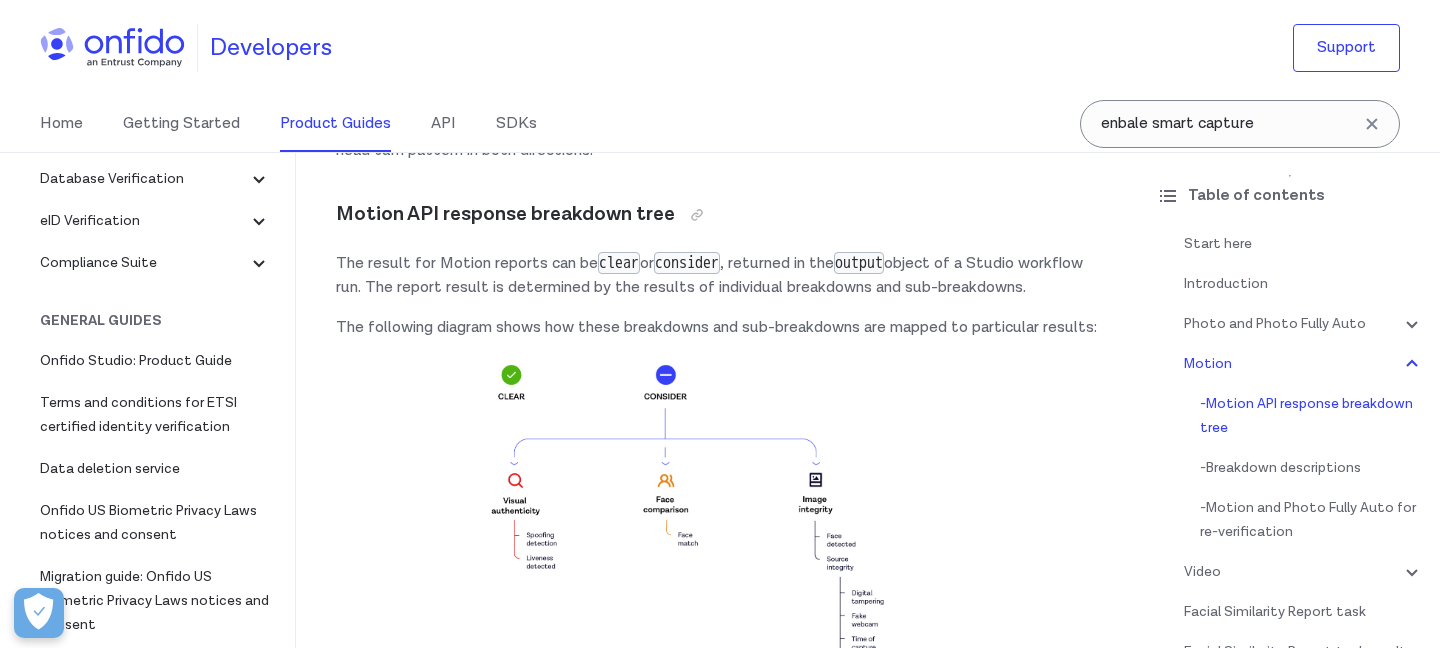 click on "General Guides" at bounding box center (163, 321) 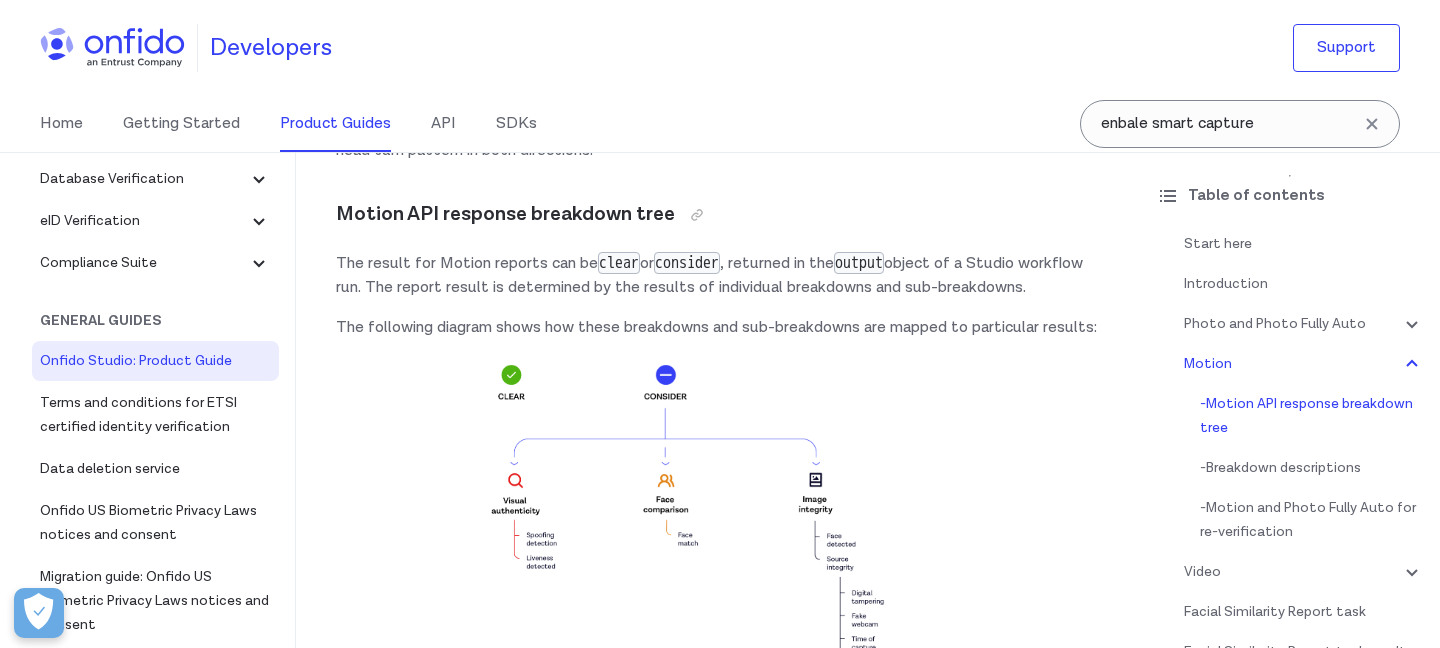 click on "Onfido Studio: Product Guide" at bounding box center [155, 361] 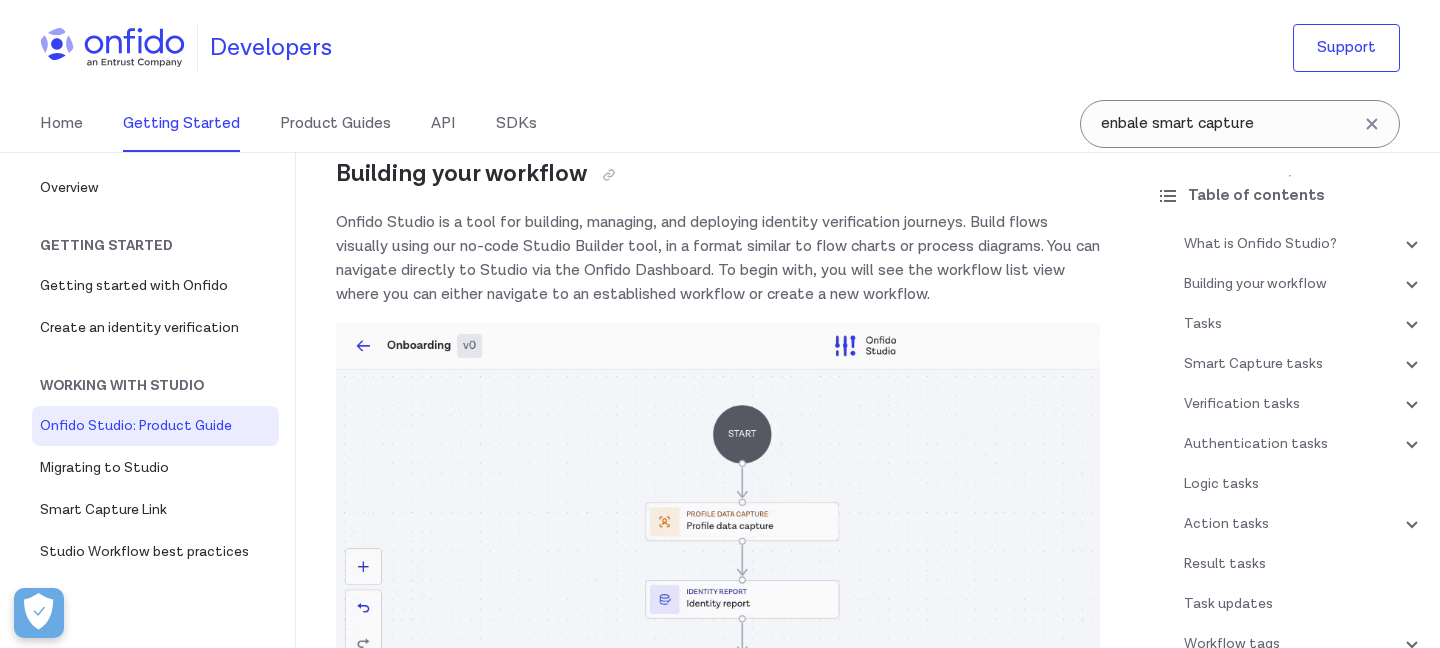 scroll, scrollTop: 0, scrollLeft: 0, axis: both 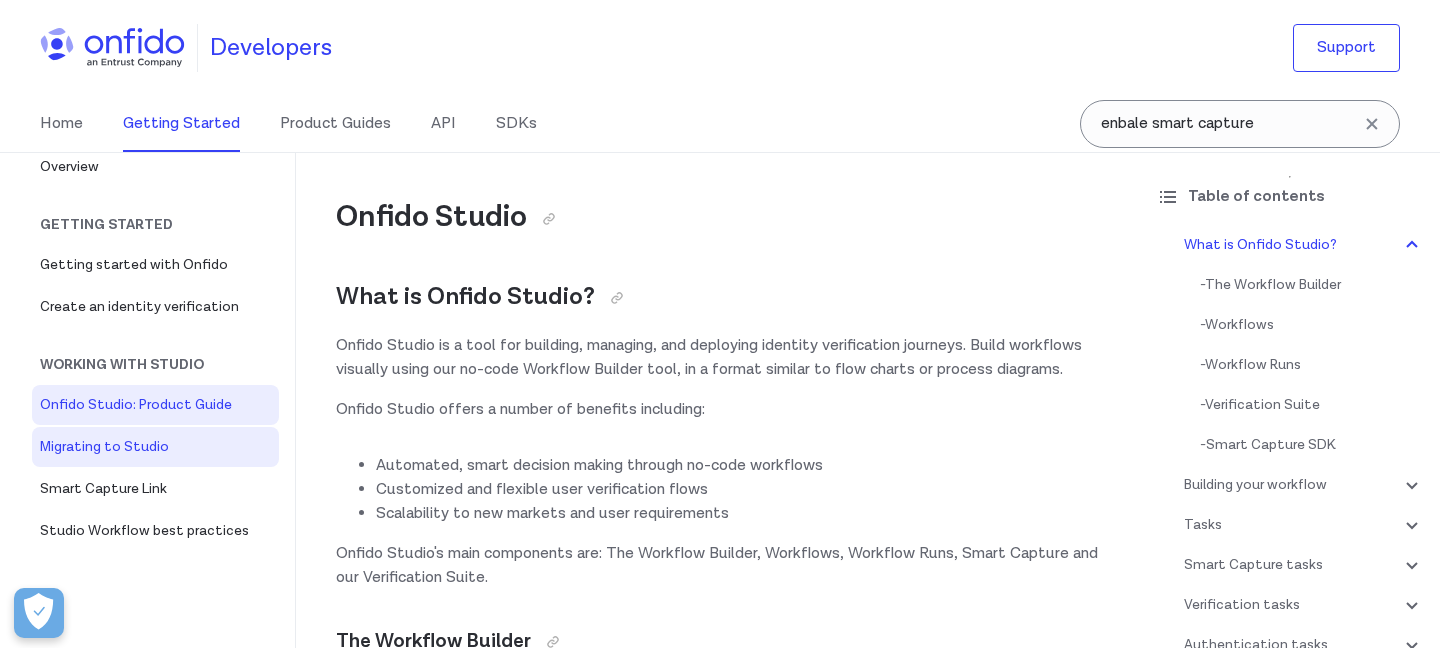 click on "Migrating to Studio" at bounding box center (155, 447) 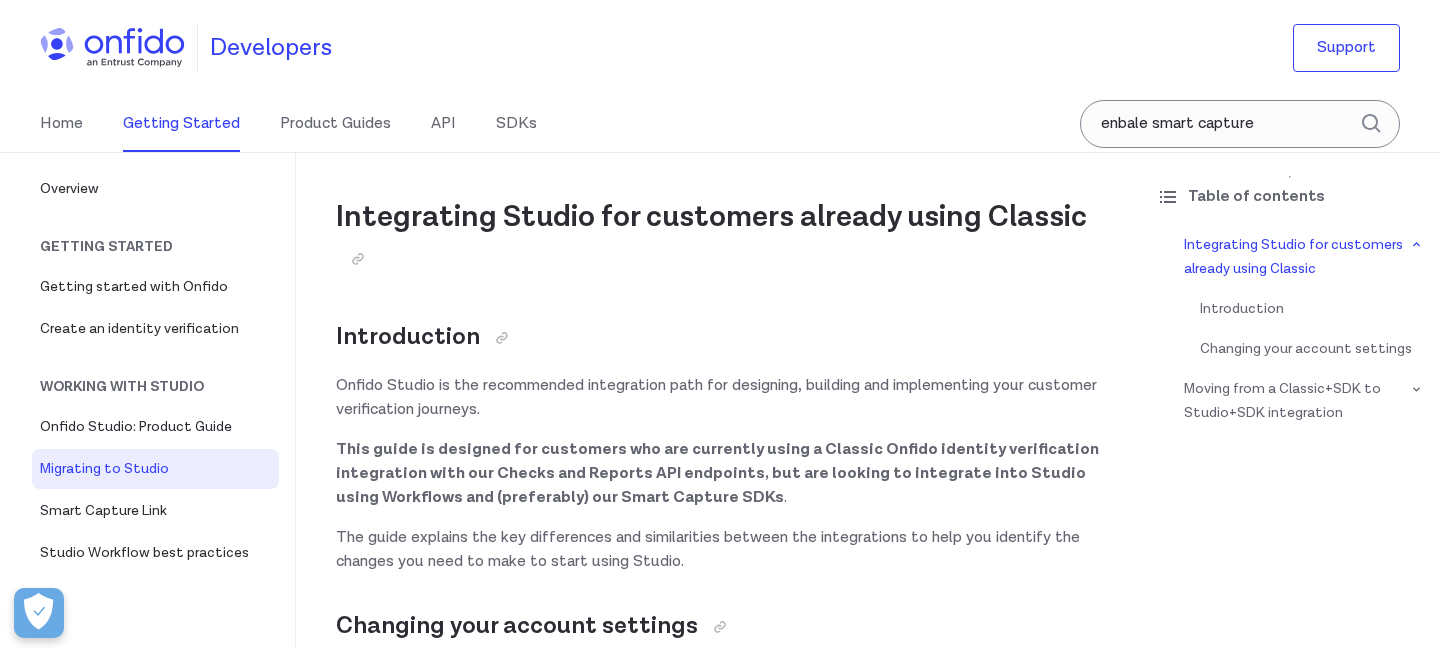 scroll, scrollTop: 0, scrollLeft: 0, axis: both 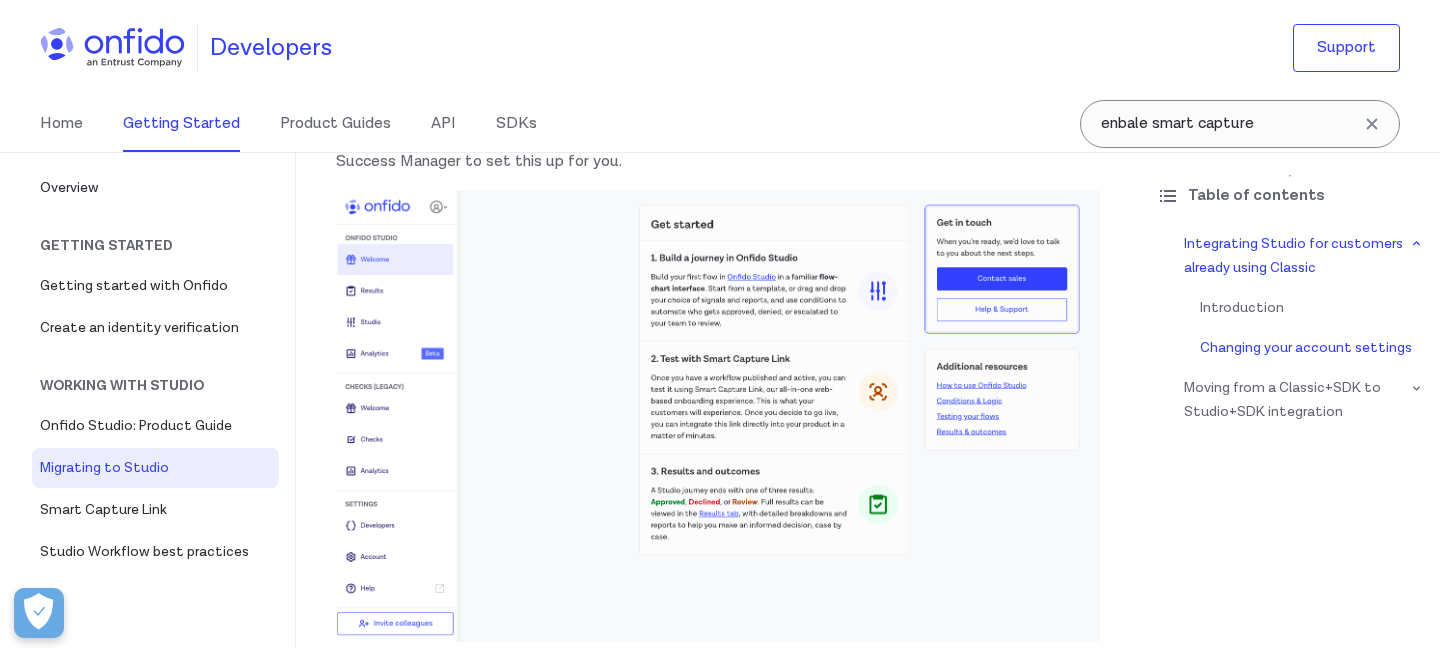 click on "Migrating to Studio" at bounding box center (155, 468) 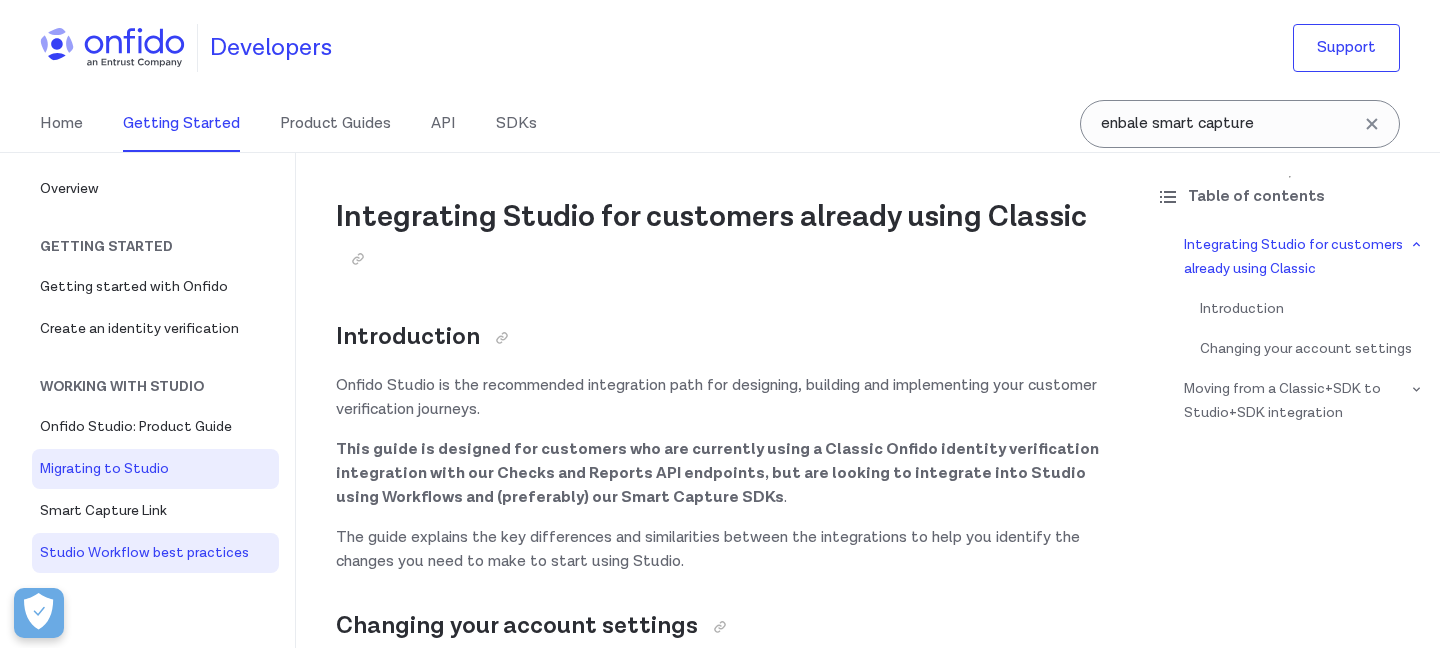 click on "Studio Workflow best practices" at bounding box center (155, 553) 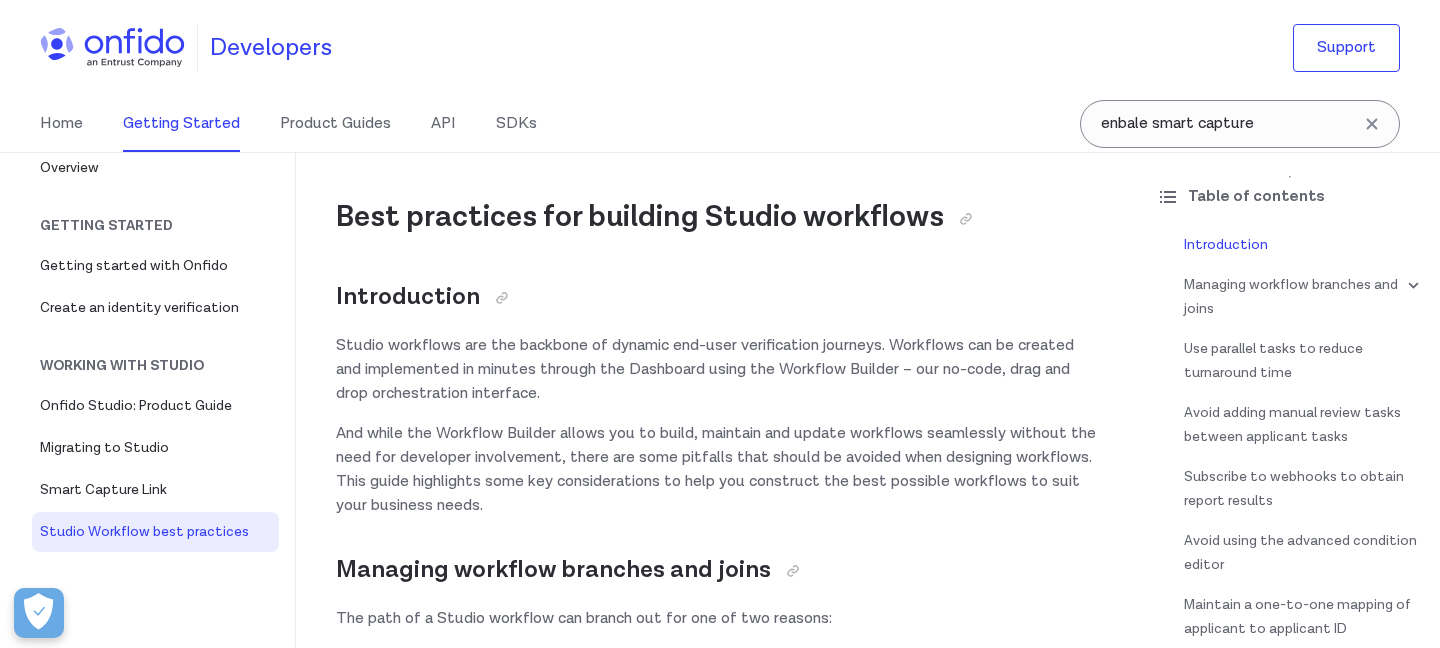 scroll, scrollTop: 20, scrollLeft: 0, axis: vertical 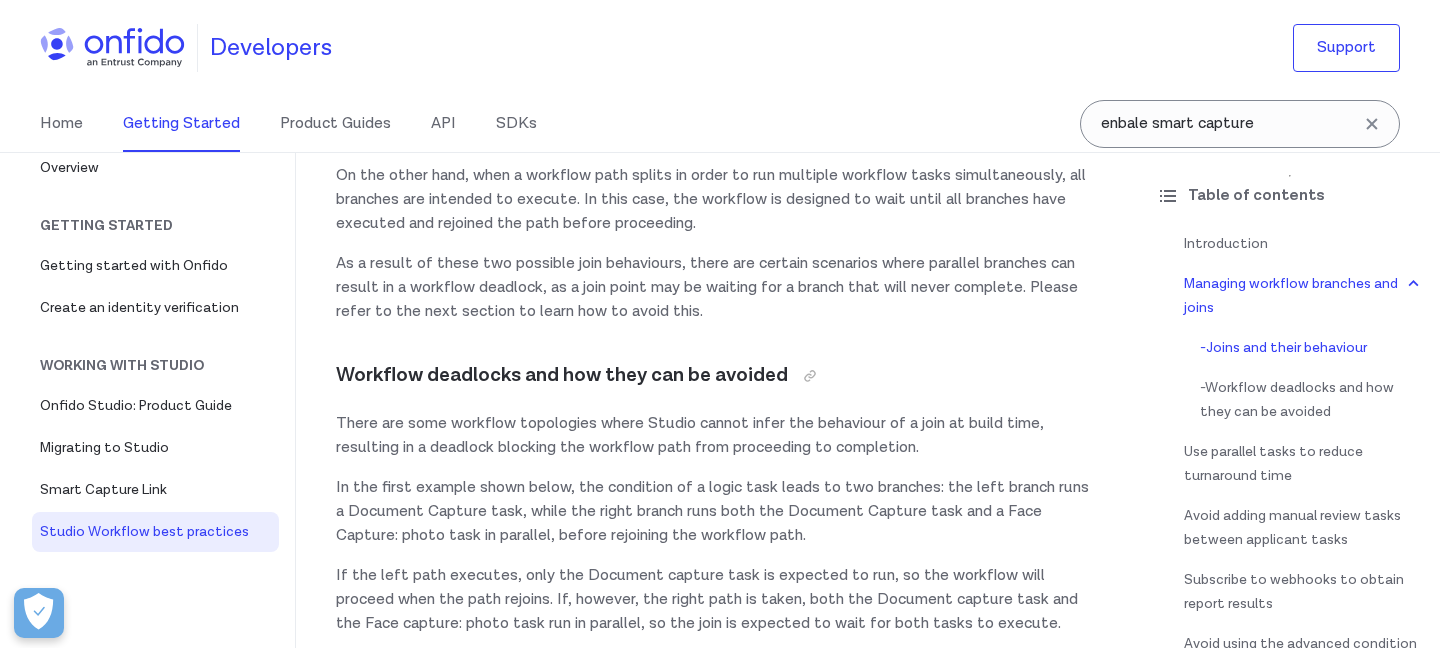 click 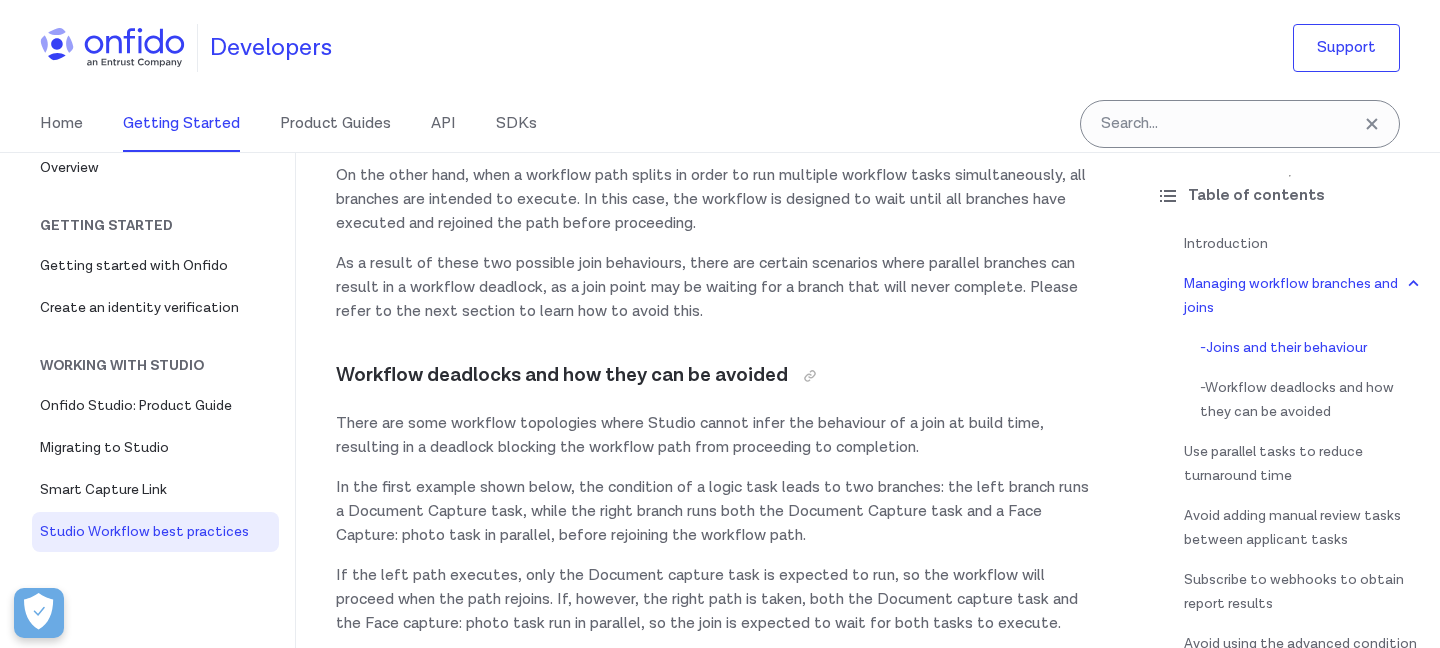 click 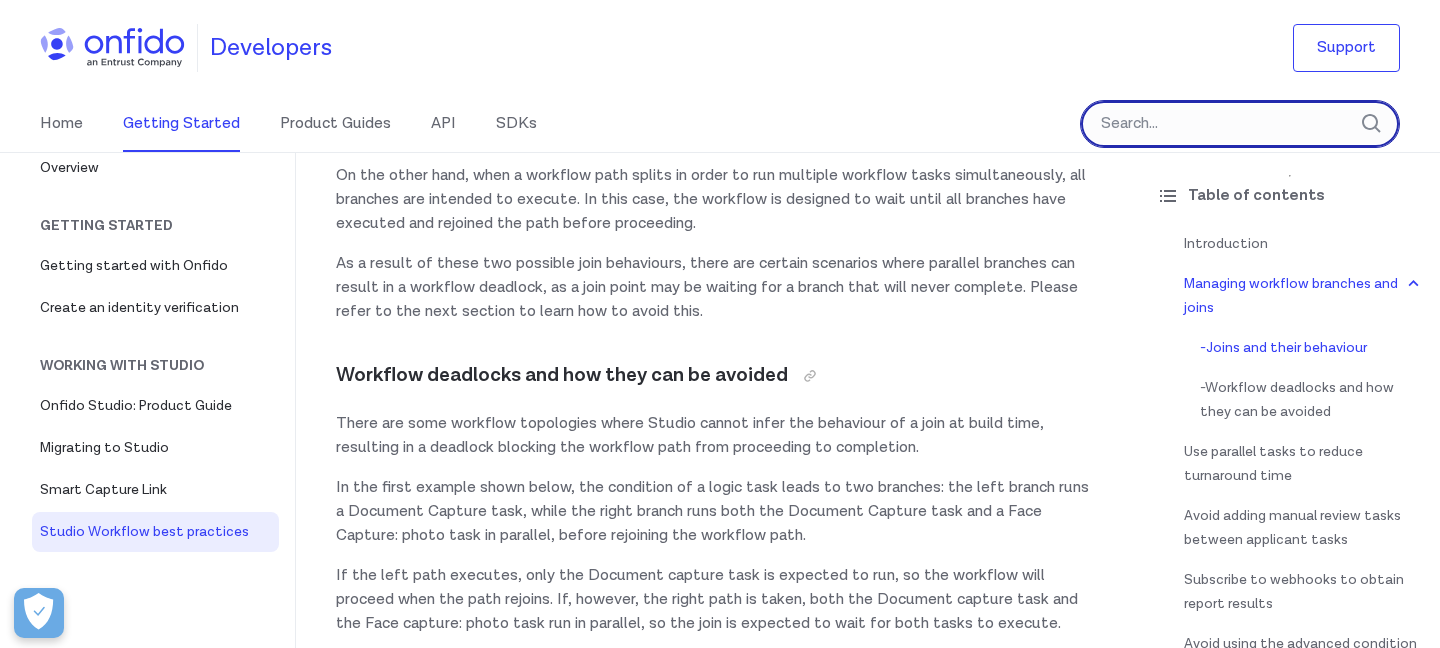 click at bounding box center [1240, 124] 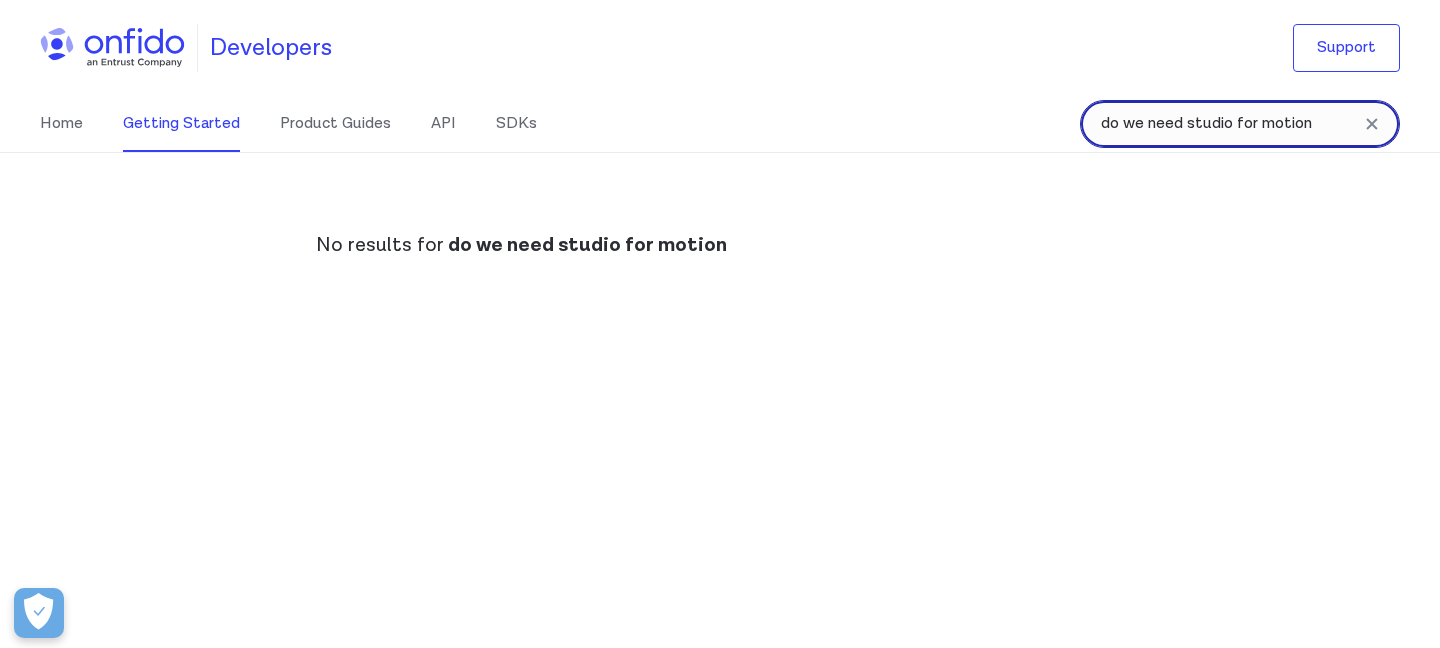 click on "do we need studio for motion" at bounding box center (1240, 124) 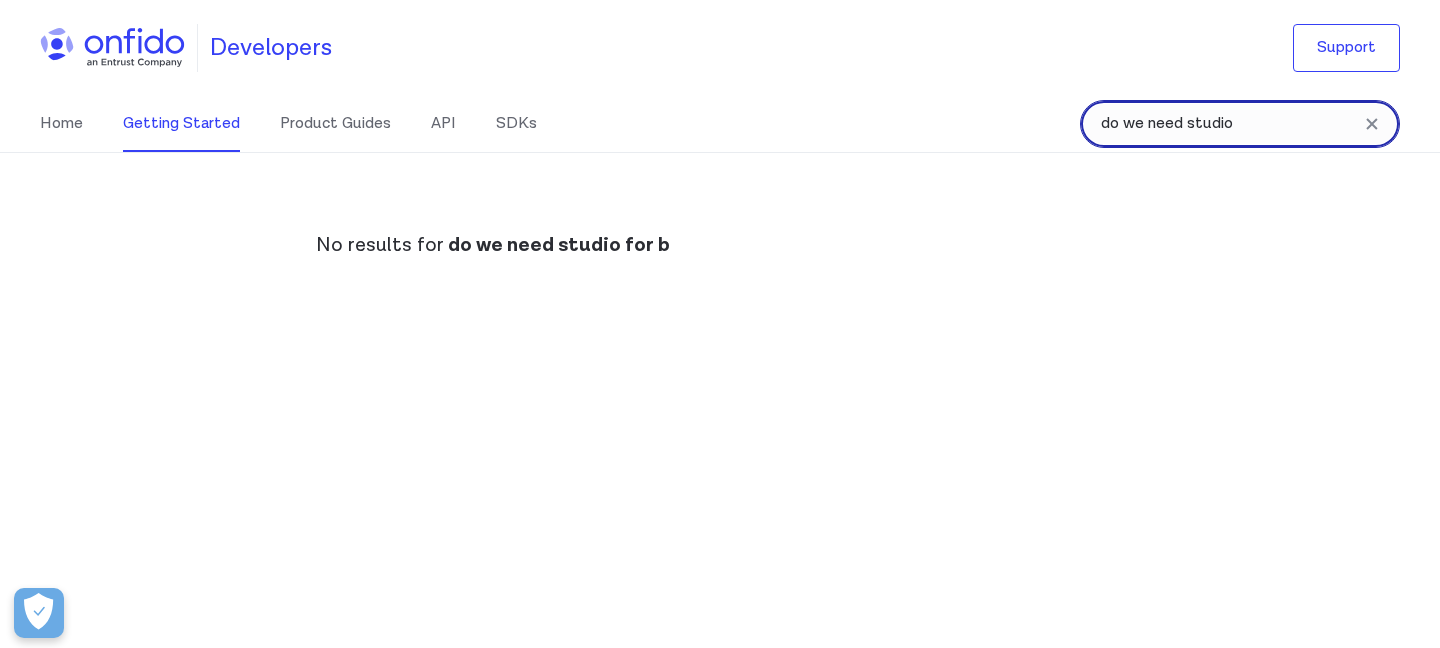 type on "do we need studio" 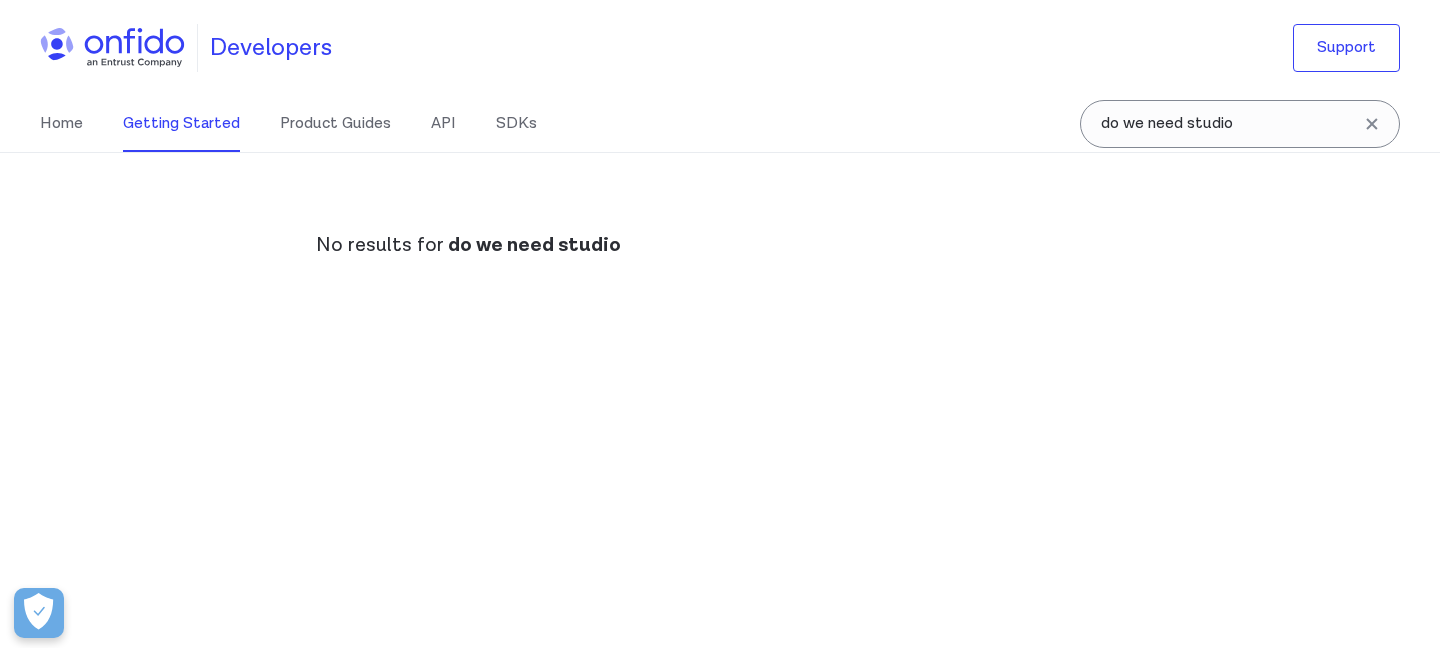 click 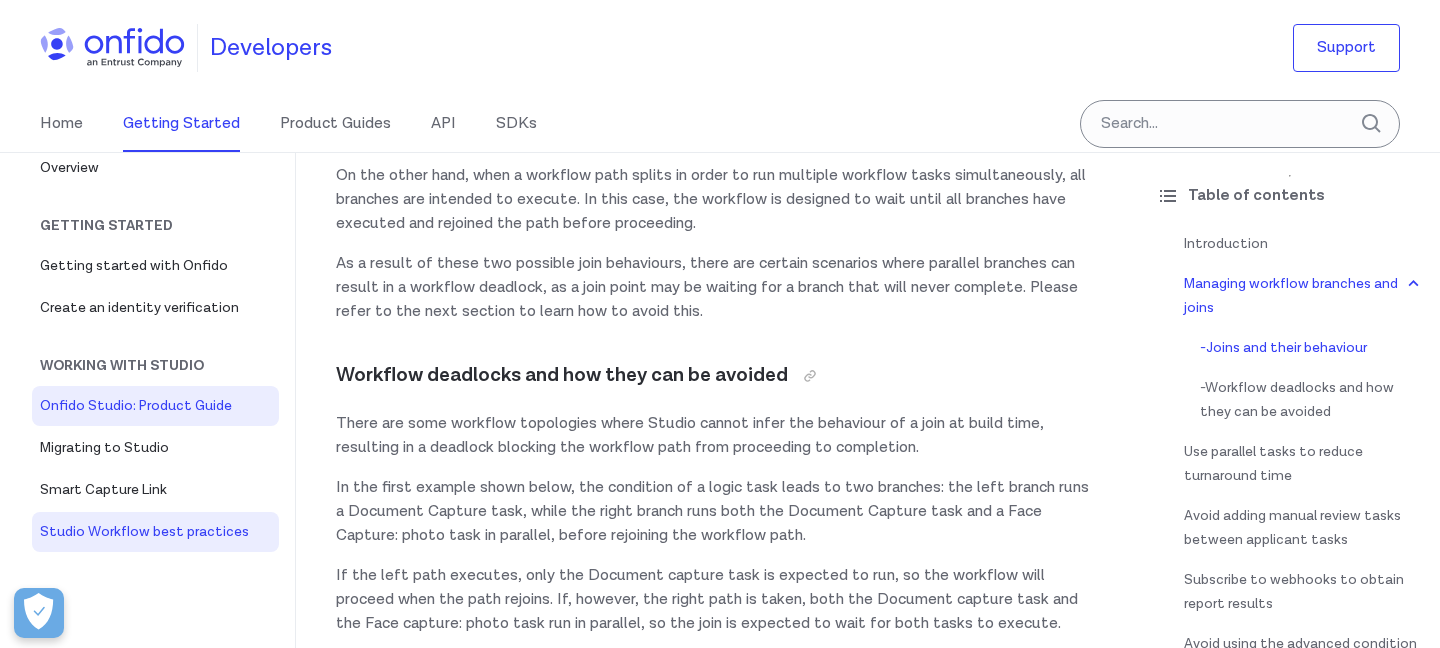 scroll, scrollTop: 16, scrollLeft: 0, axis: vertical 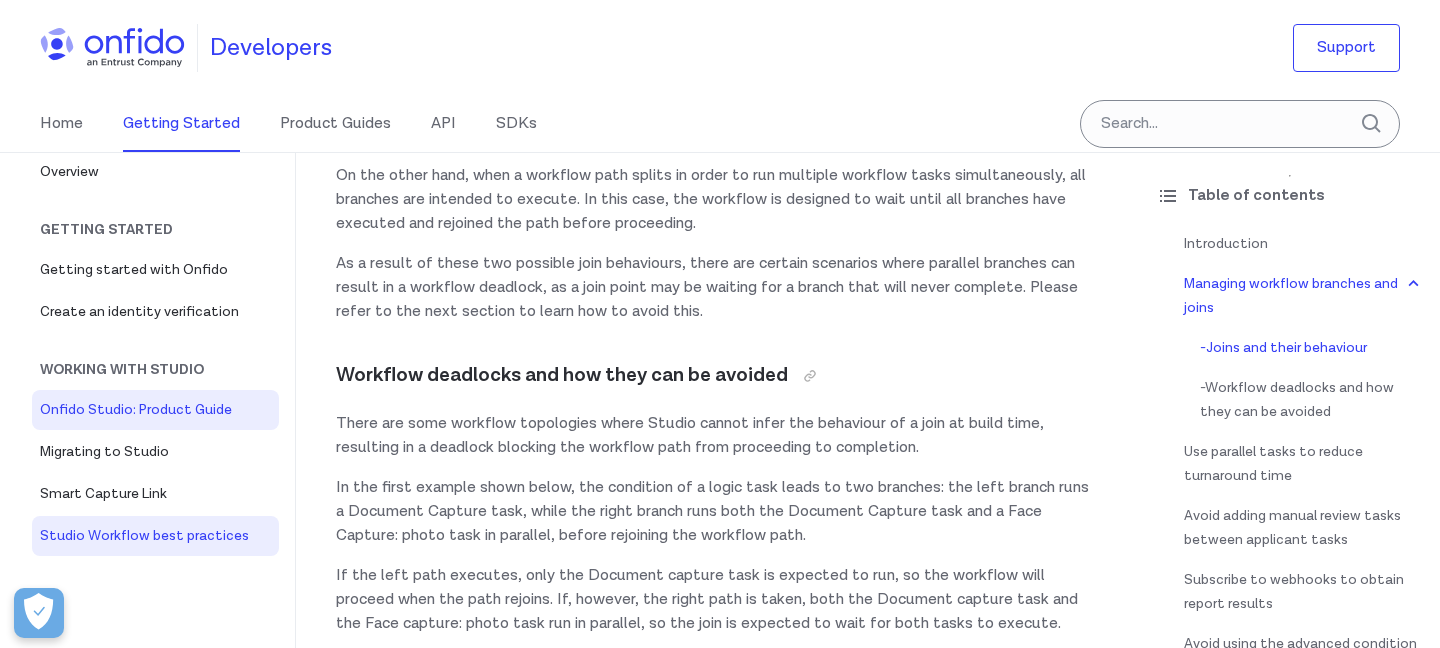 click on "Onfido Studio: Product Guide" at bounding box center [155, 410] 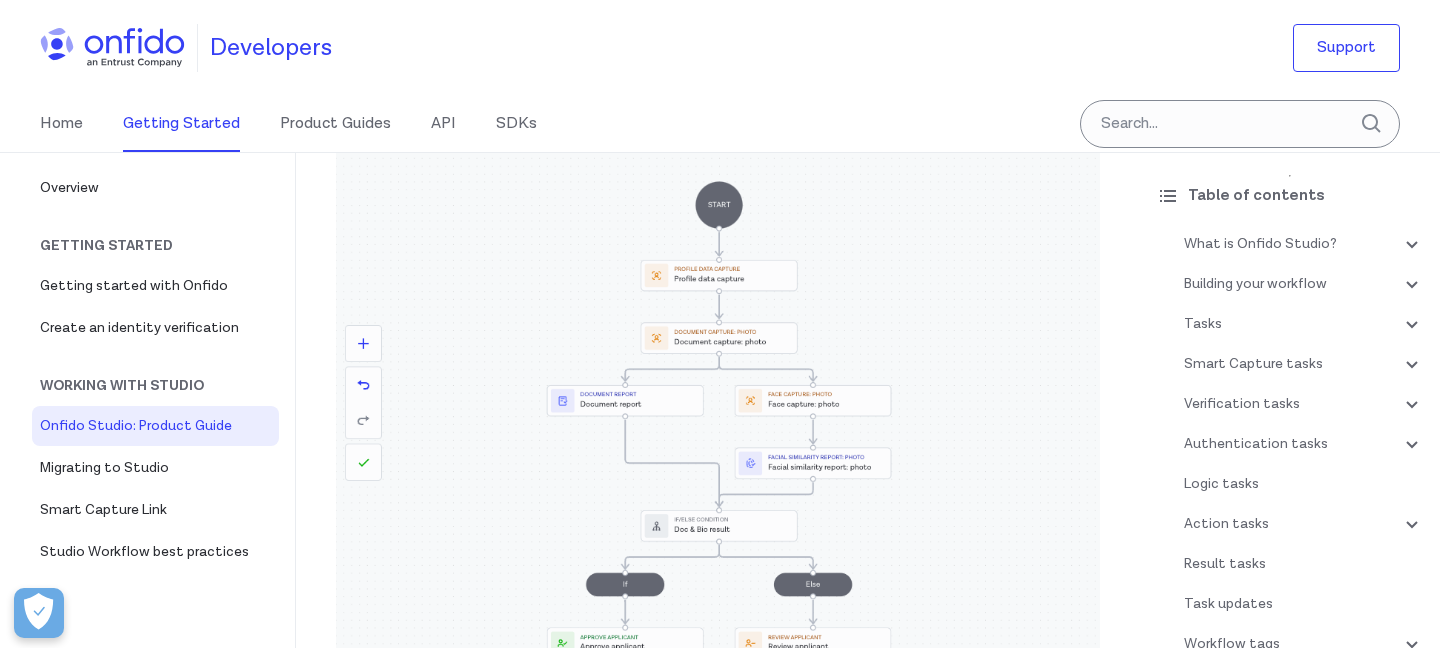 scroll, scrollTop: 0, scrollLeft: 0, axis: both 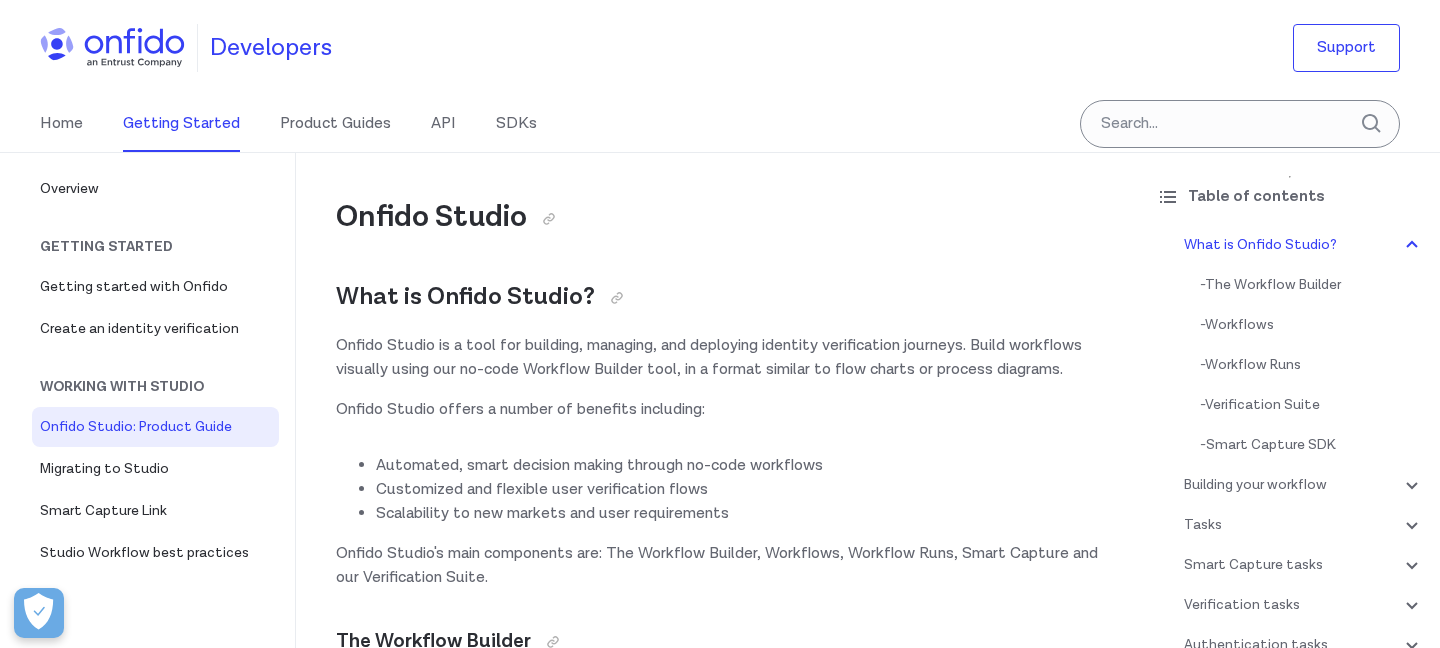 click on "Getting Started" at bounding box center (181, 124) 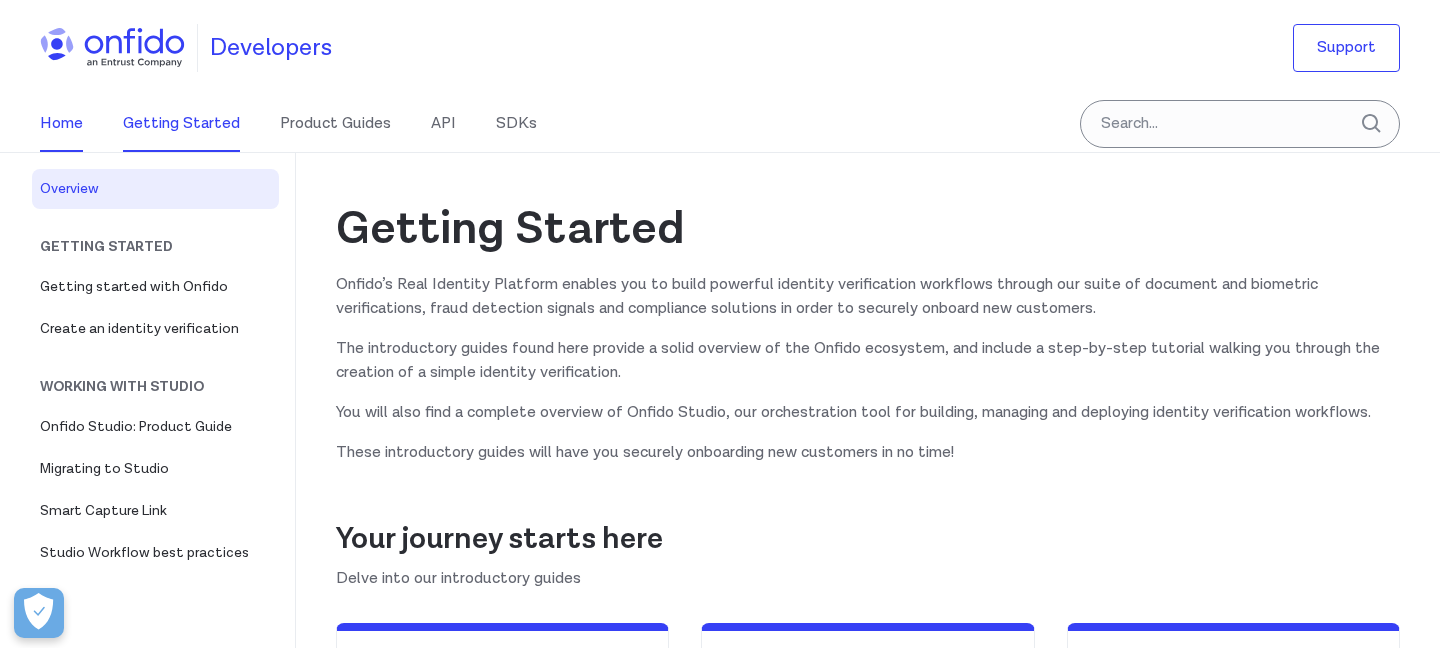 click on "Home" at bounding box center (61, 124) 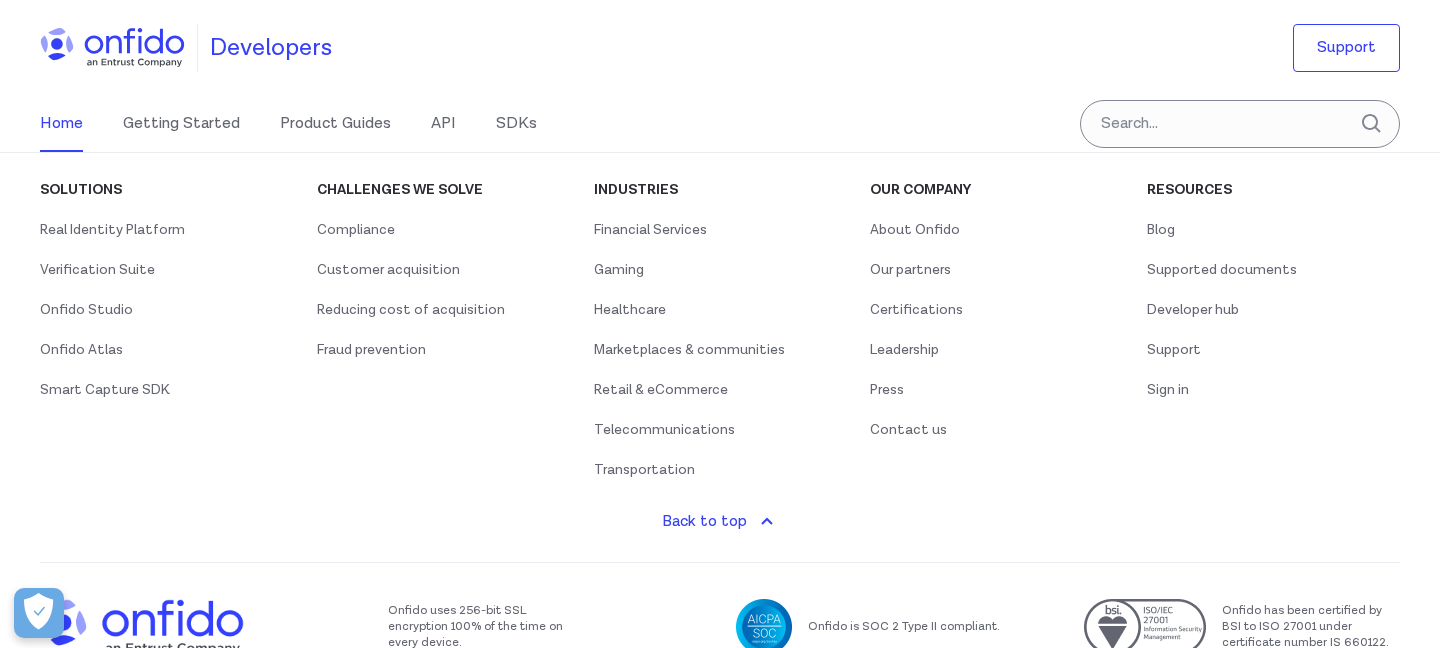 scroll, scrollTop: 933, scrollLeft: 0, axis: vertical 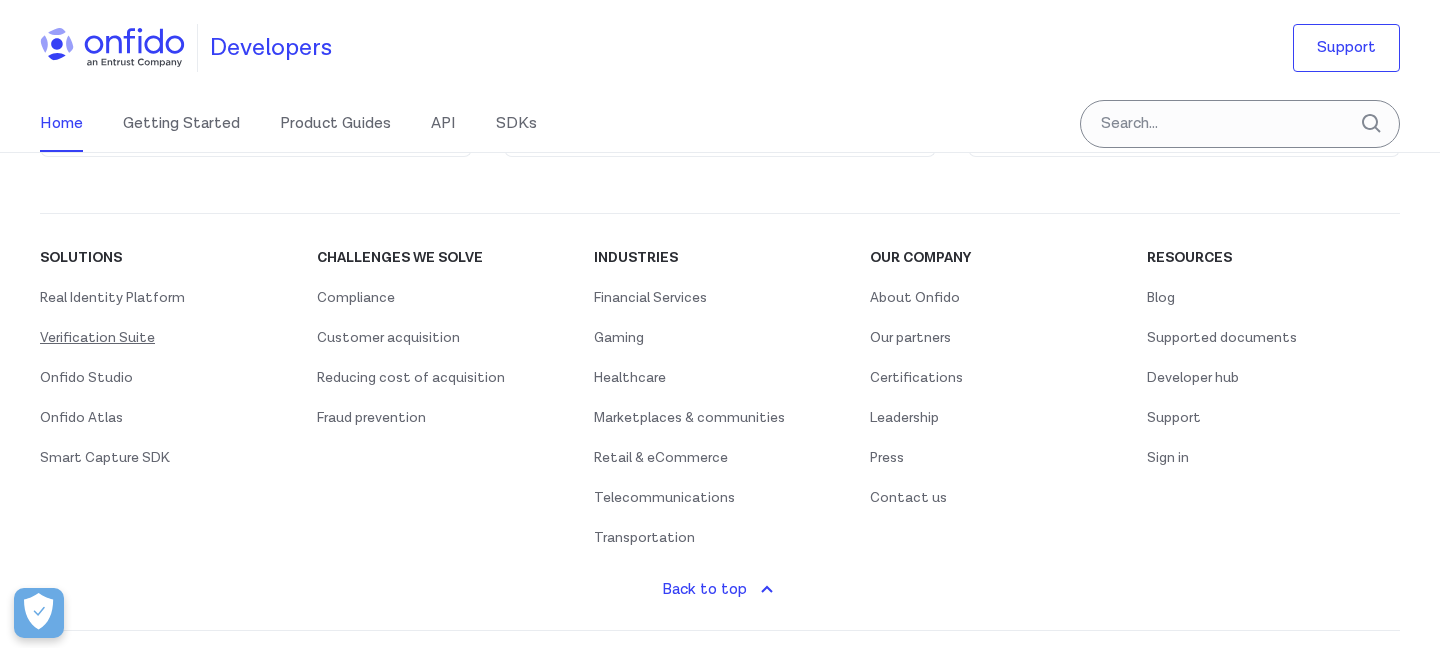 click on "Verification Suite" at bounding box center [97, 338] 